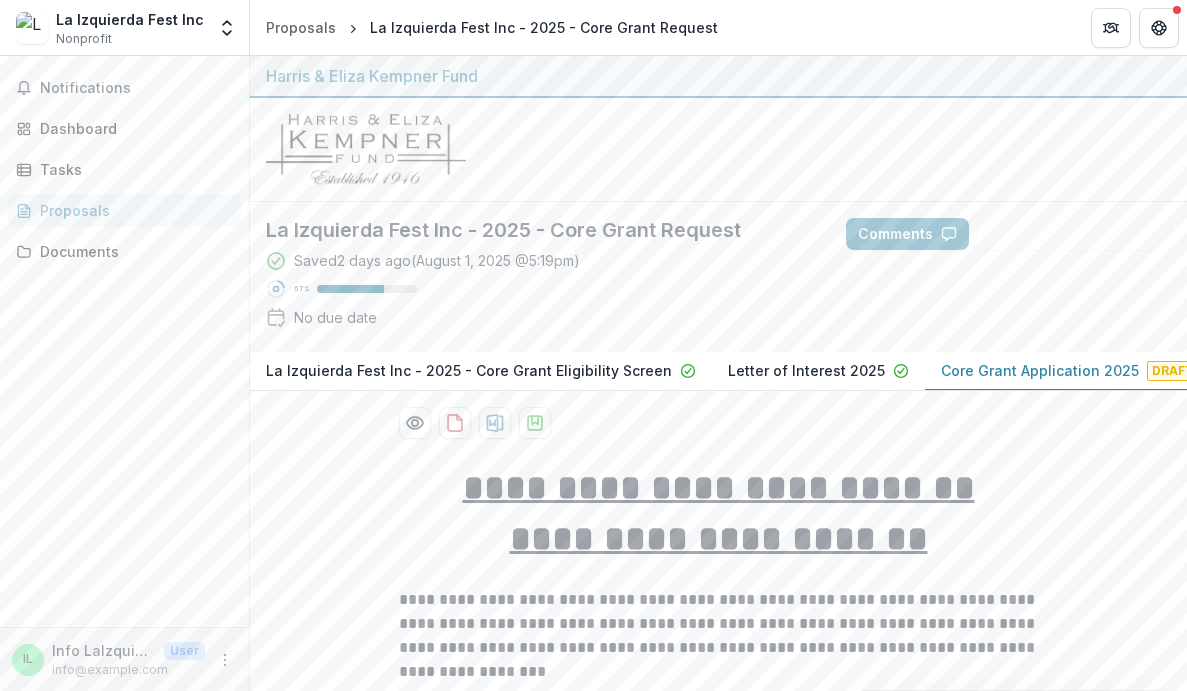 scroll, scrollTop: 0, scrollLeft: 0, axis: both 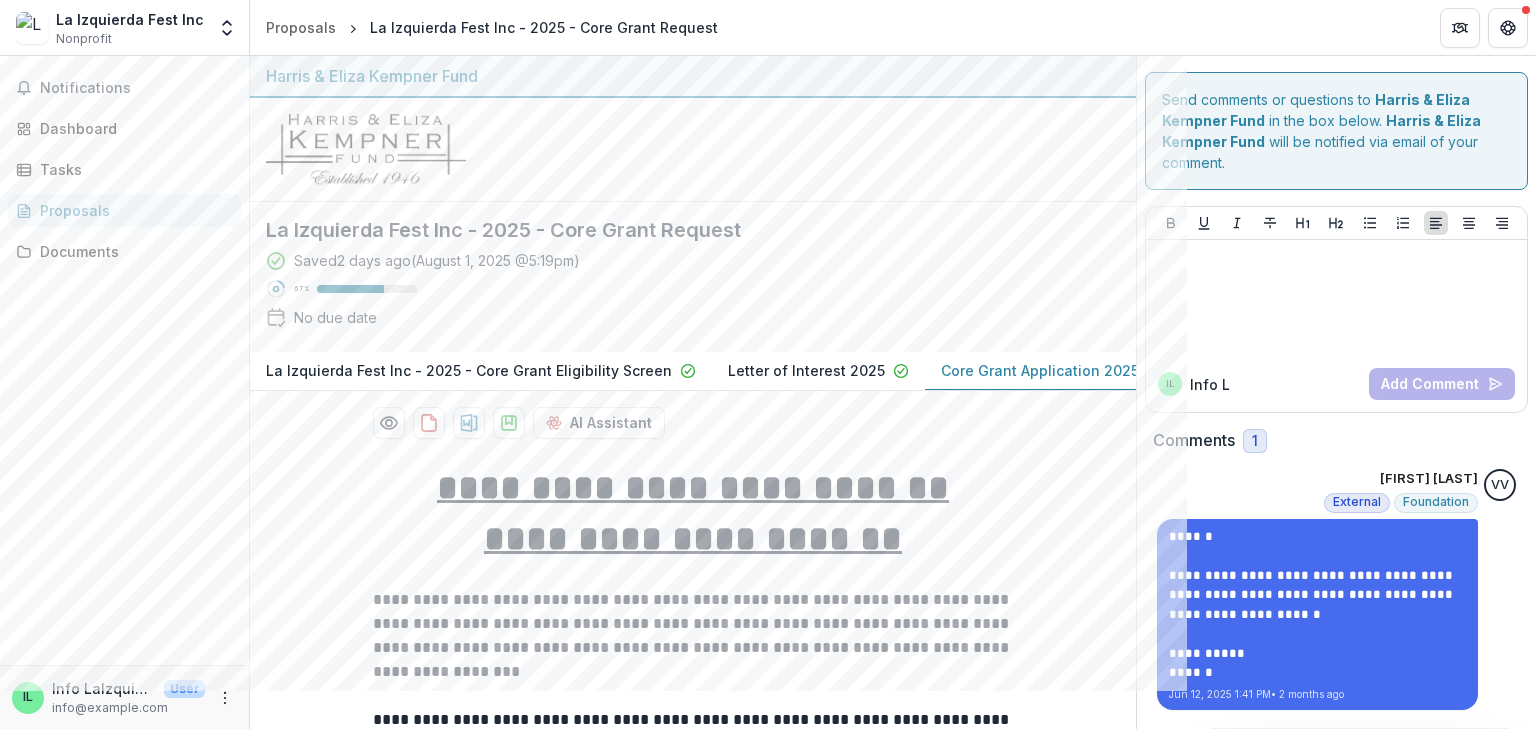 click on "Harris & Eliza Kempner Fund" at bounding box center [1316, 110] 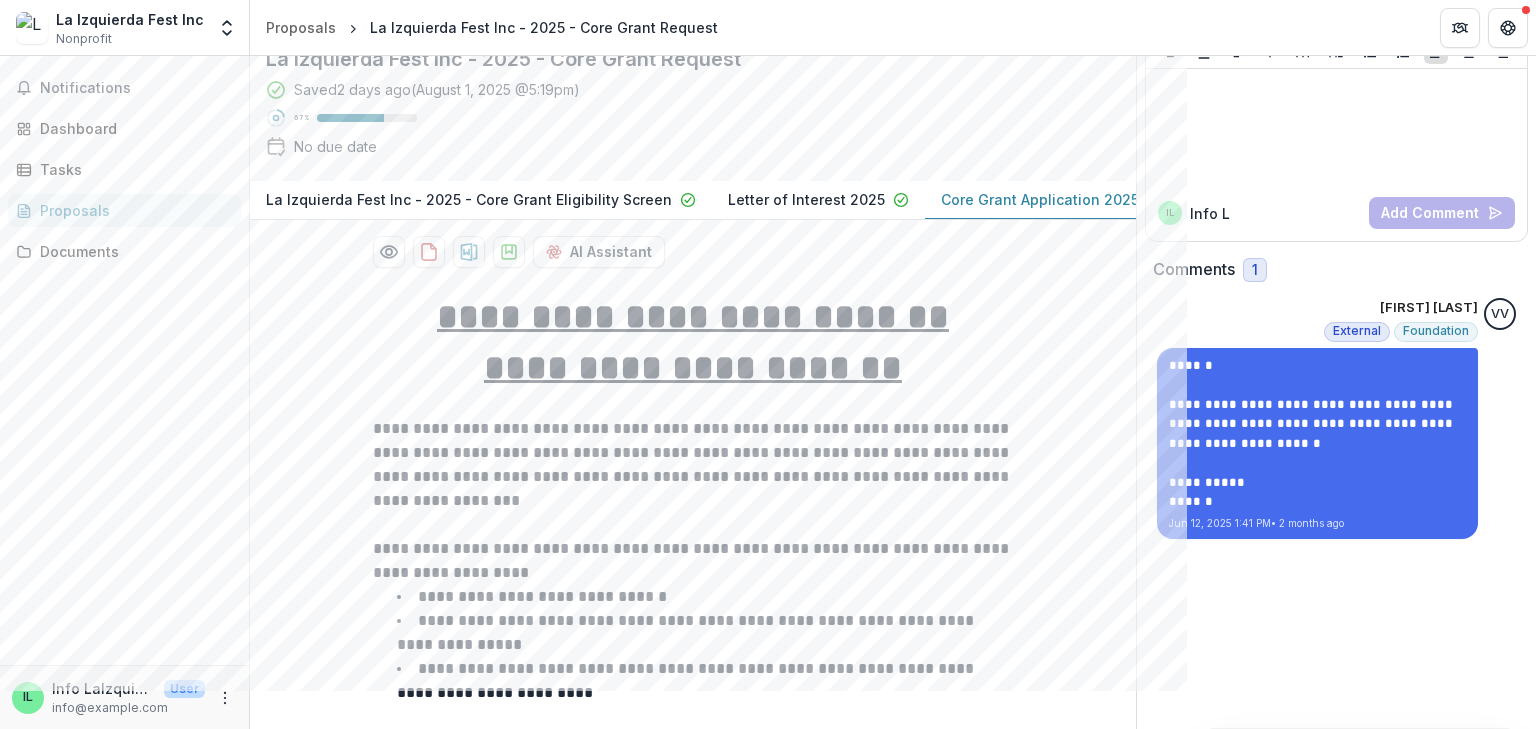 scroll, scrollTop: 199, scrollLeft: 0, axis: vertical 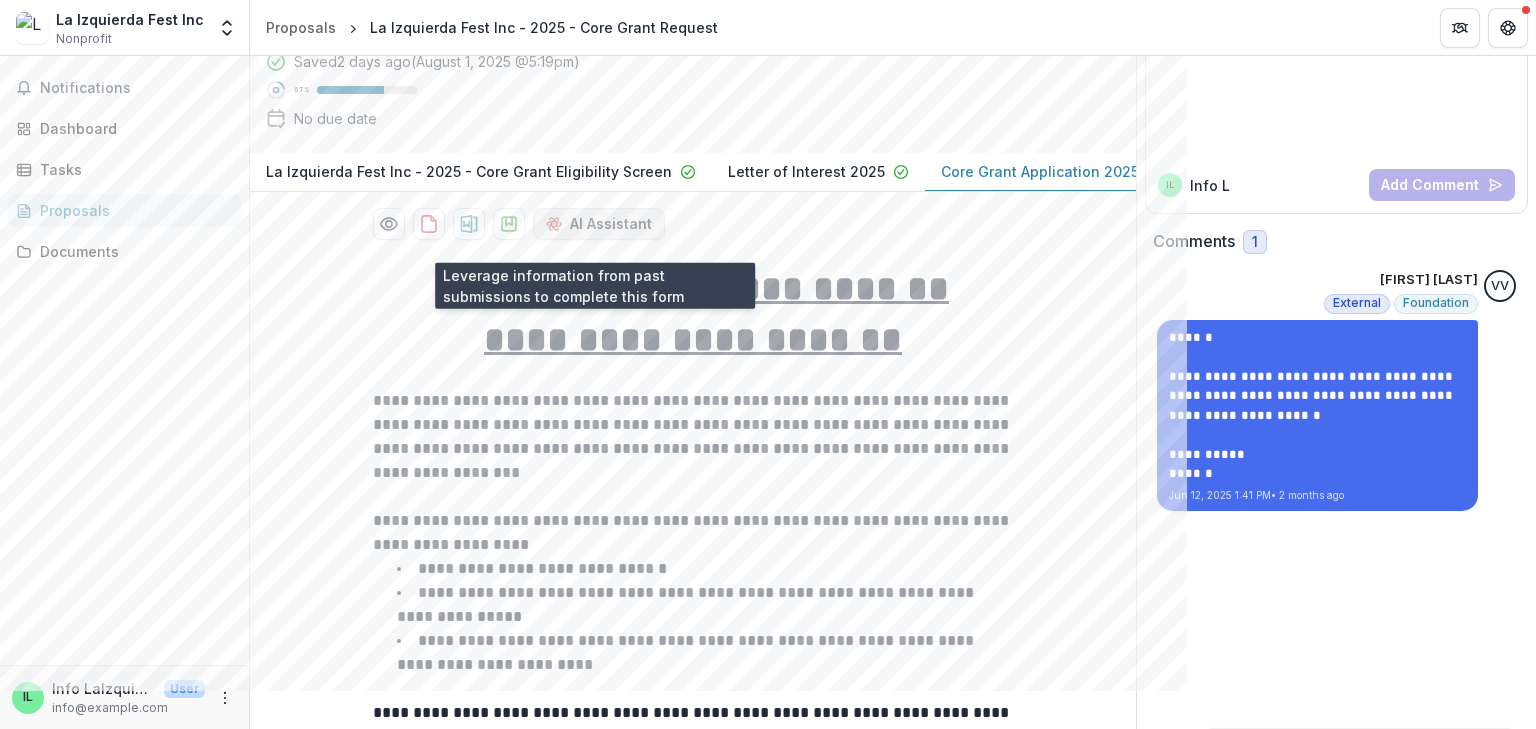 click on "AI Assistant" at bounding box center [599, 224] 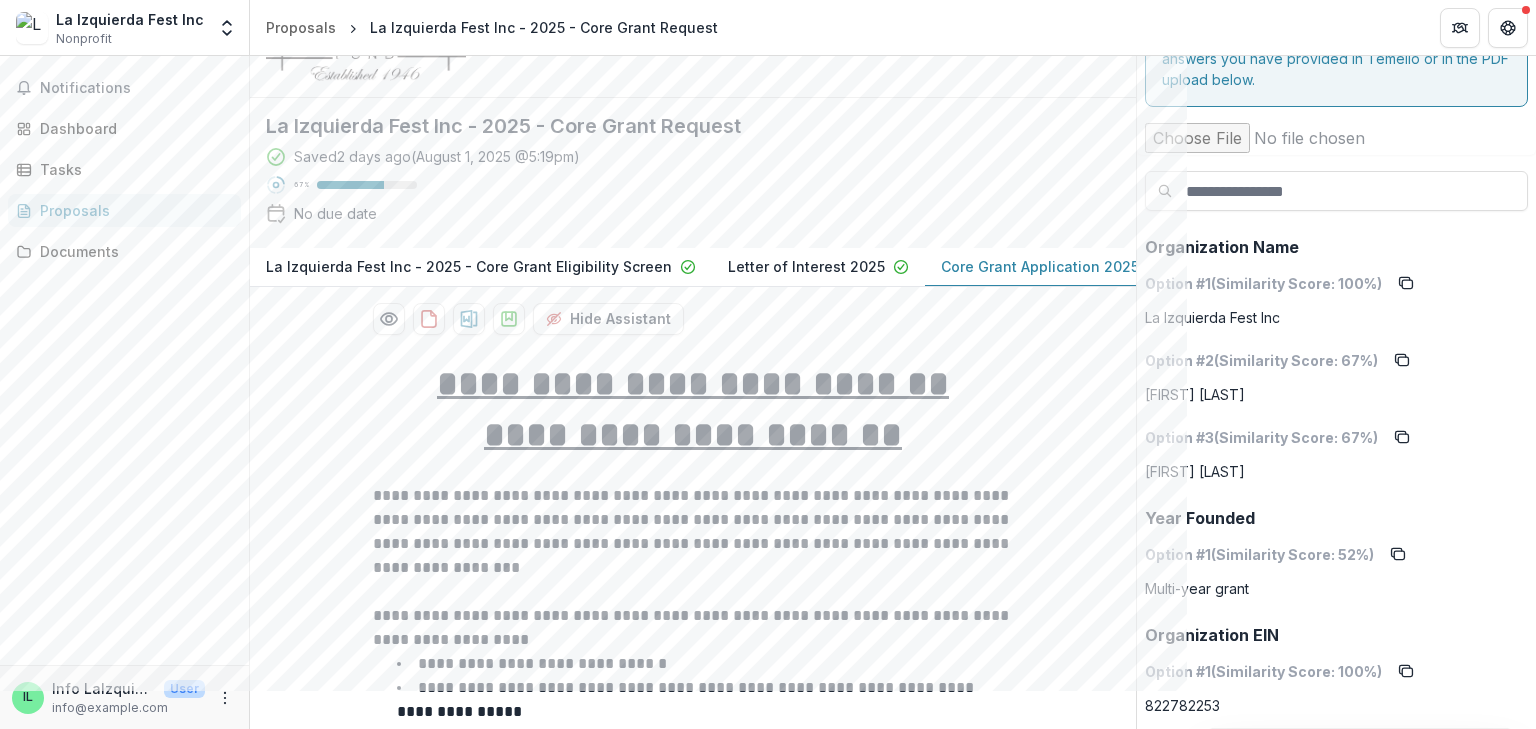 scroll, scrollTop: 0, scrollLeft: 0, axis: both 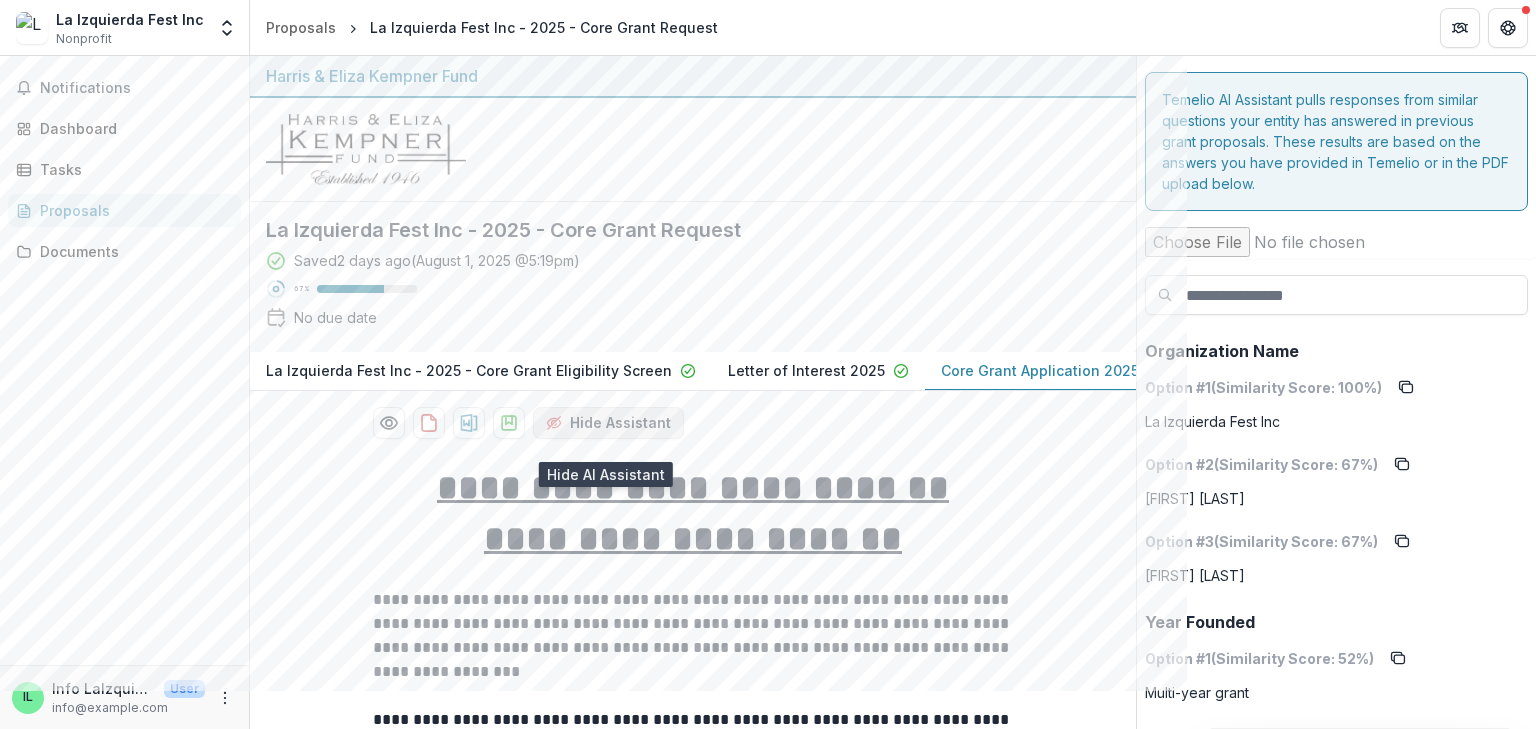 click on "Hide Assistant" at bounding box center [608, 423] 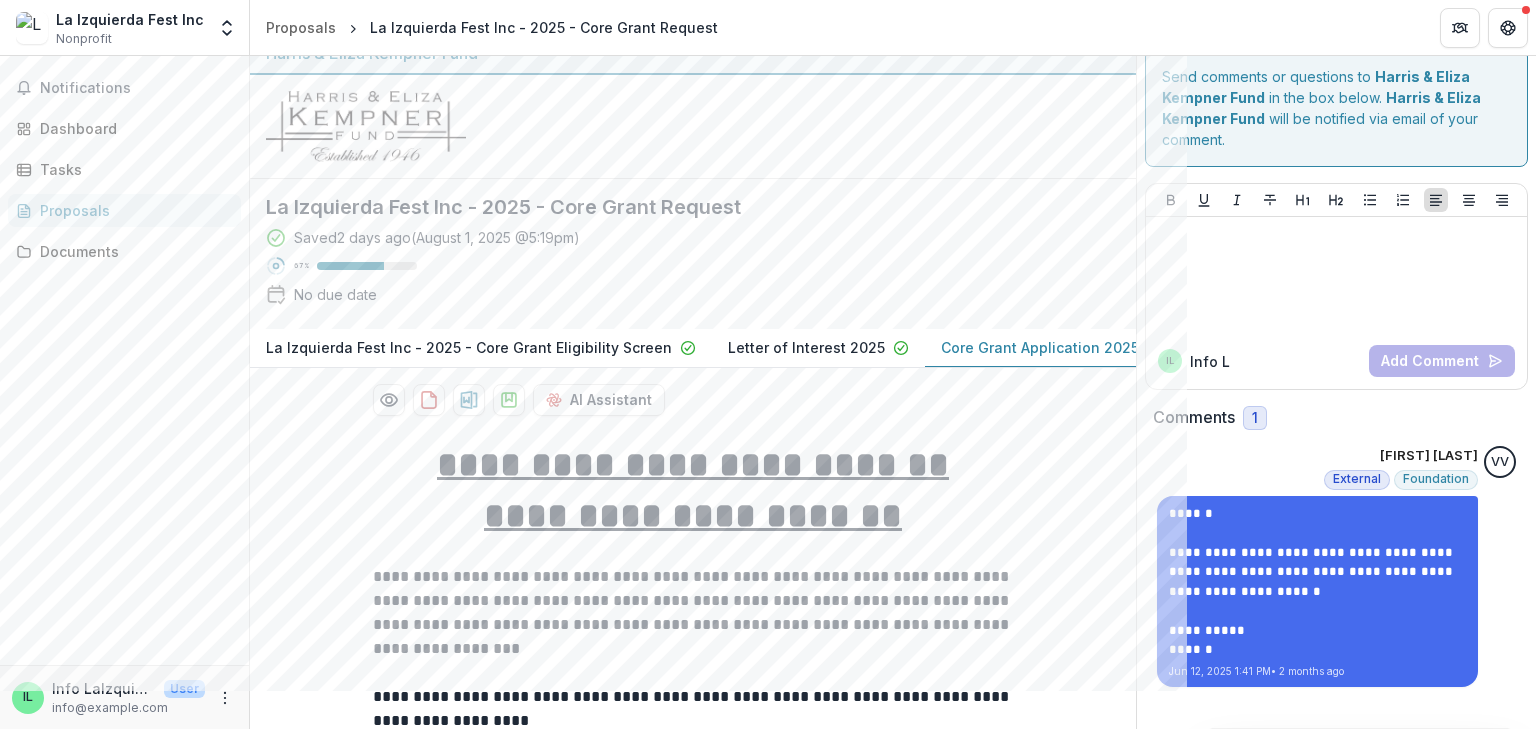 scroll, scrollTop: 0, scrollLeft: 0, axis: both 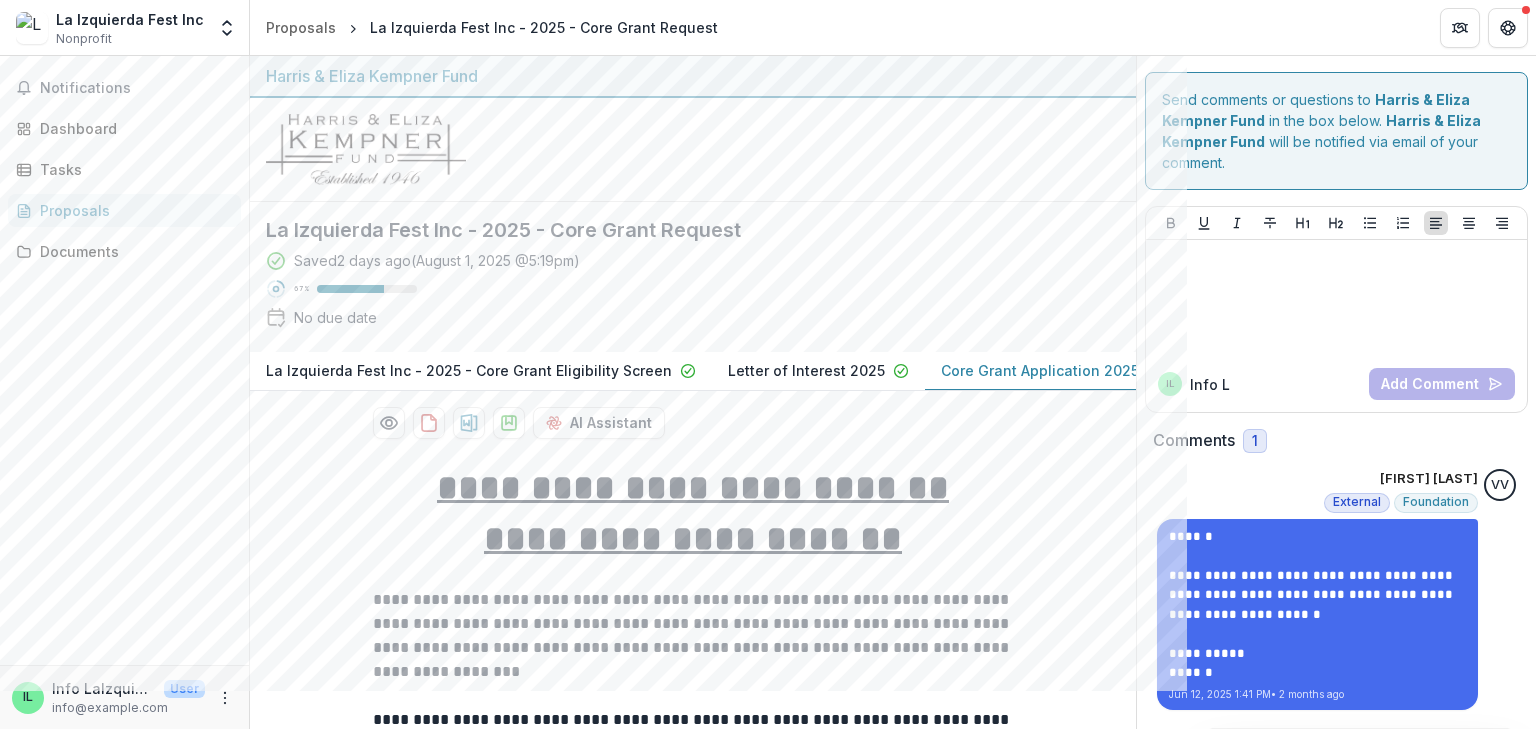 click on "Harris & Eliza Kempner Fund" at bounding box center (1321, 131) 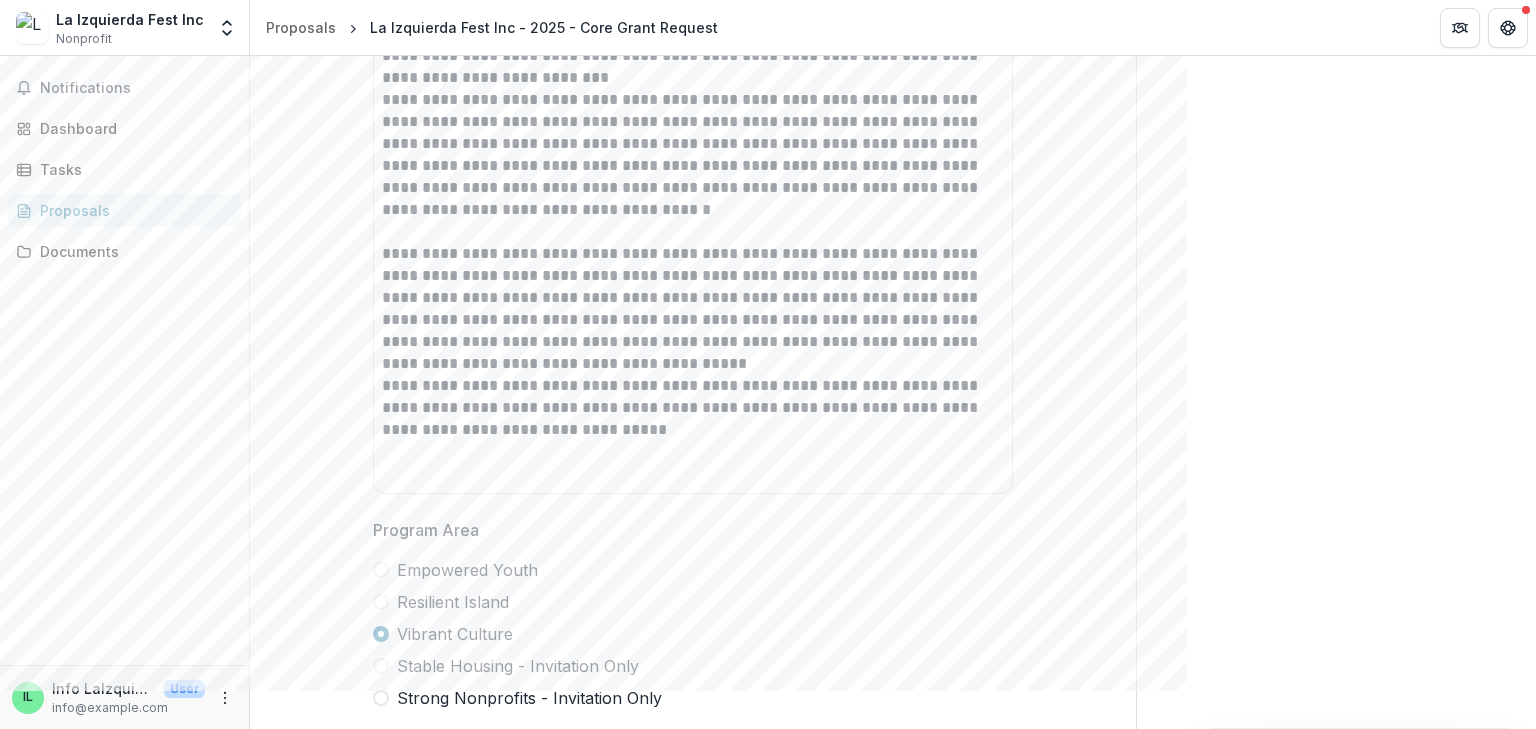 scroll, scrollTop: 4609, scrollLeft: 0, axis: vertical 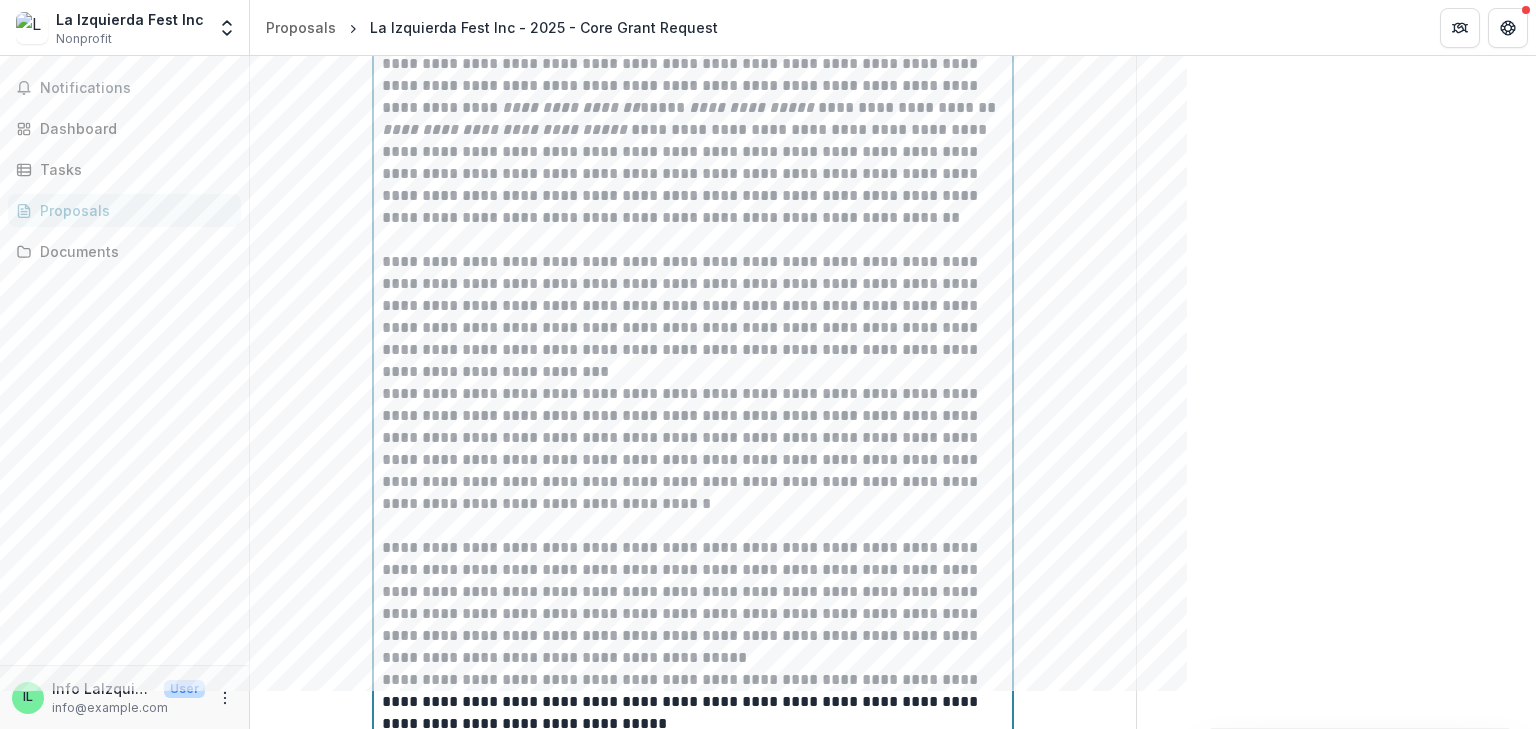 click on "**********" at bounding box center (693, 416) 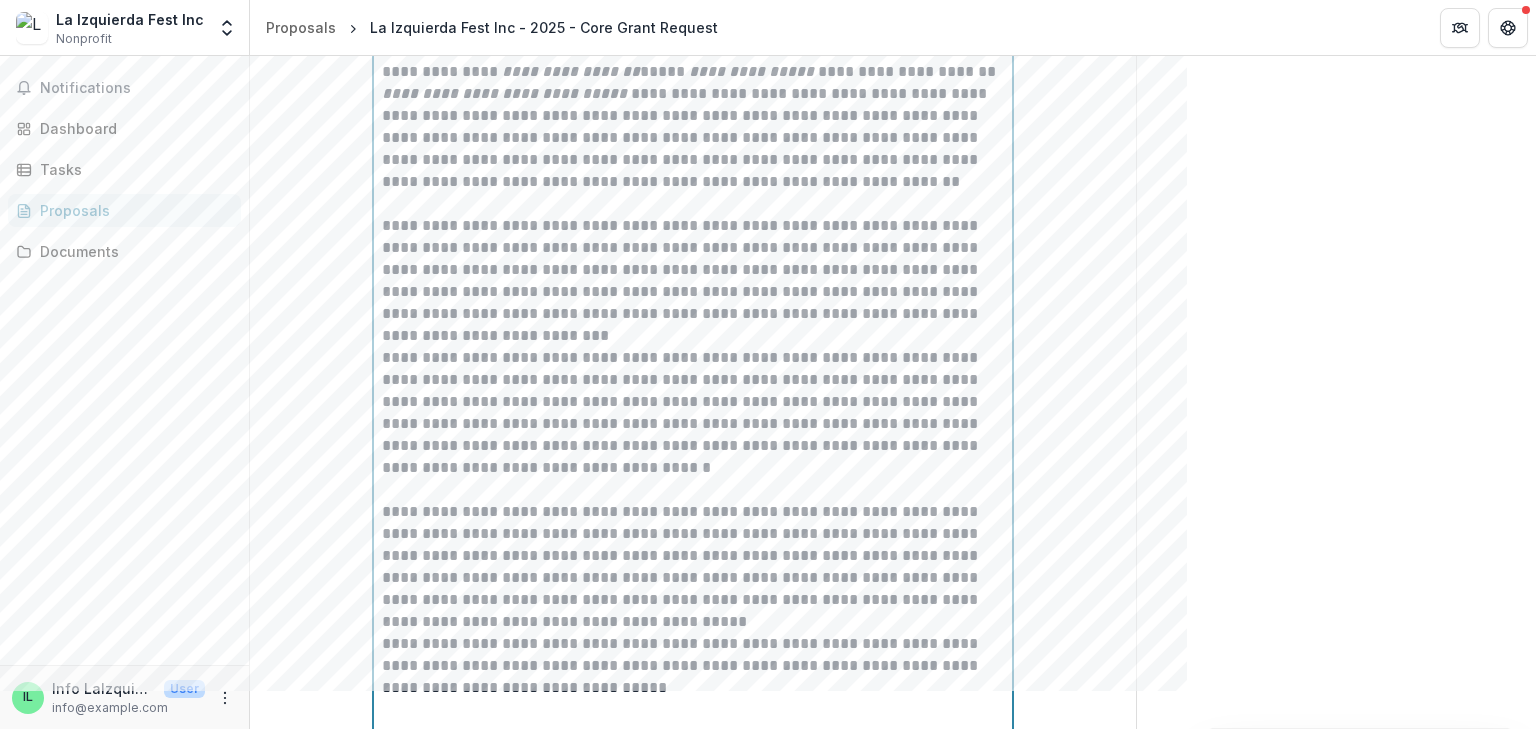 scroll, scrollTop: 4350, scrollLeft: 0, axis: vertical 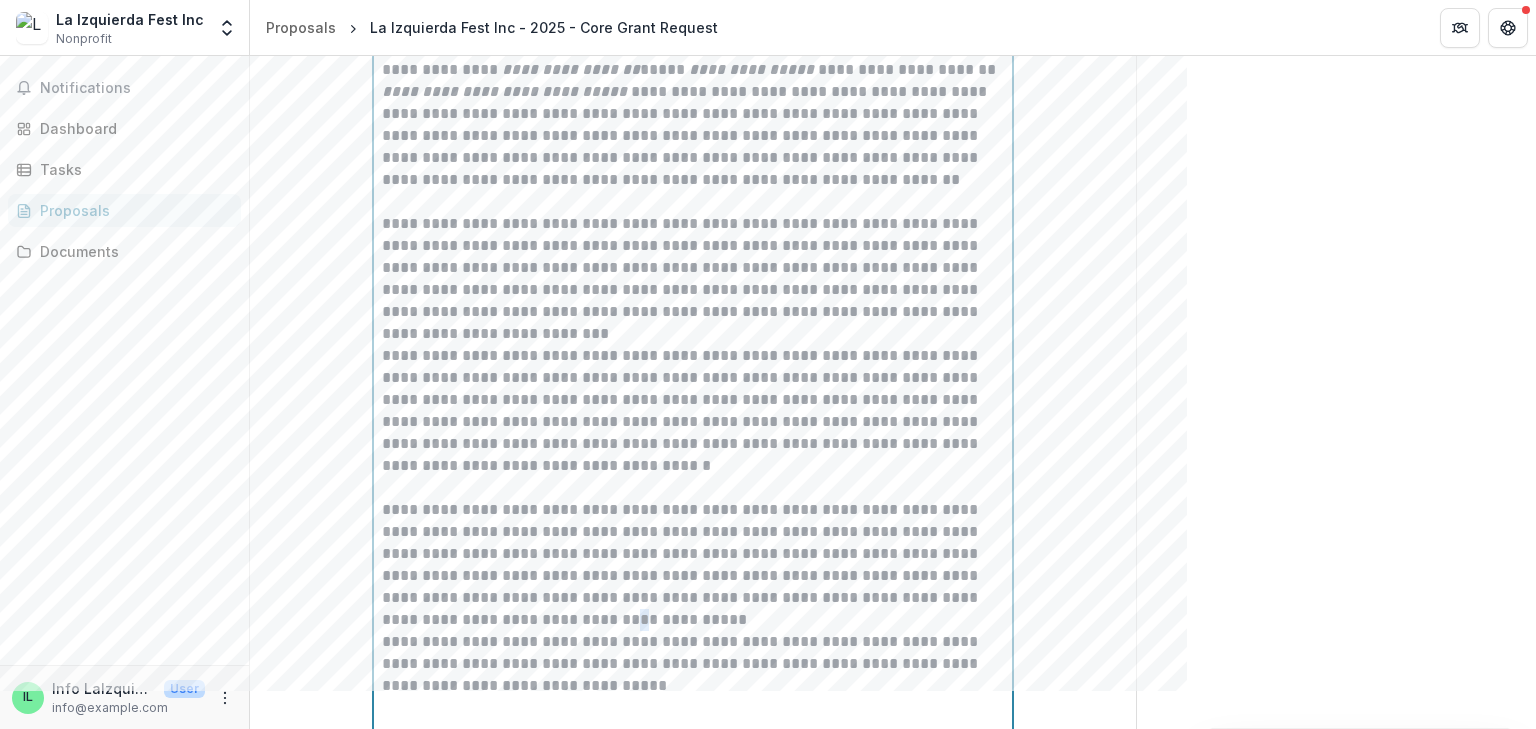 drag, startPoint x: 671, startPoint y: 590, endPoint x: 502, endPoint y: 633, distance: 174.38463 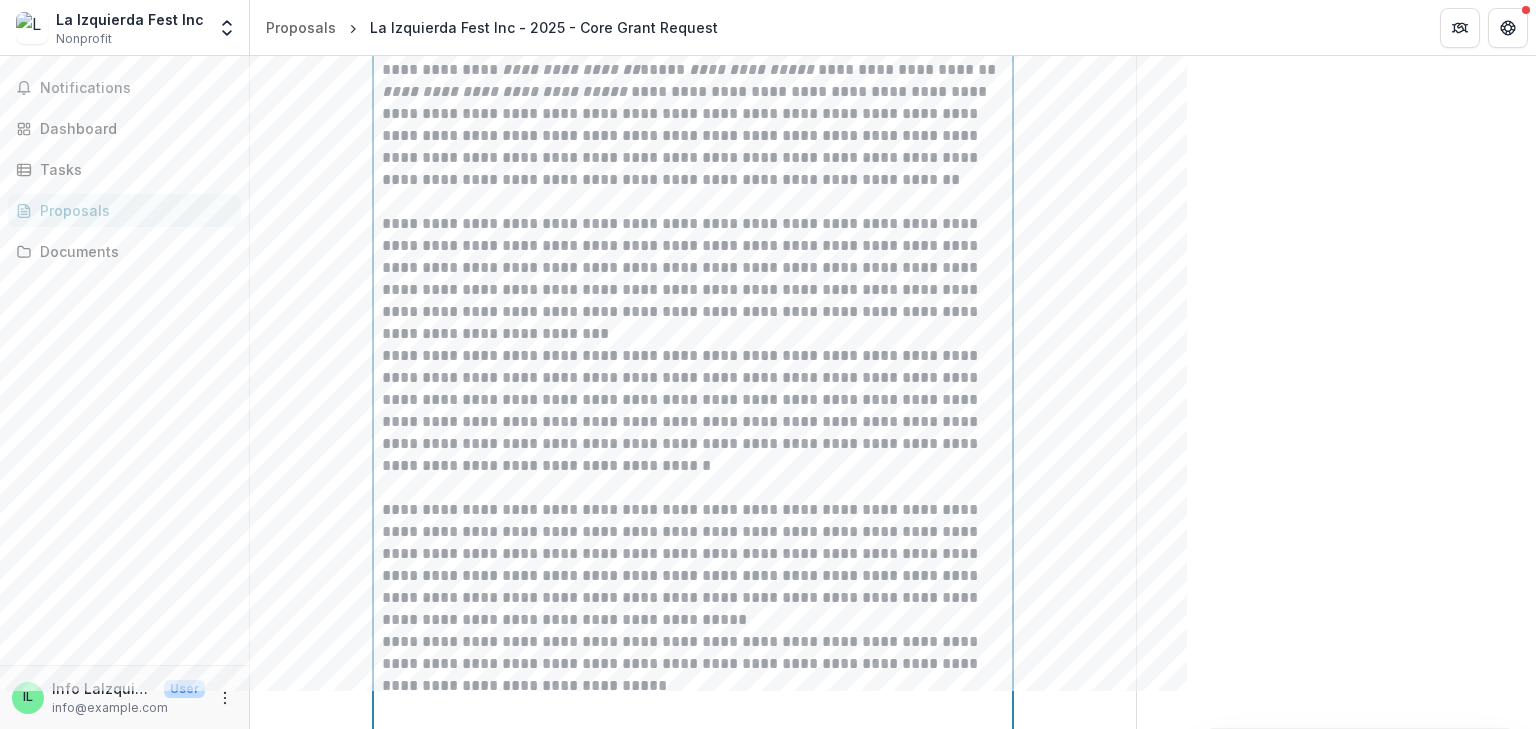click on "**********" at bounding box center (693, 664) 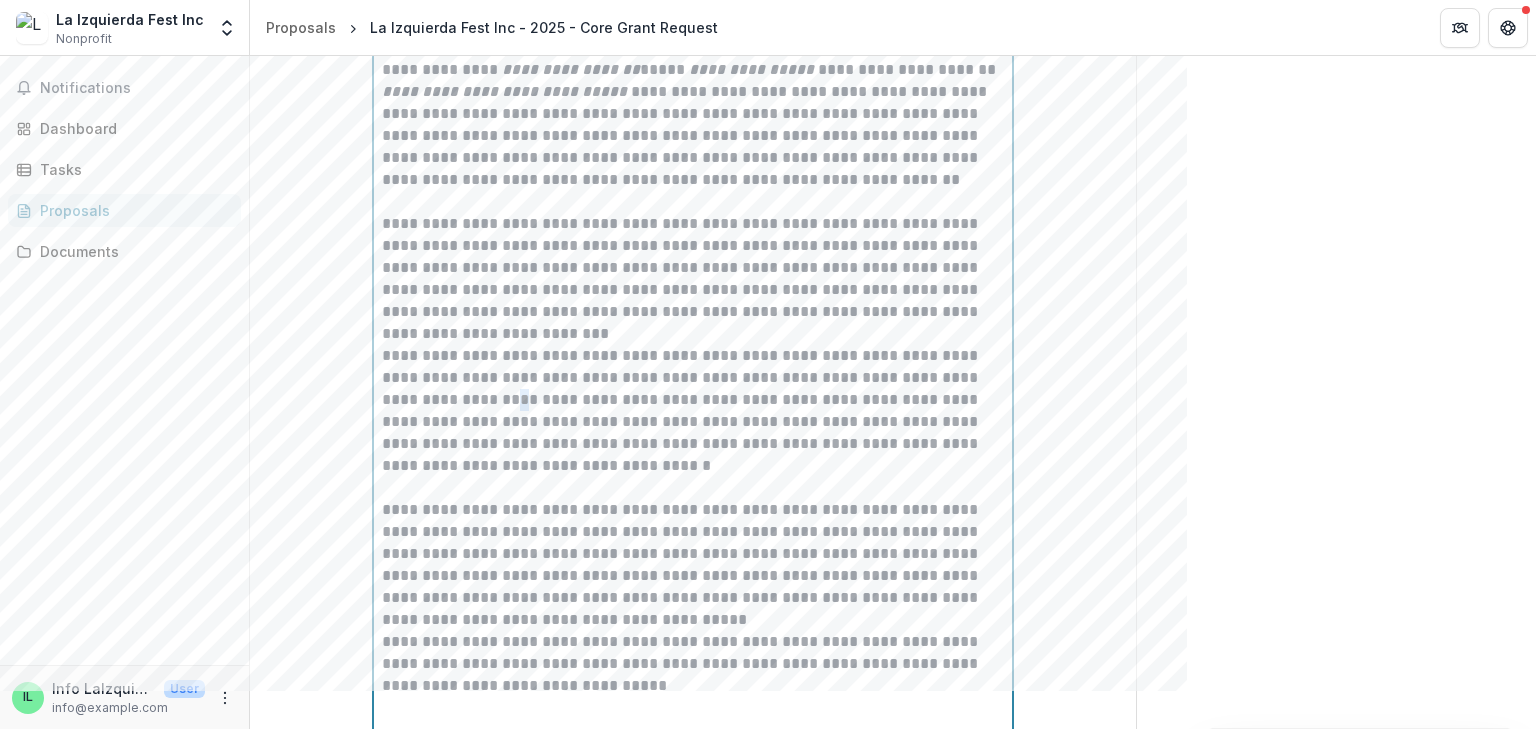 click on "**********" at bounding box center [693, 411] 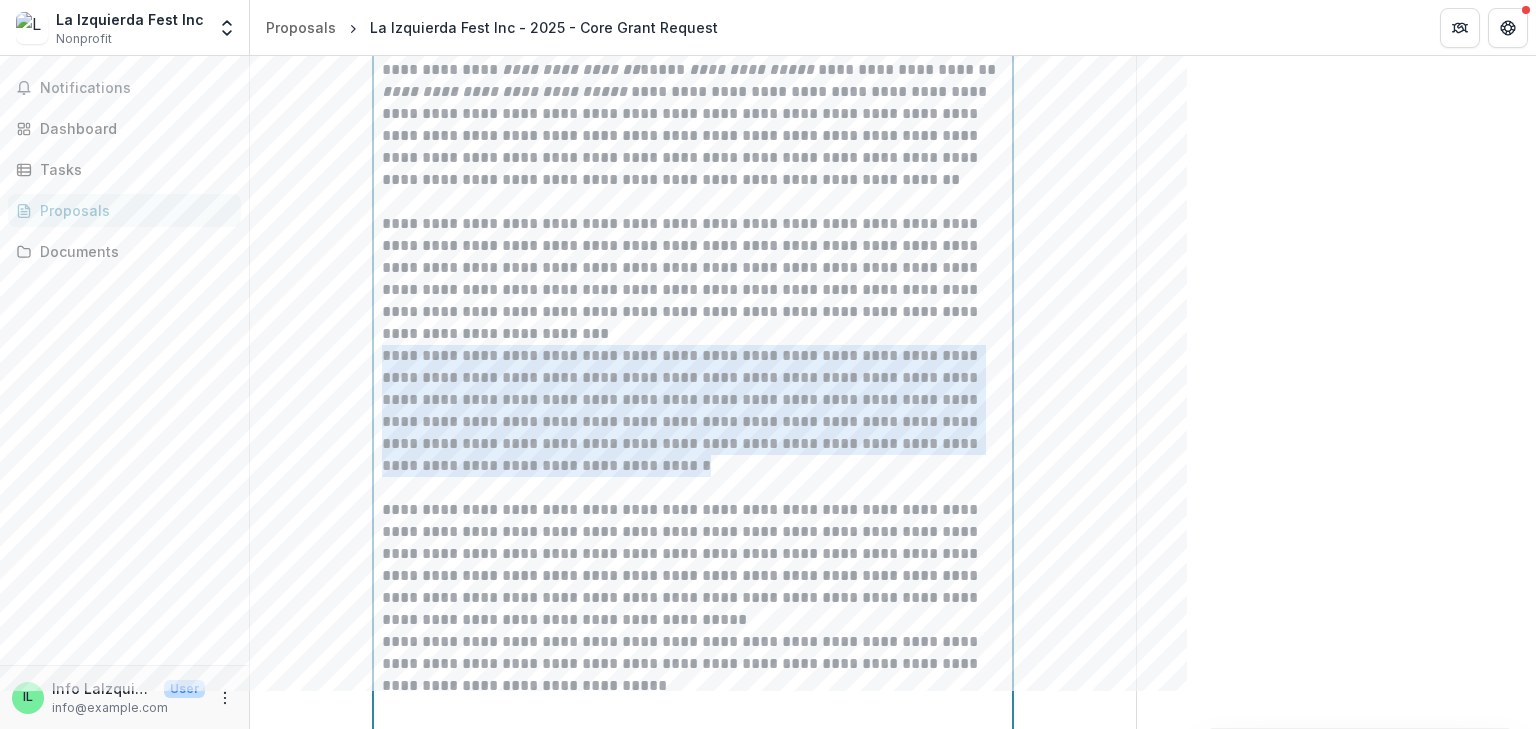 click on "**********" at bounding box center [693, 411] 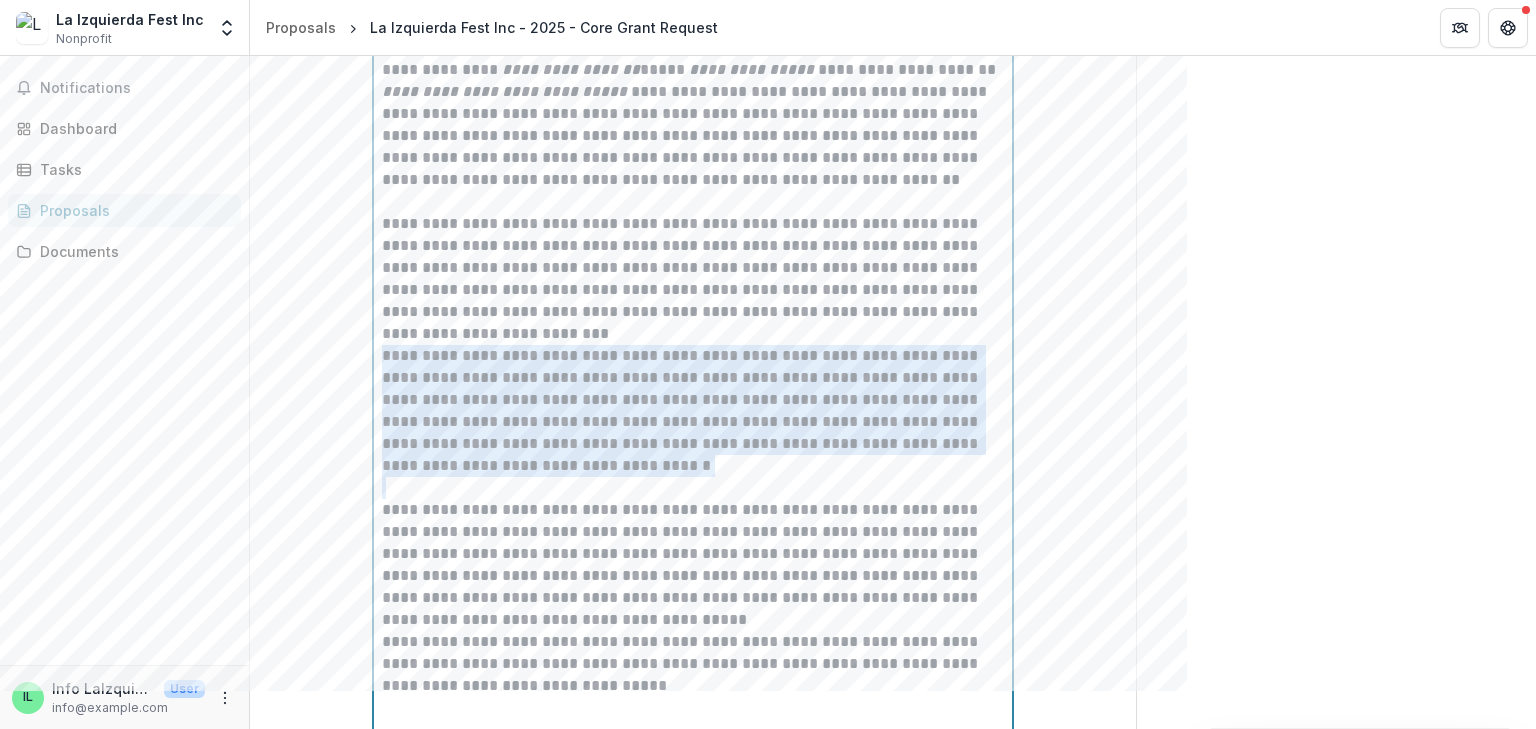 click on "**********" at bounding box center (693, 411) 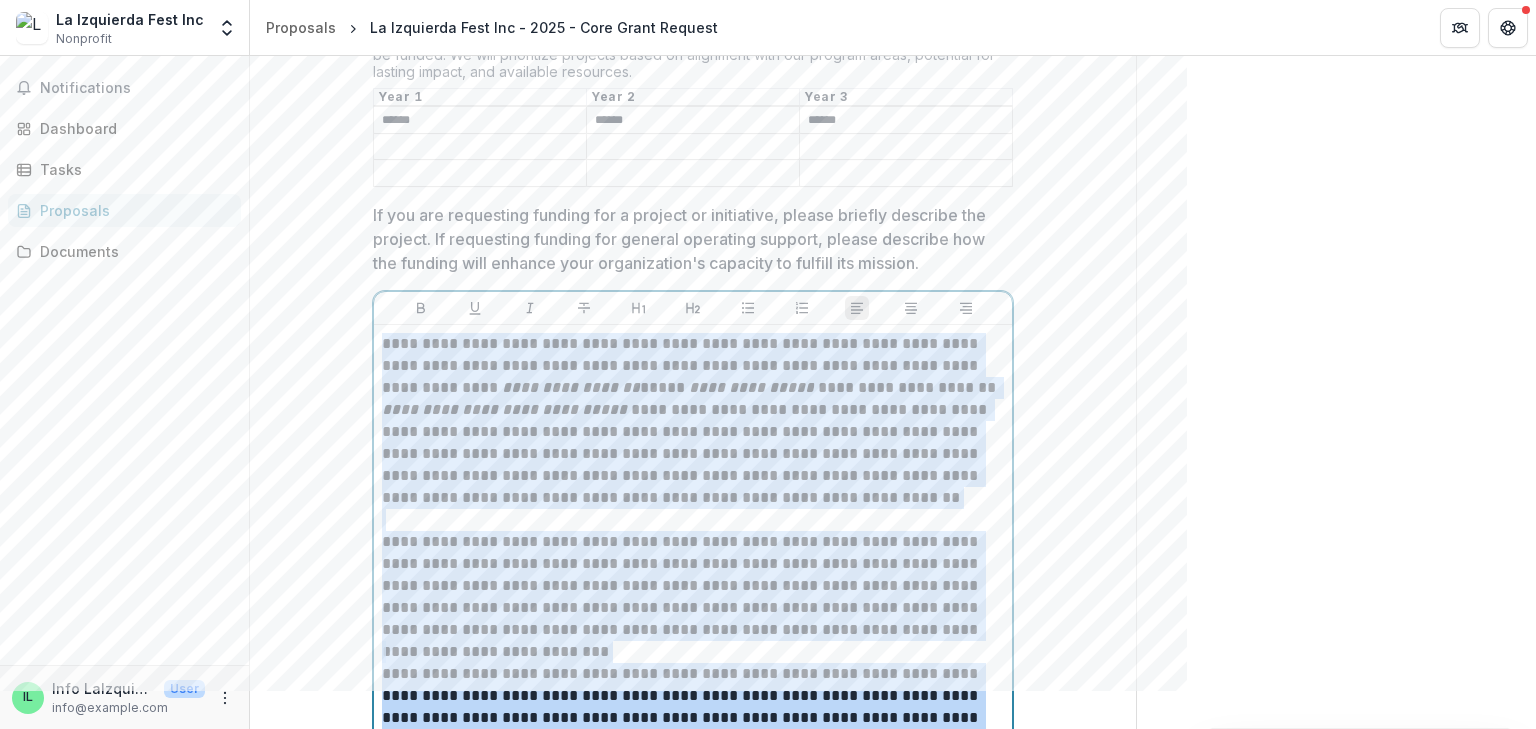 scroll, scrollTop: 4032, scrollLeft: 0, axis: vertical 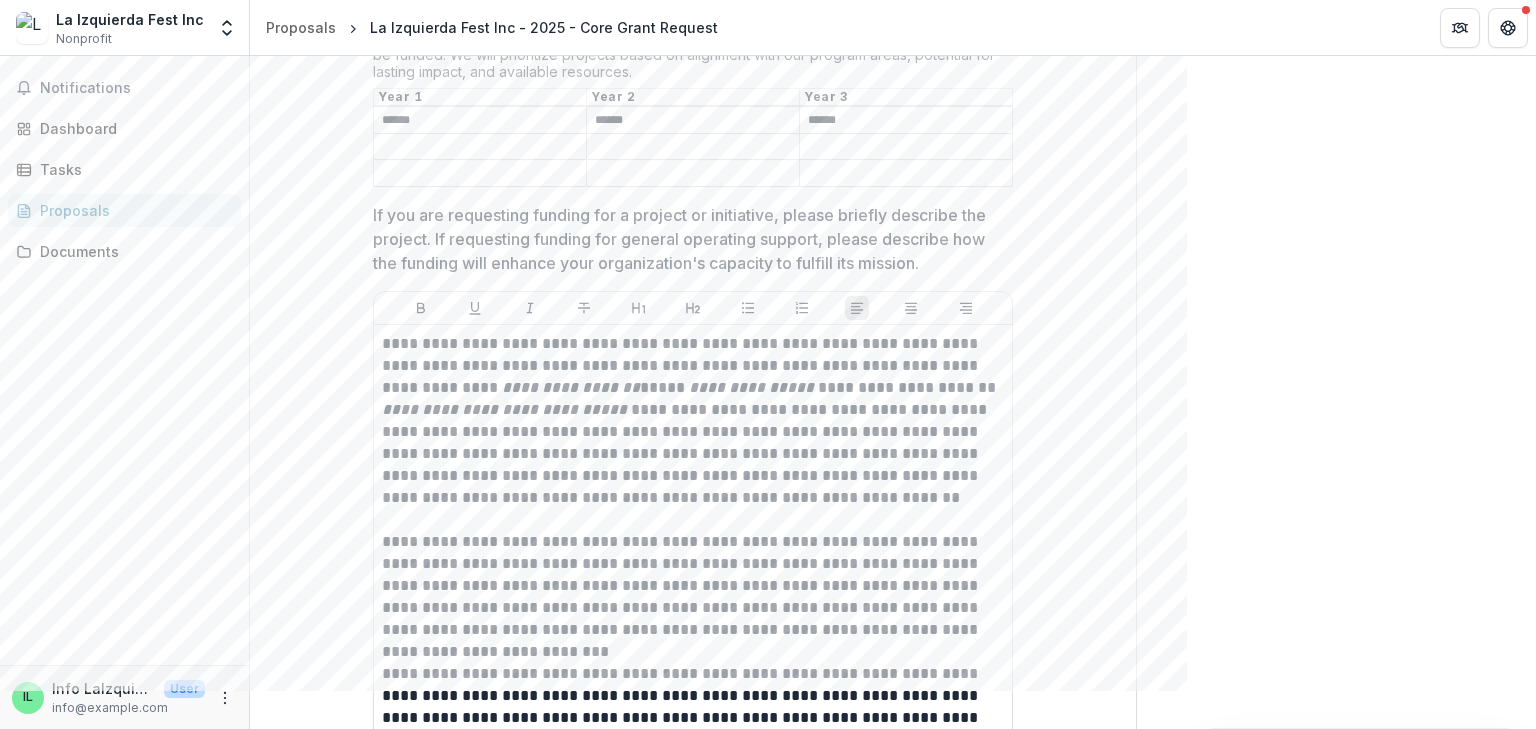click on "**********" at bounding box center [1336, 1374] 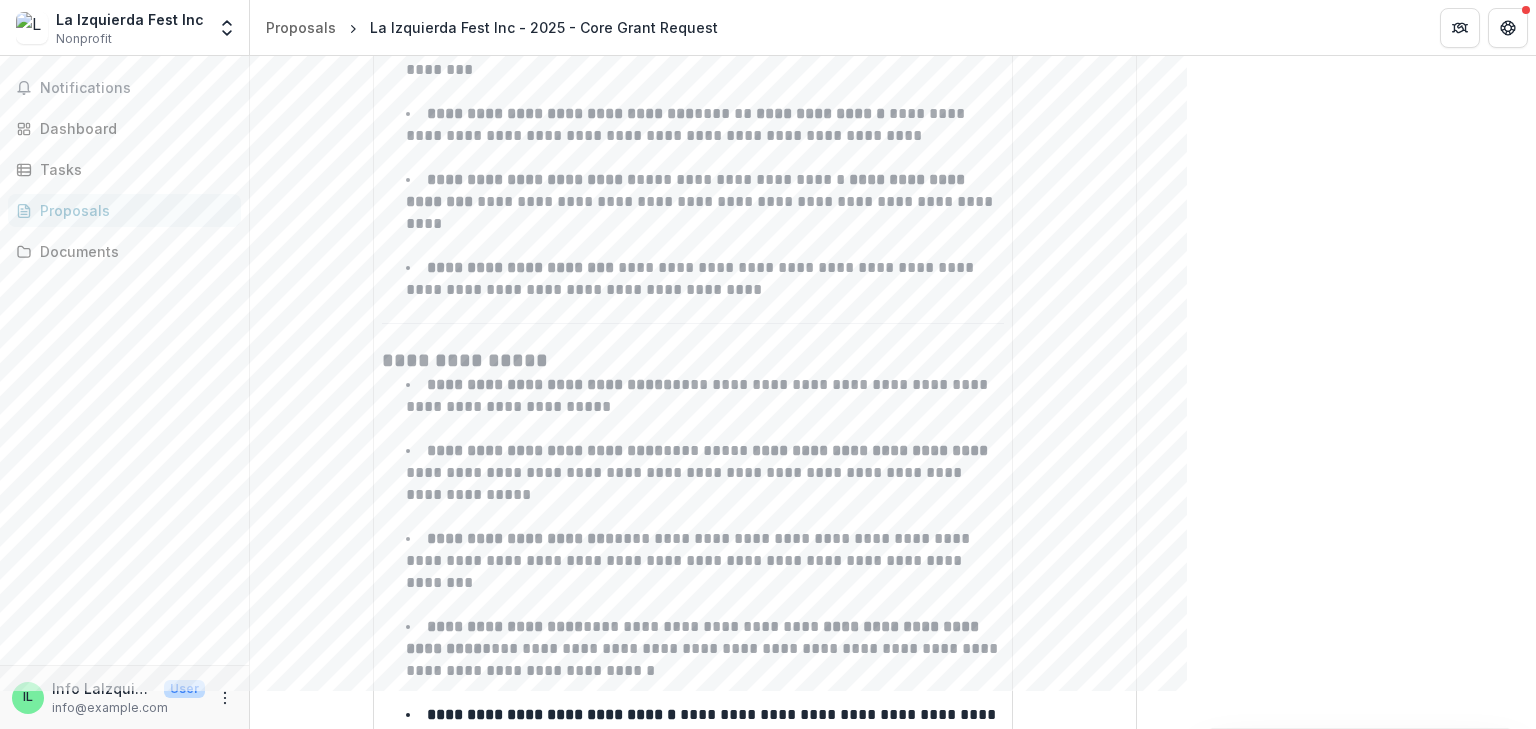 scroll, scrollTop: 6968, scrollLeft: 0, axis: vertical 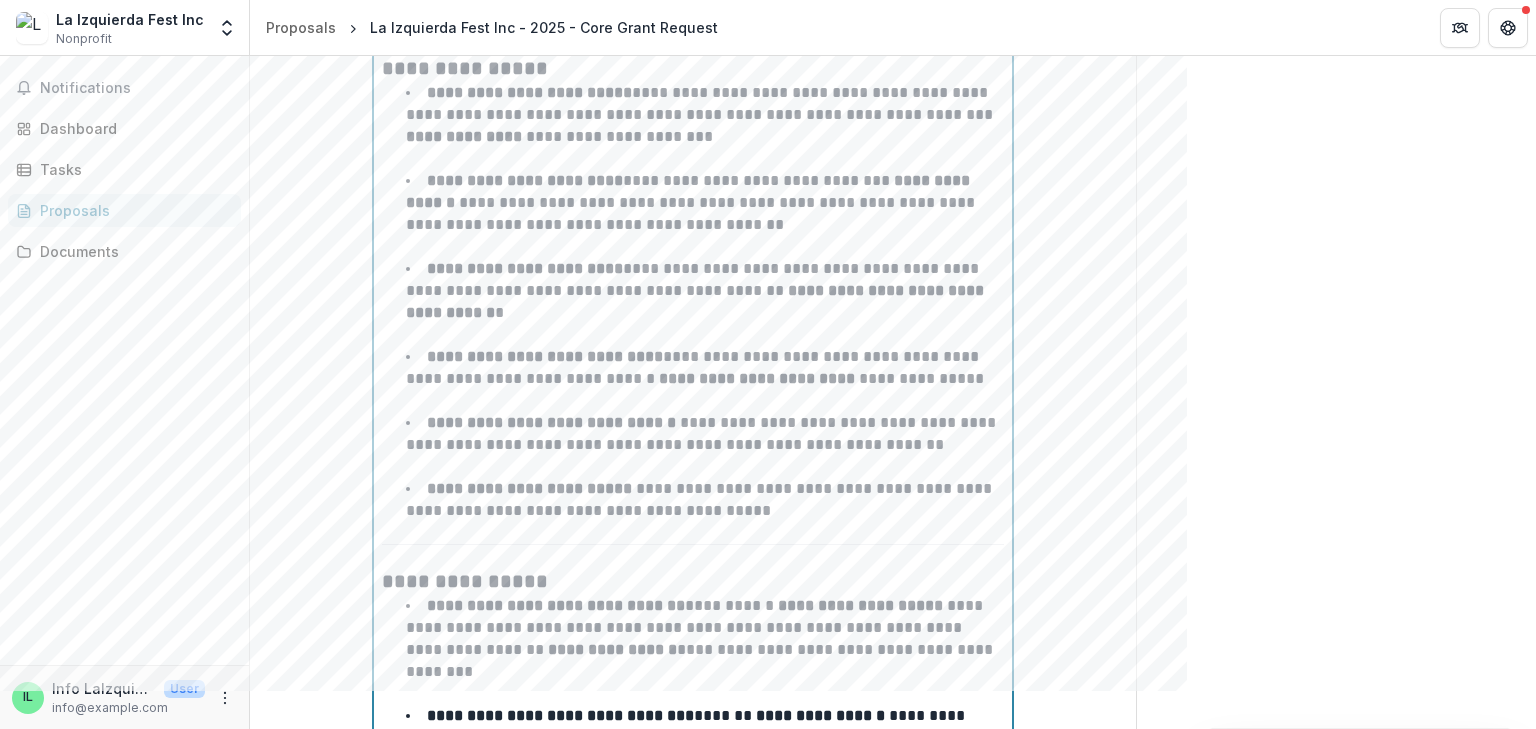 click on "**********" at bounding box center (693, 735) 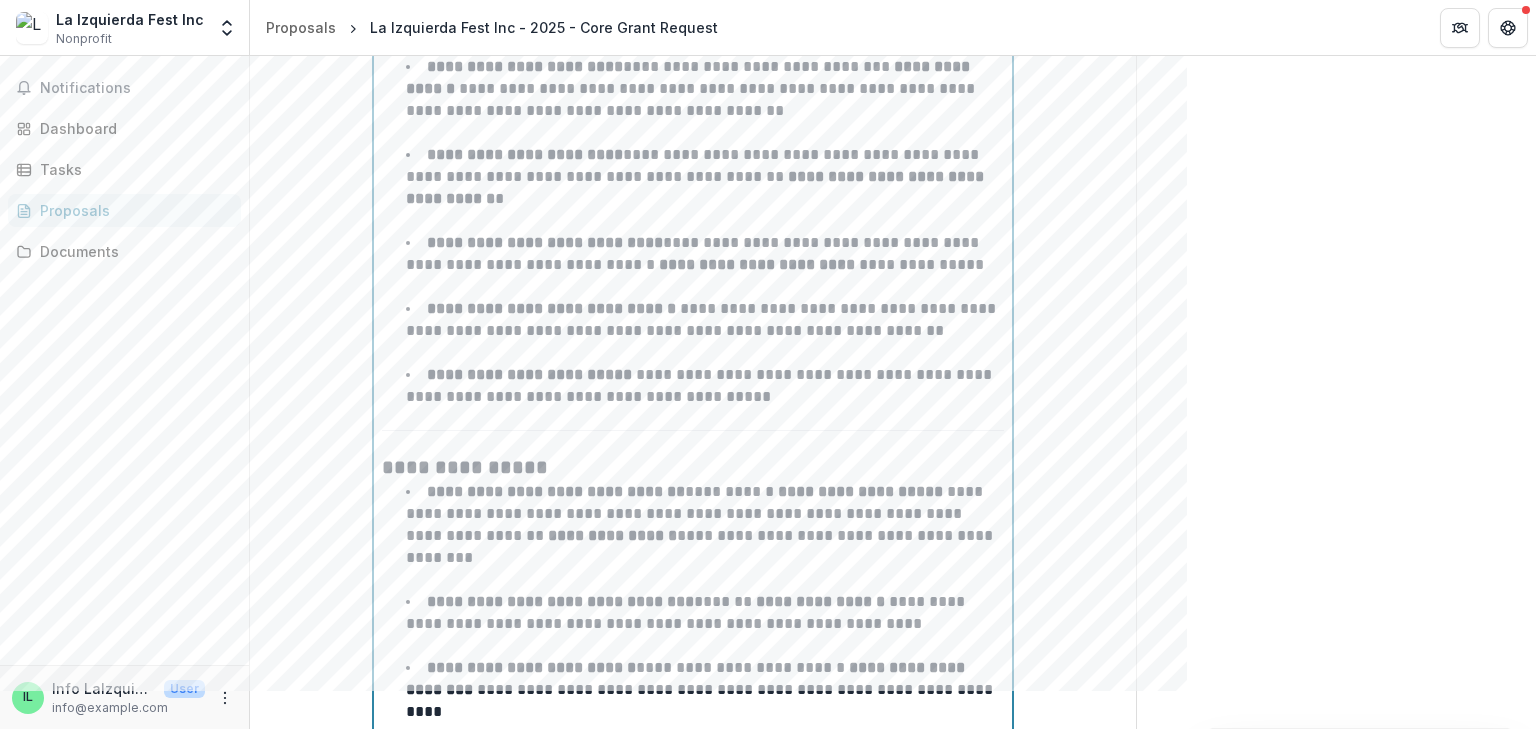 scroll, scrollTop: 6770, scrollLeft: 0, axis: vertical 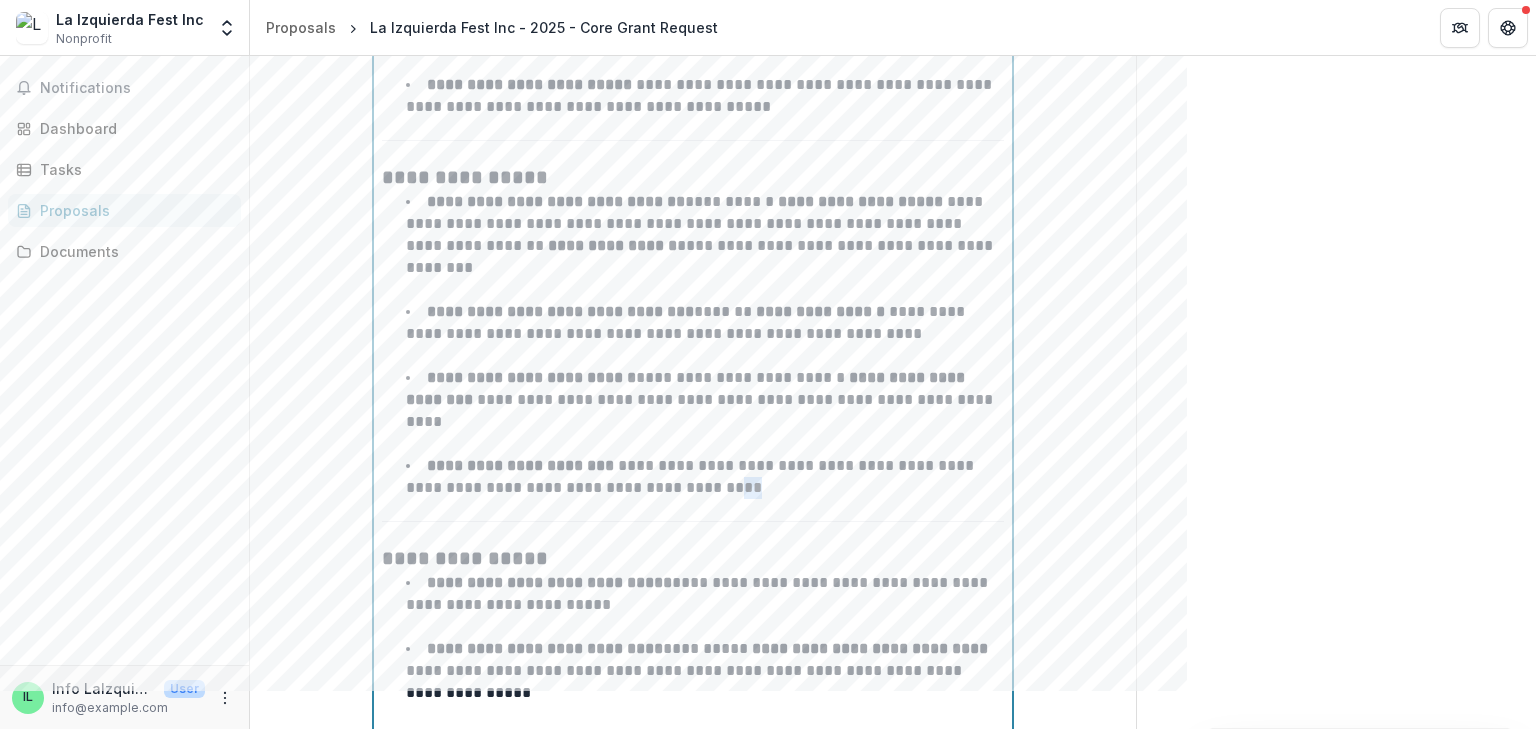 drag, startPoint x: 765, startPoint y: 501, endPoint x: 781, endPoint y: 499, distance: 16.124516 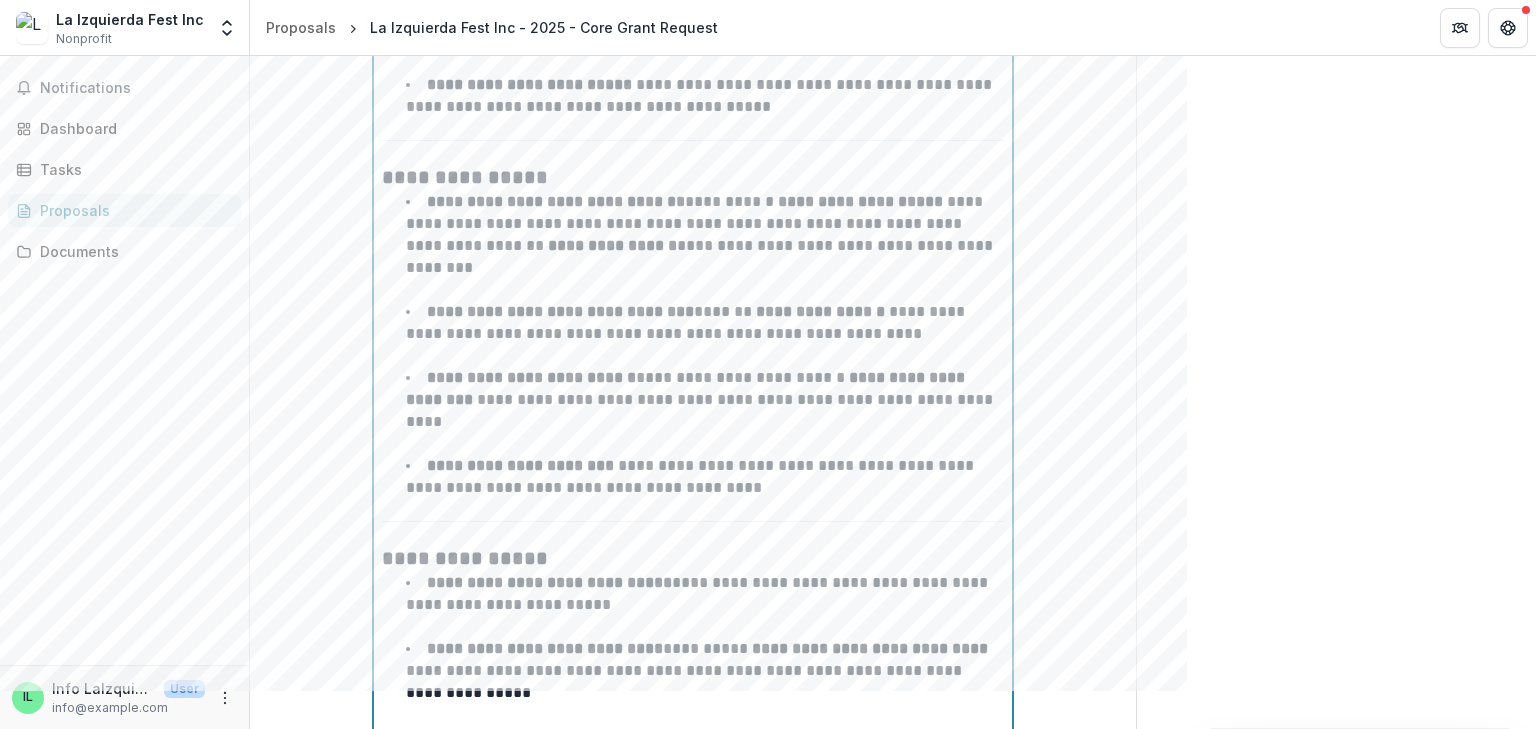 click on "**********" at bounding box center [692, 476] 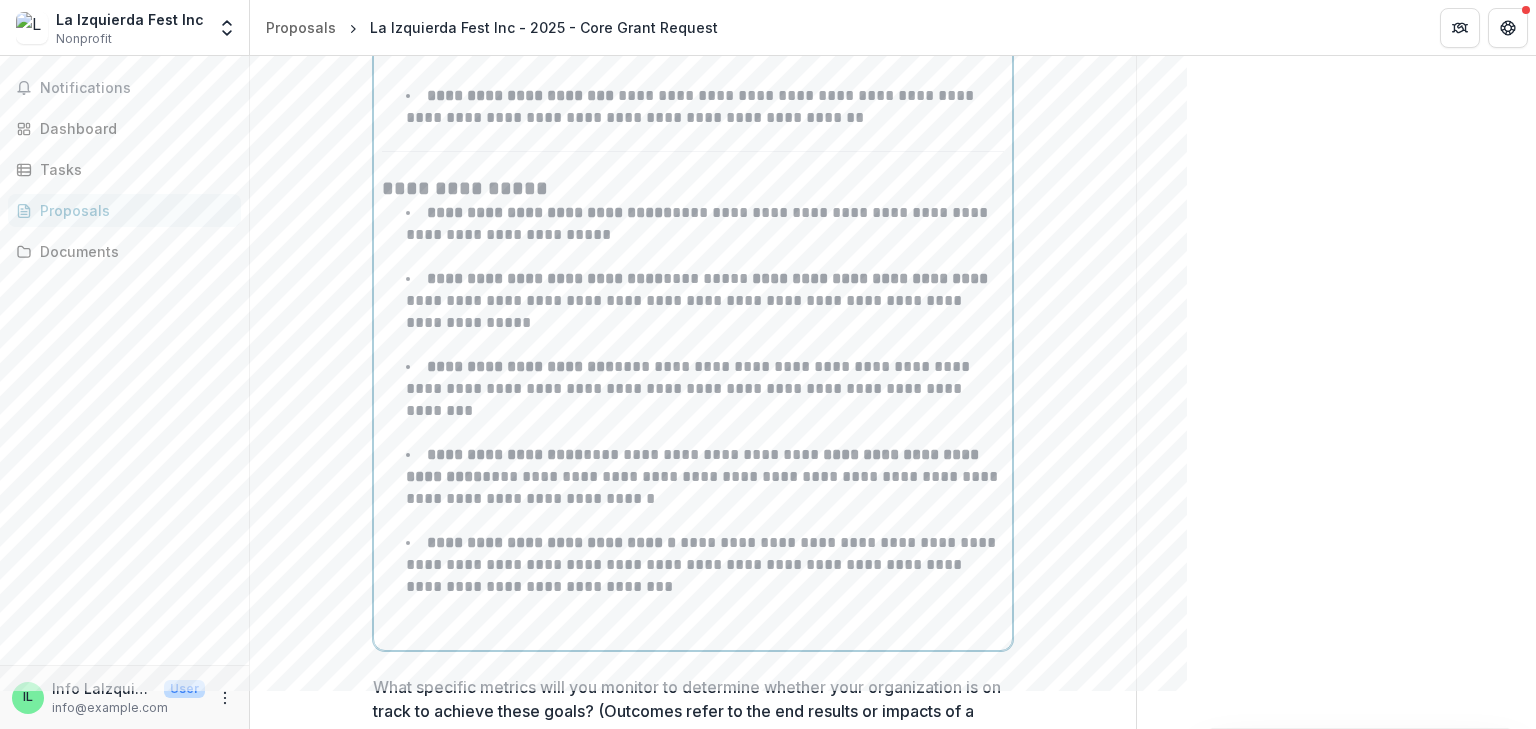 scroll, scrollTop: 7144, scrollLeft: 0, axis: vertical 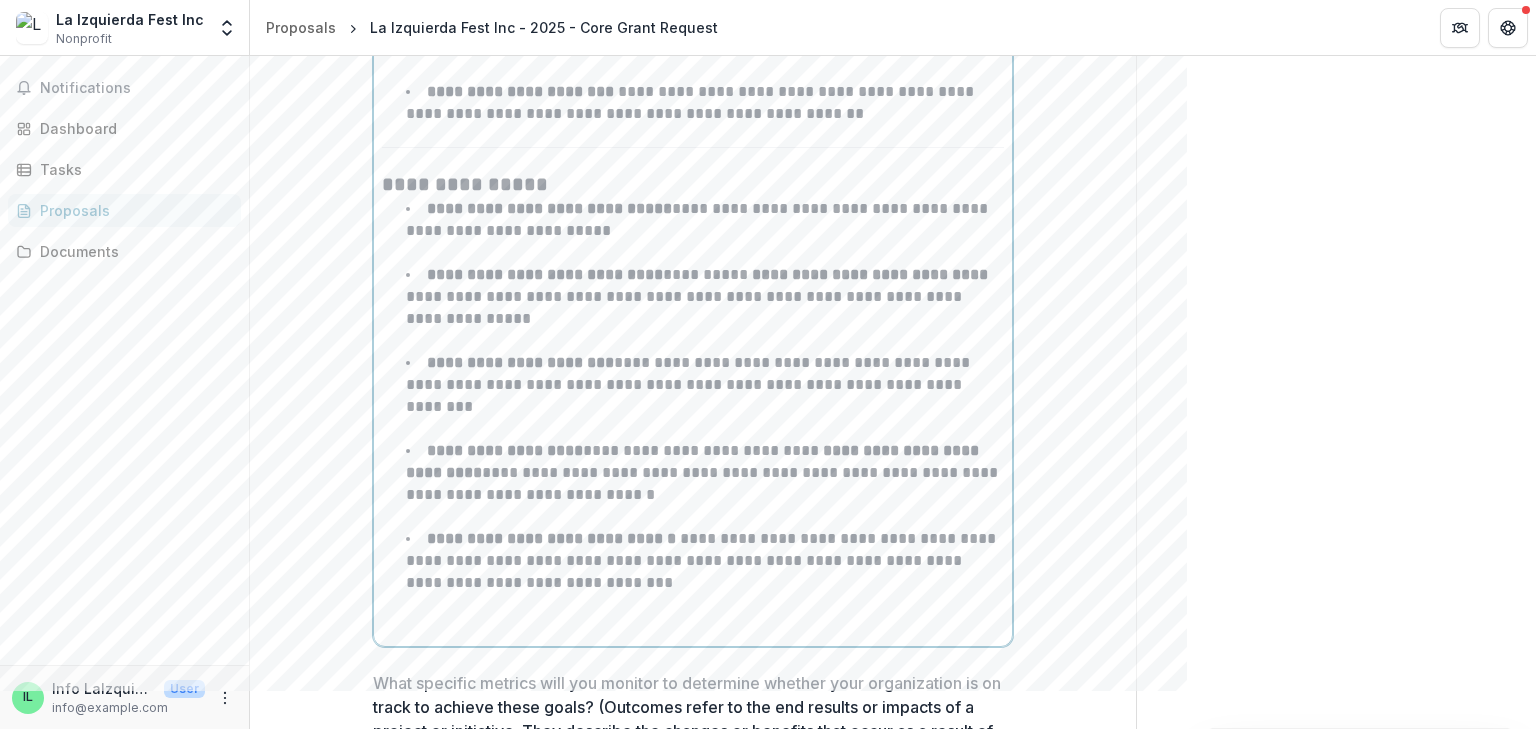 click on "**********" at bounding box center [690, 384] 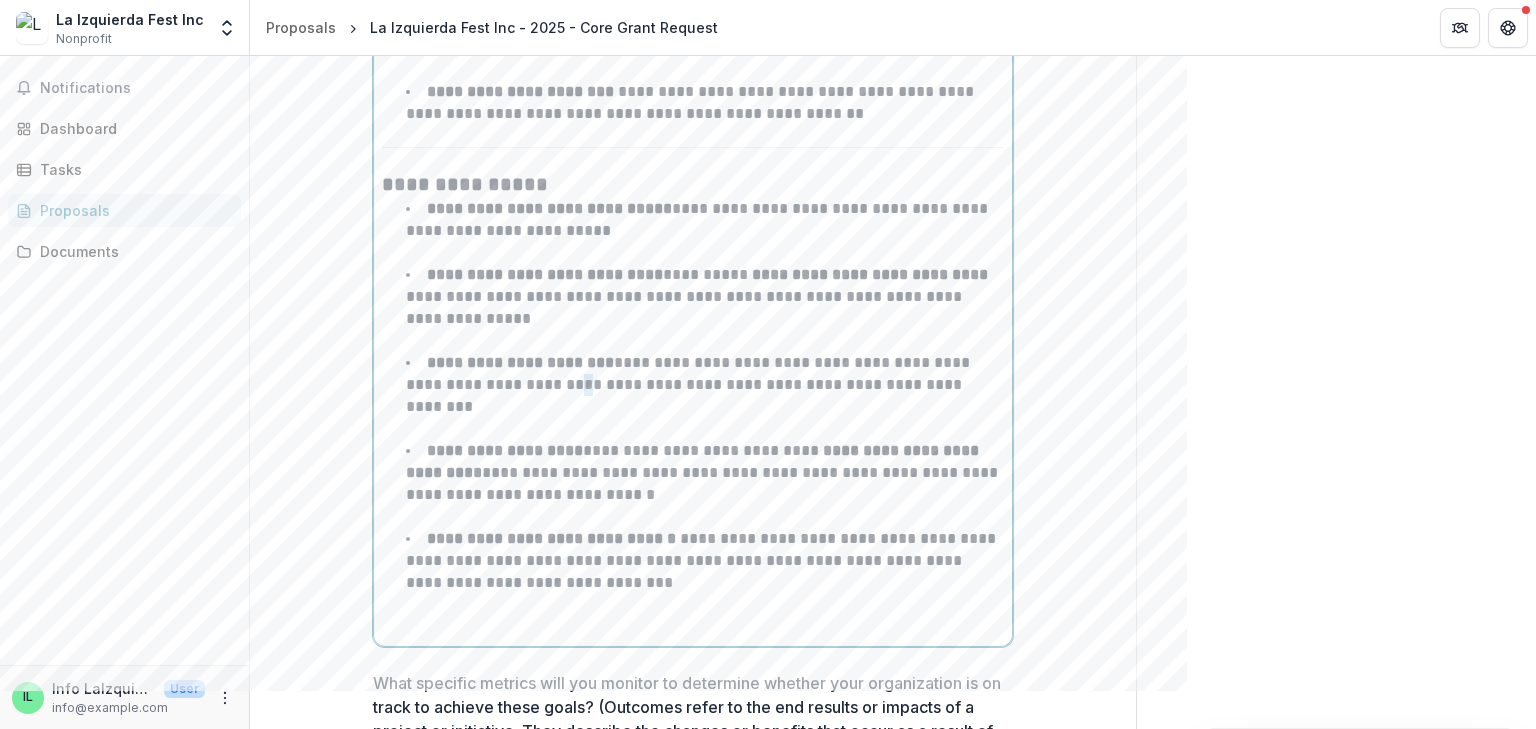click on "**********" at bounding box center [690, 384] 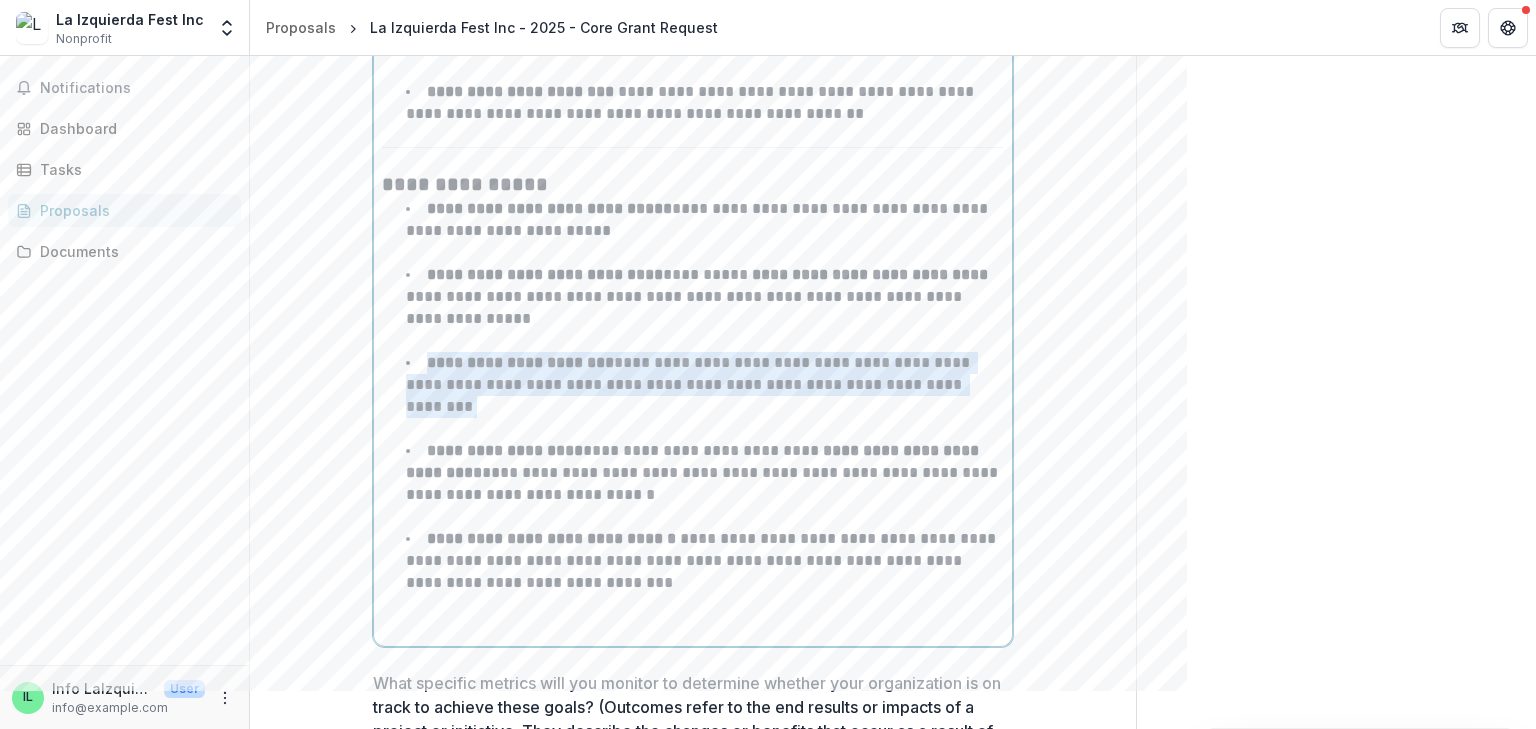 click on "**********" at bounding box center (690, 384) 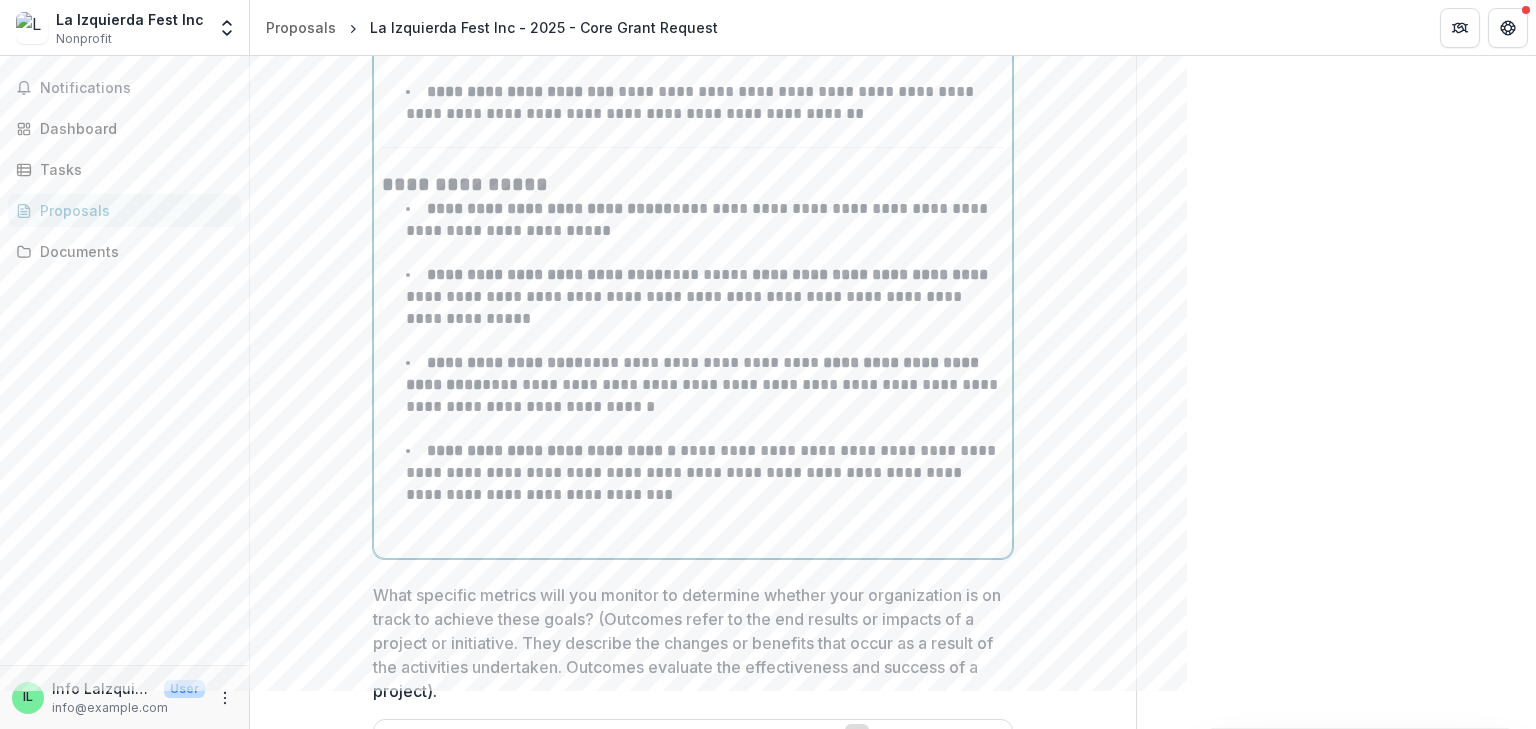 click on "**********" at bounding box center (705, 396) 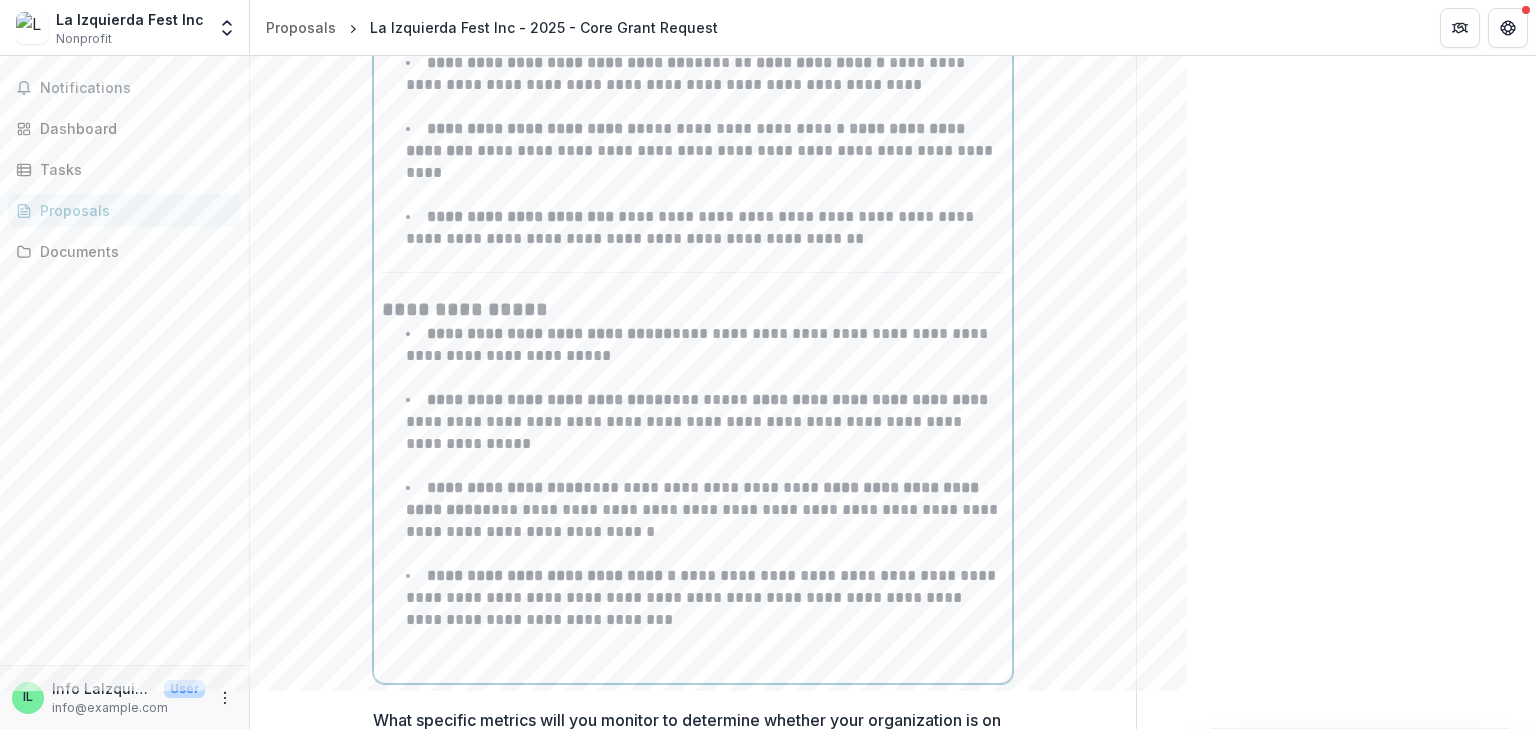 scroll, scrollTop: 7017, scrollLeft: 0, axis: vertical 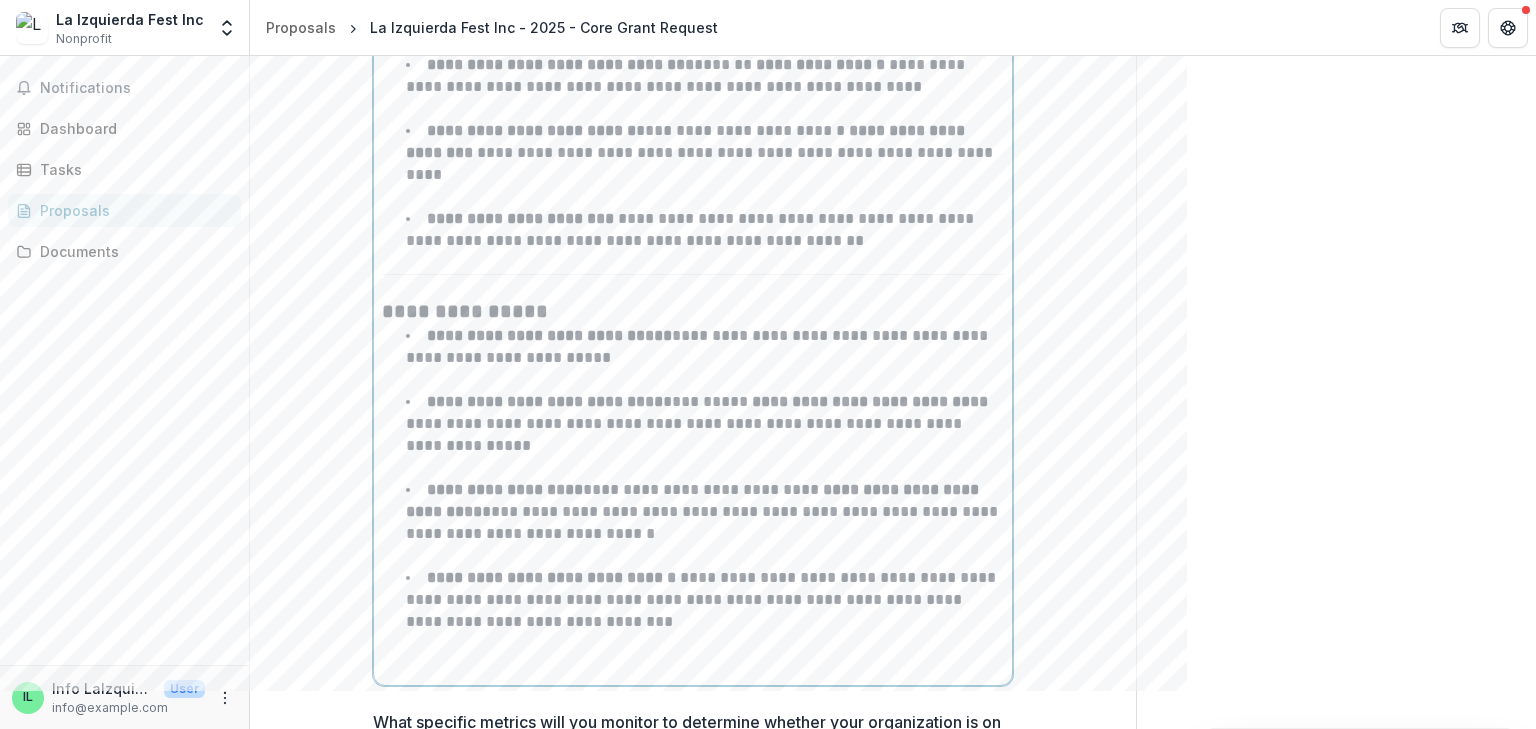 click at bounding box center (693, 666) 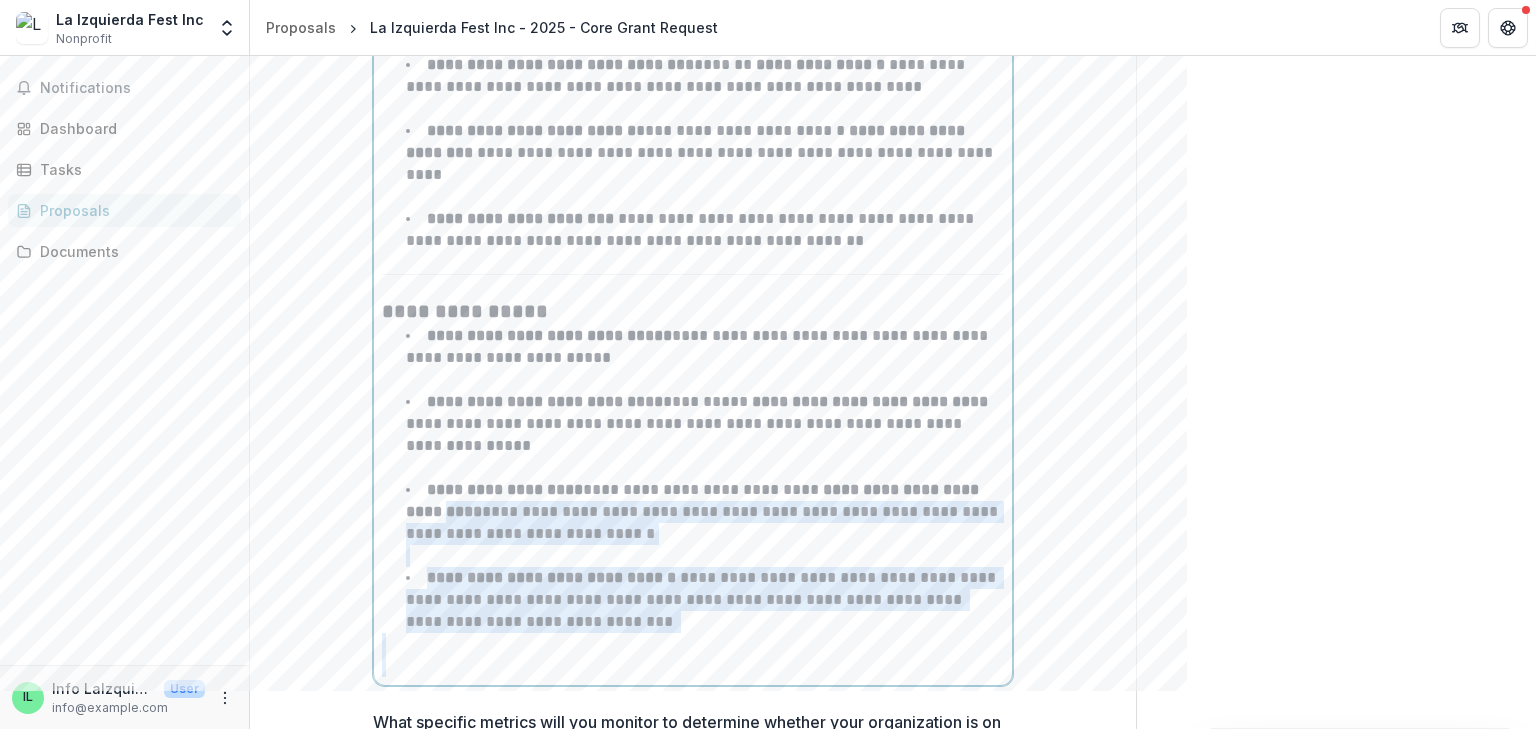 drag, startPoint x: 478, startPoint y: 673, endPoint x: 403, endPoint y: 455, distance: 230.54066 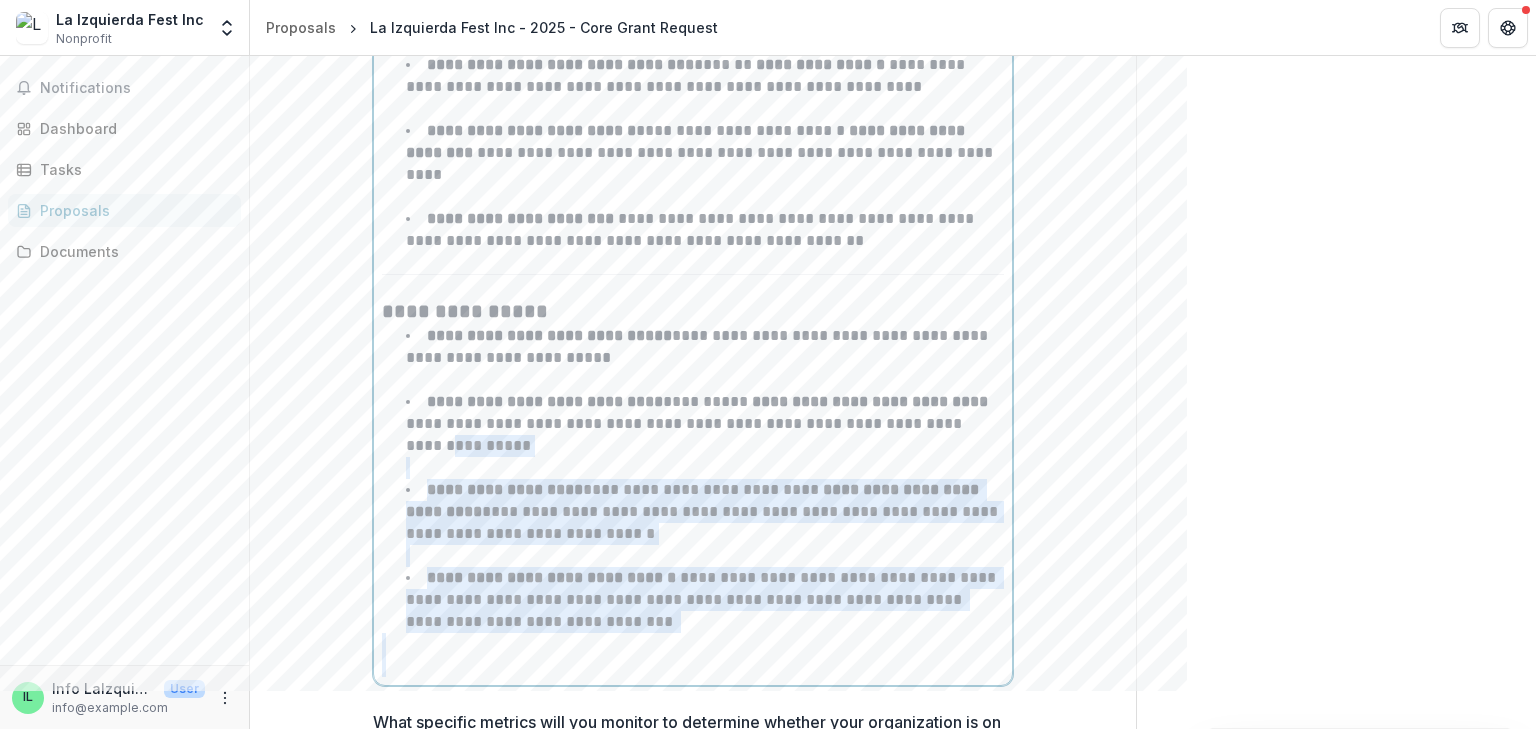 click on "**********" at bounding box center [704, 511] 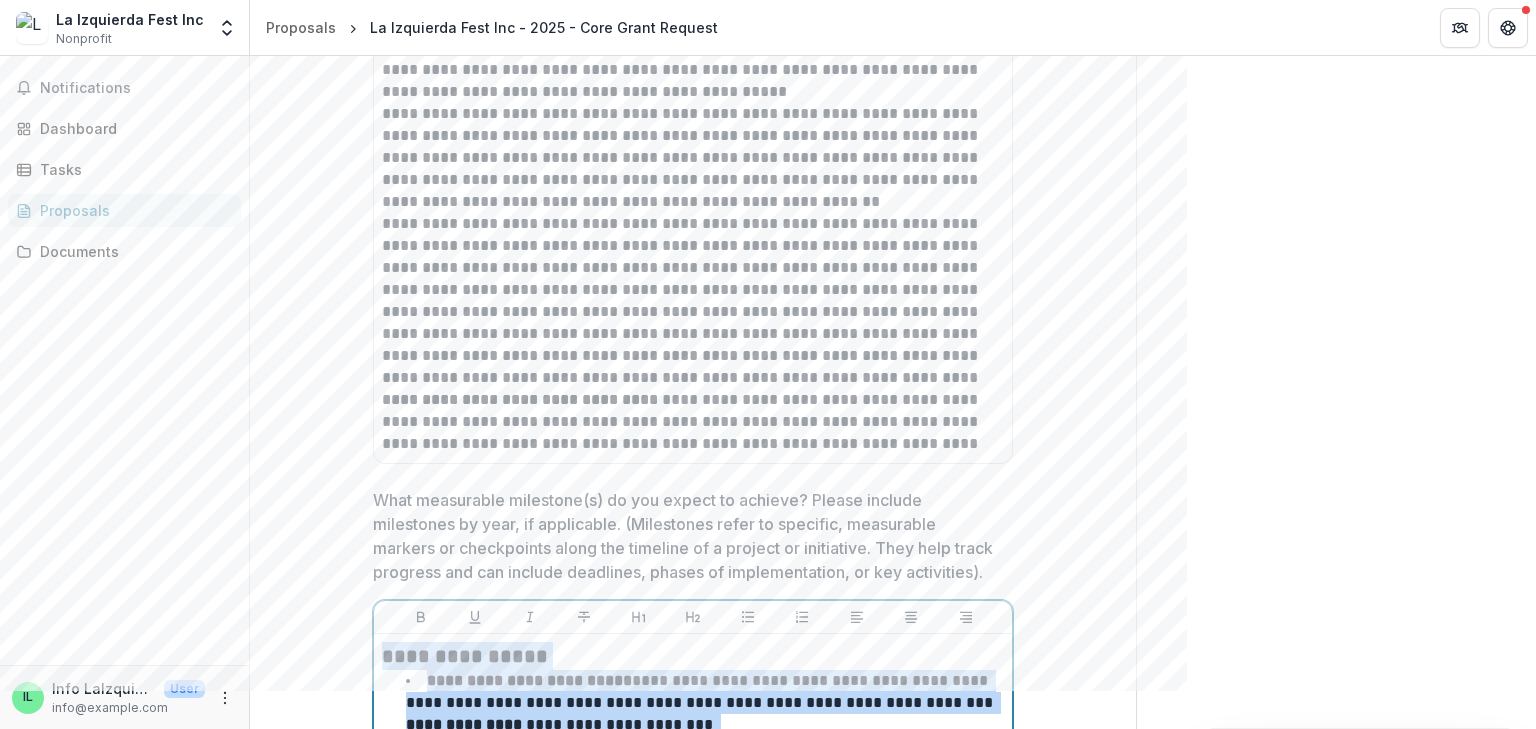 scroll, scrollTop: 5306, scrollLeft: 0, axis: vertical 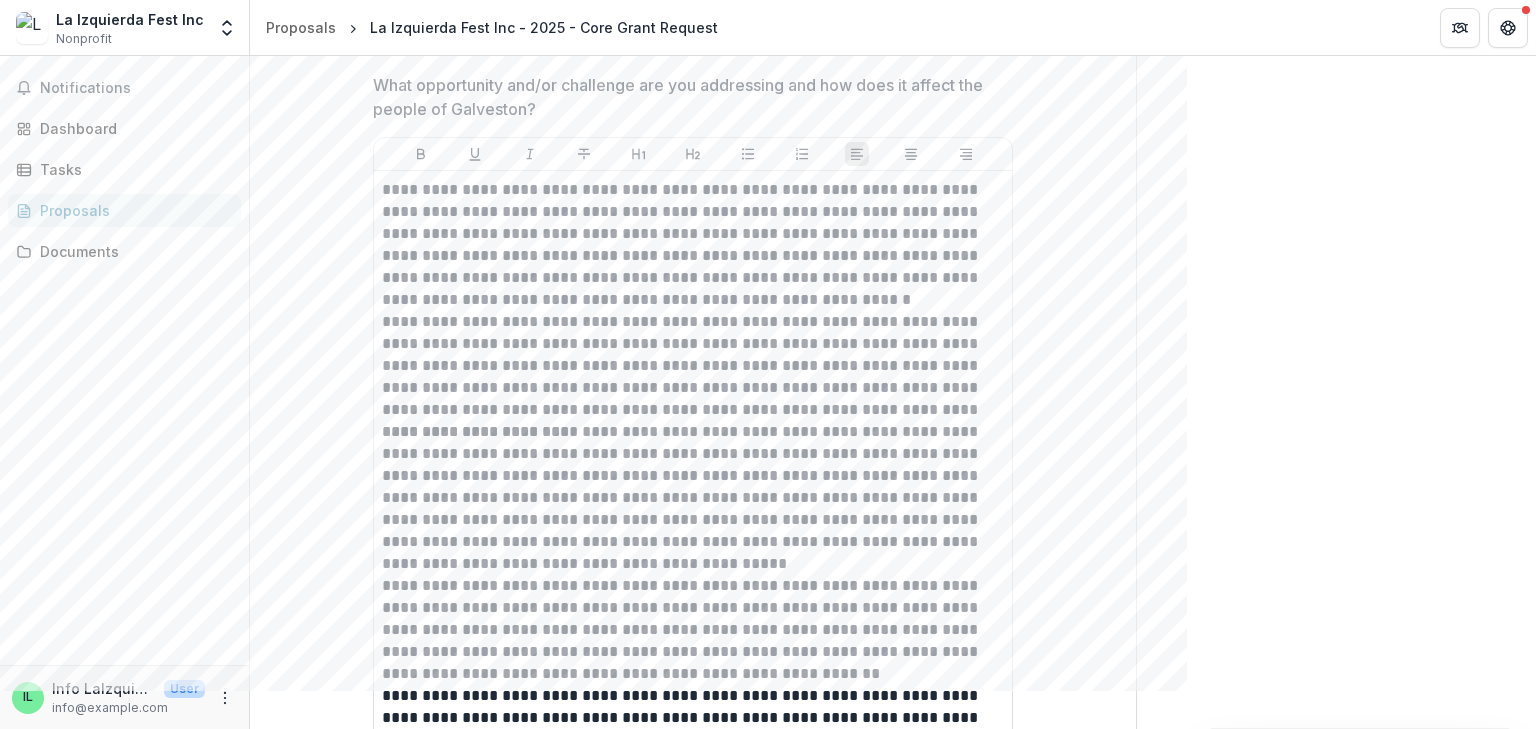 drag, startPoint x: 464, startPoint y: 659, endPoint x: 377, endPoint y: 274, distance: 394.7075 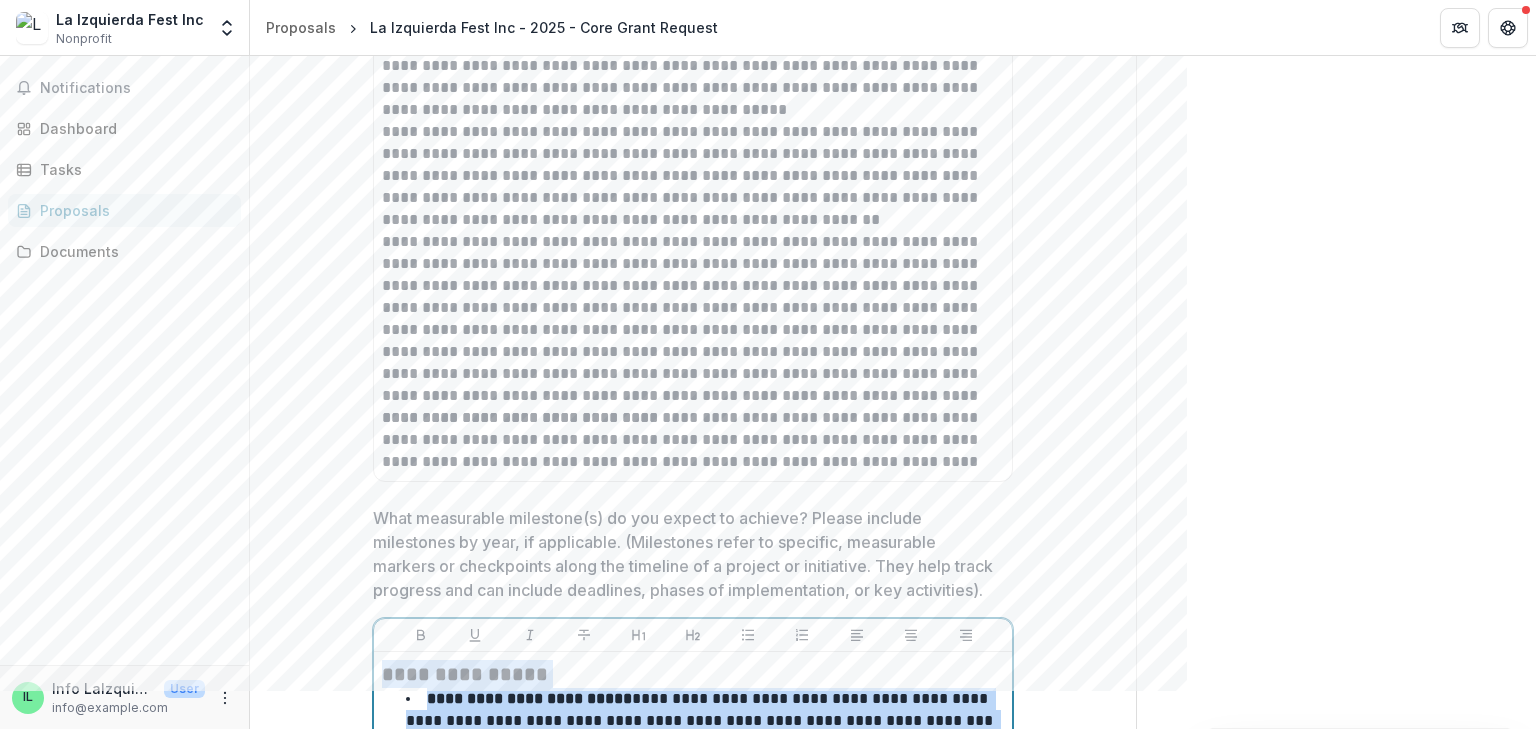 scroll, scrollTop: 6293, scrollLeft: 0, axis: vertical 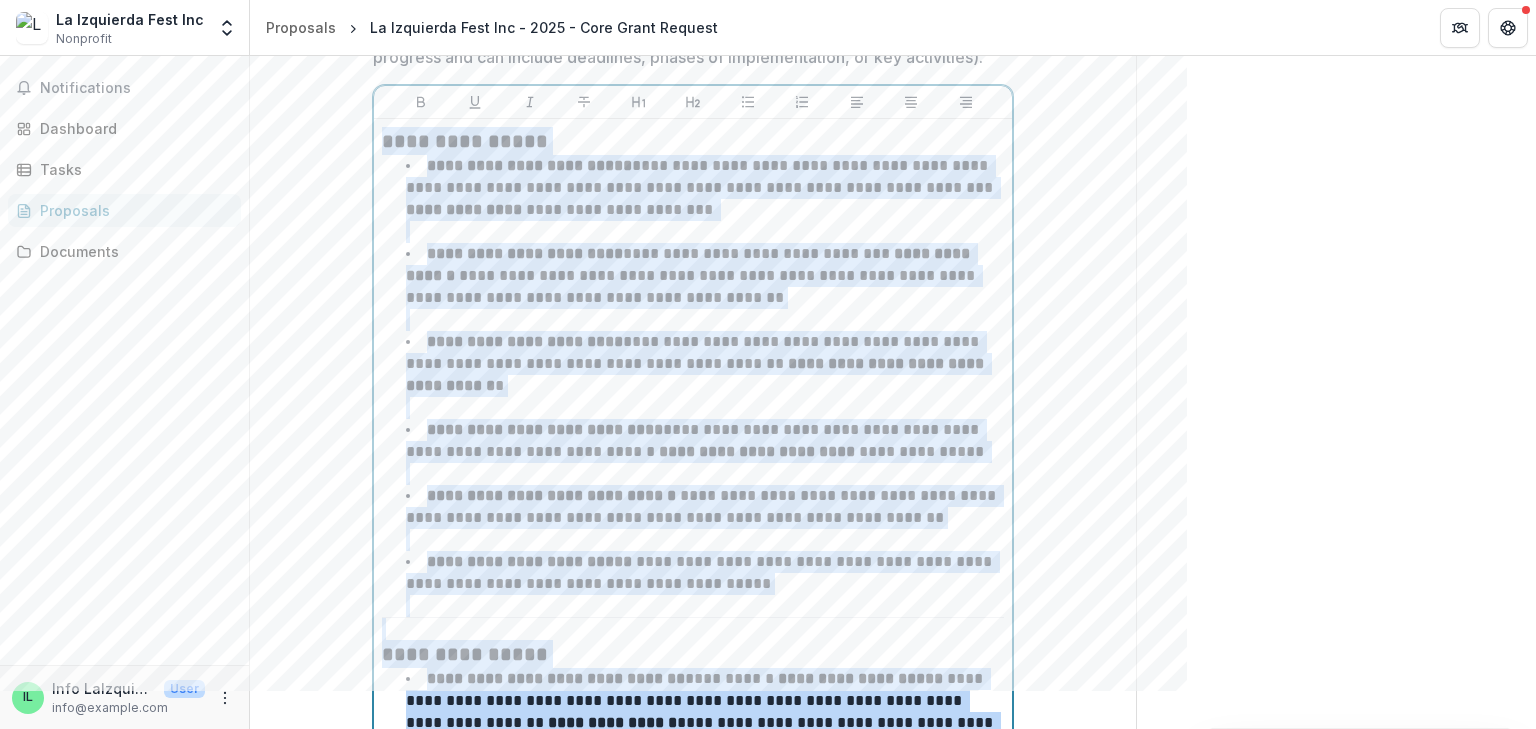 copy on "**********" 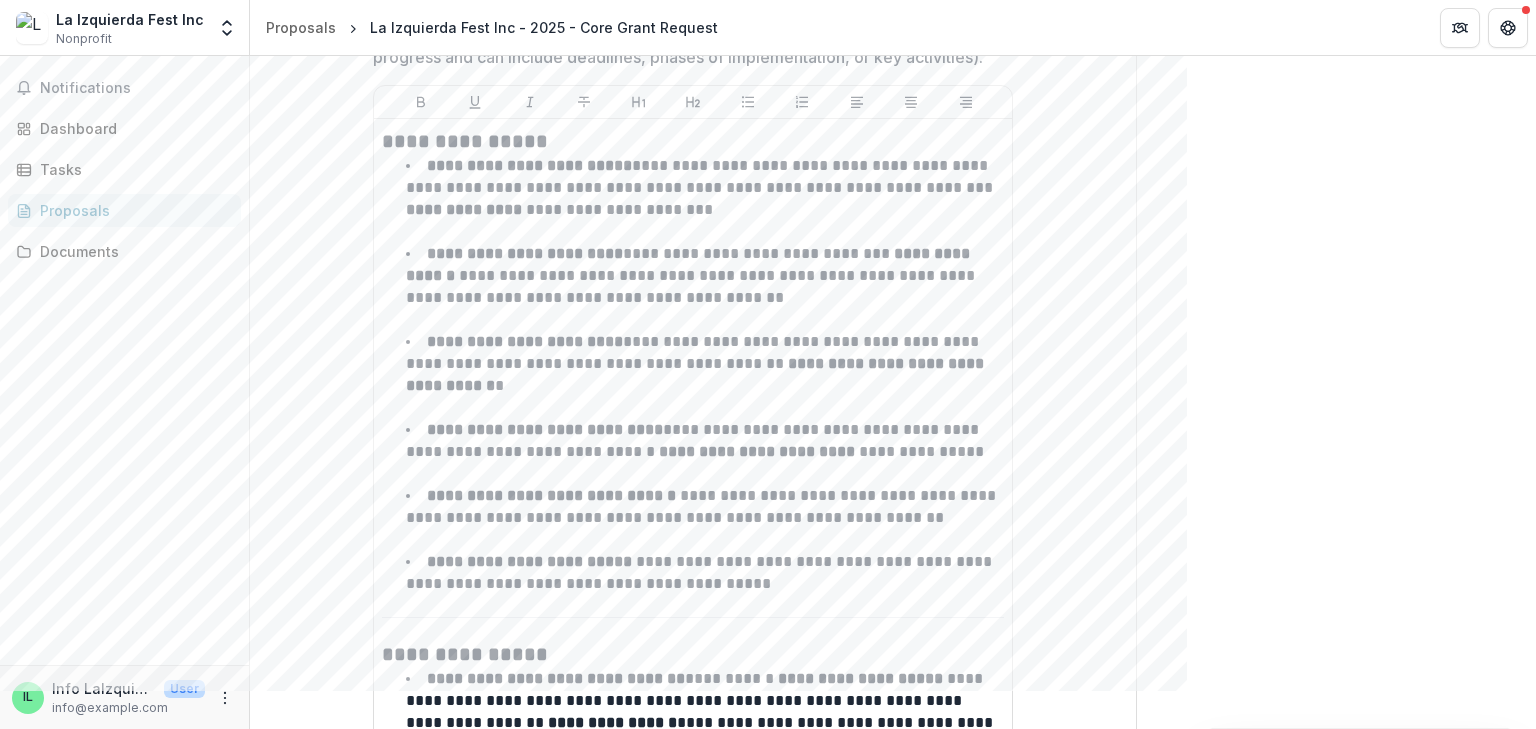 click on "Notifications Dashboard Tasks Proposals Documents" at bounding box center (124, 360) 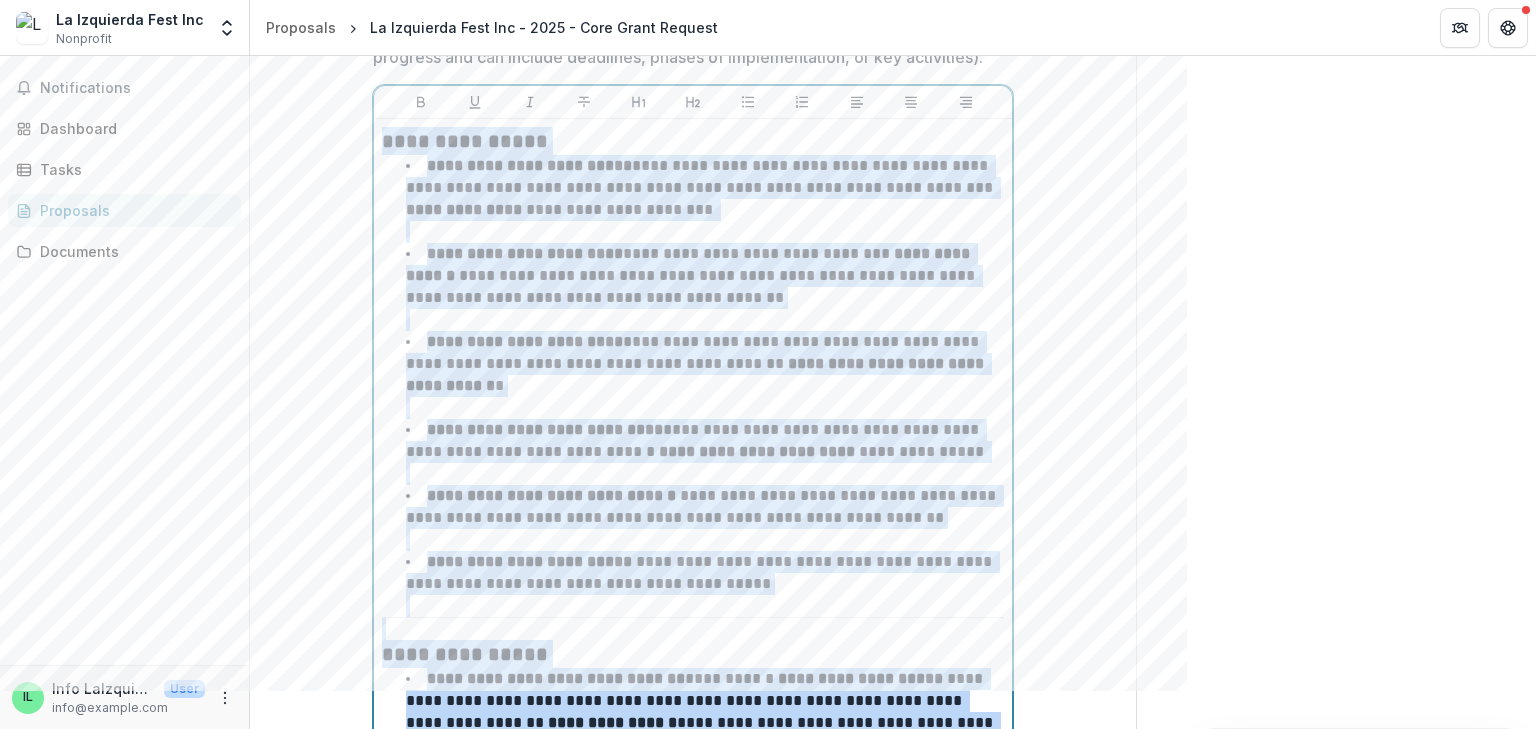 copy on "**********" 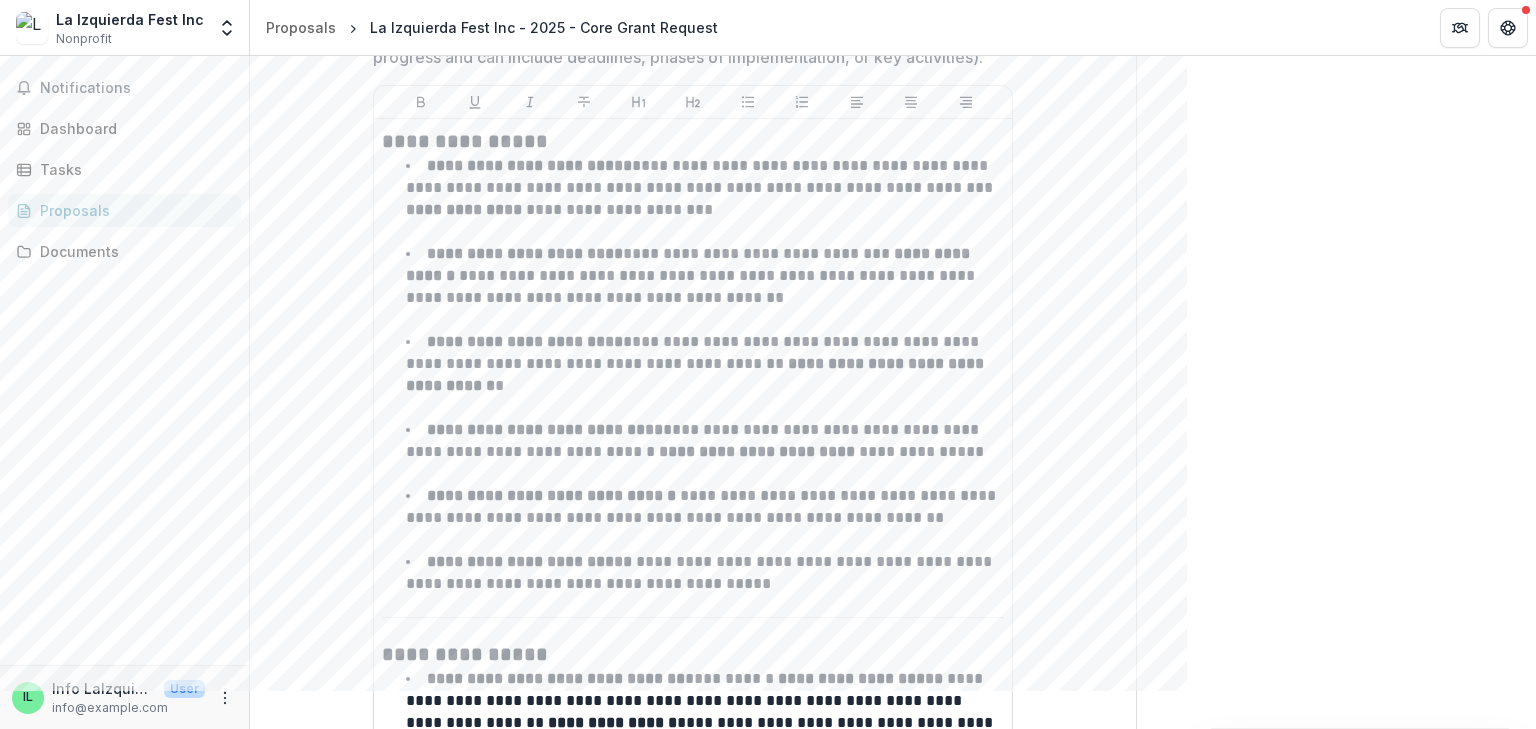 click on "Notifications Dashboard Tasks Proposals Documents" at bounding box center [124, 360] 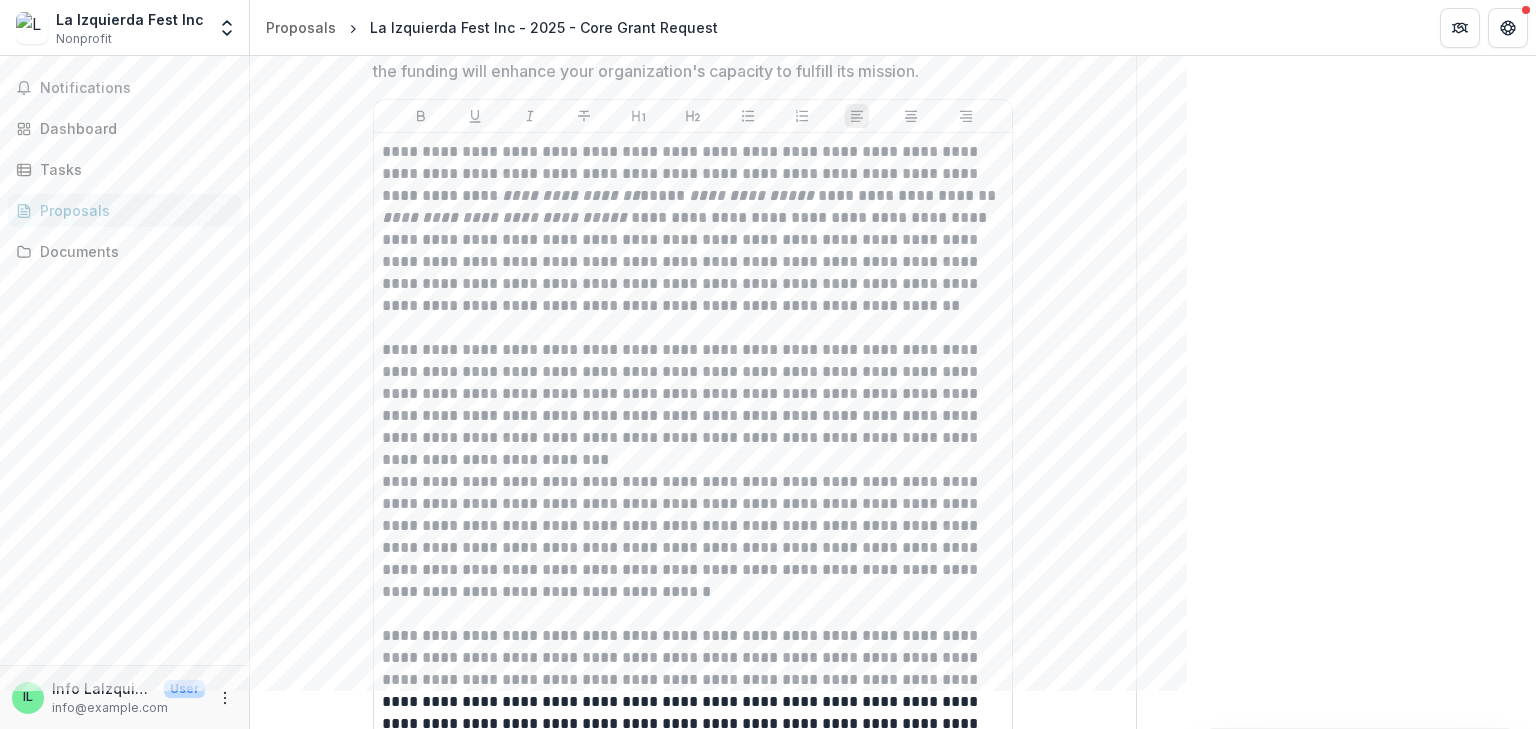 scroll, scrollTop: 4225, scrollLeft: 0, axis: vertical 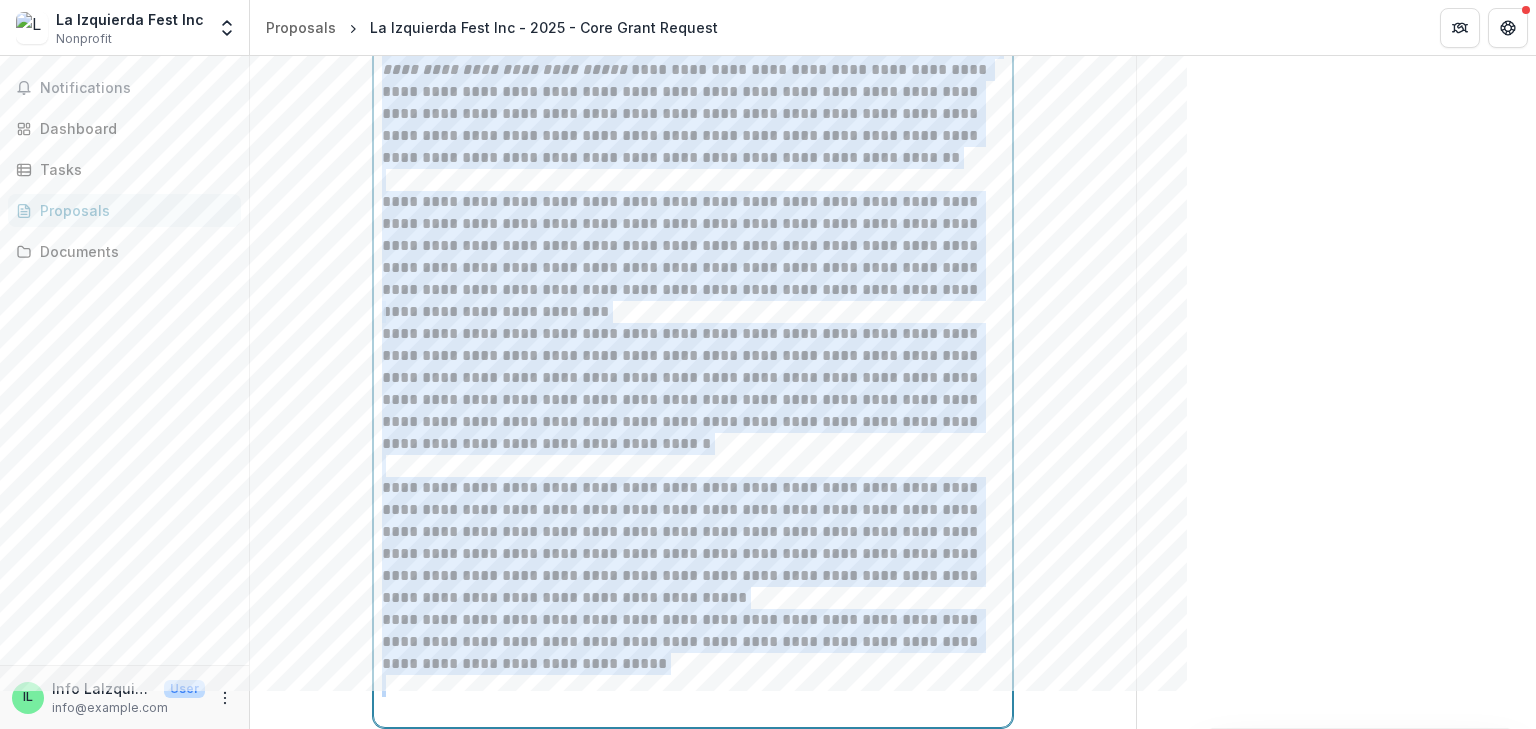 click on "**********" at bounding box center (693, 356) 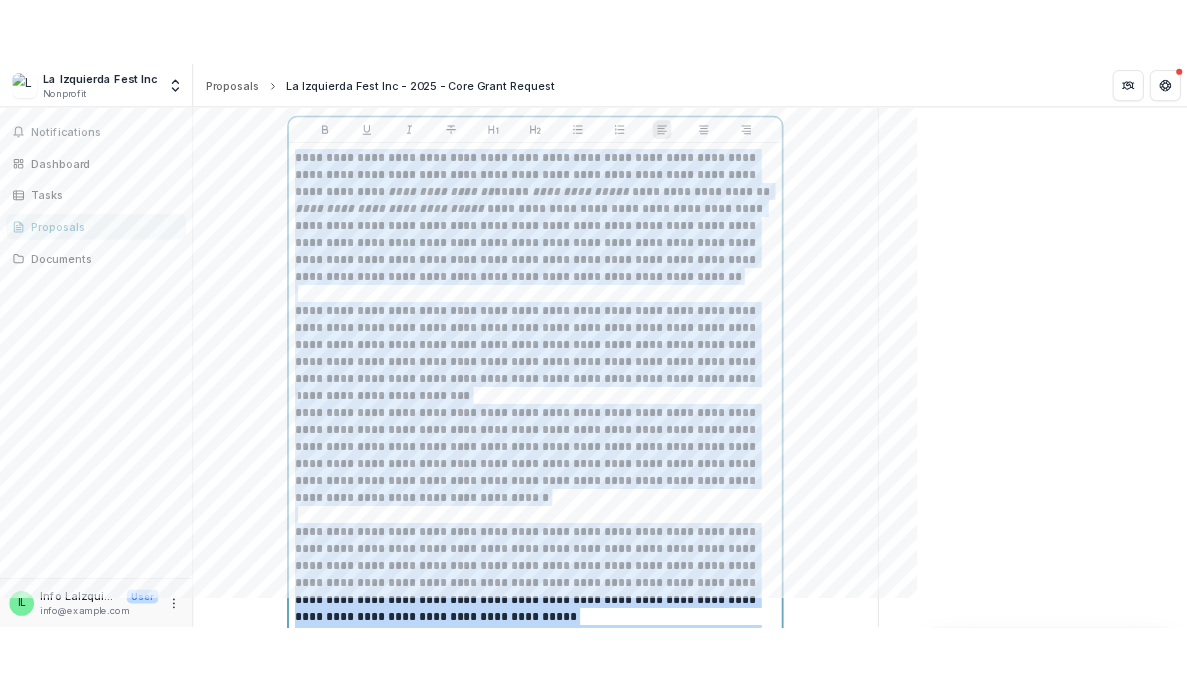 scroll, scrollTop: 4254, scrollLeft: 0, axis: vertical 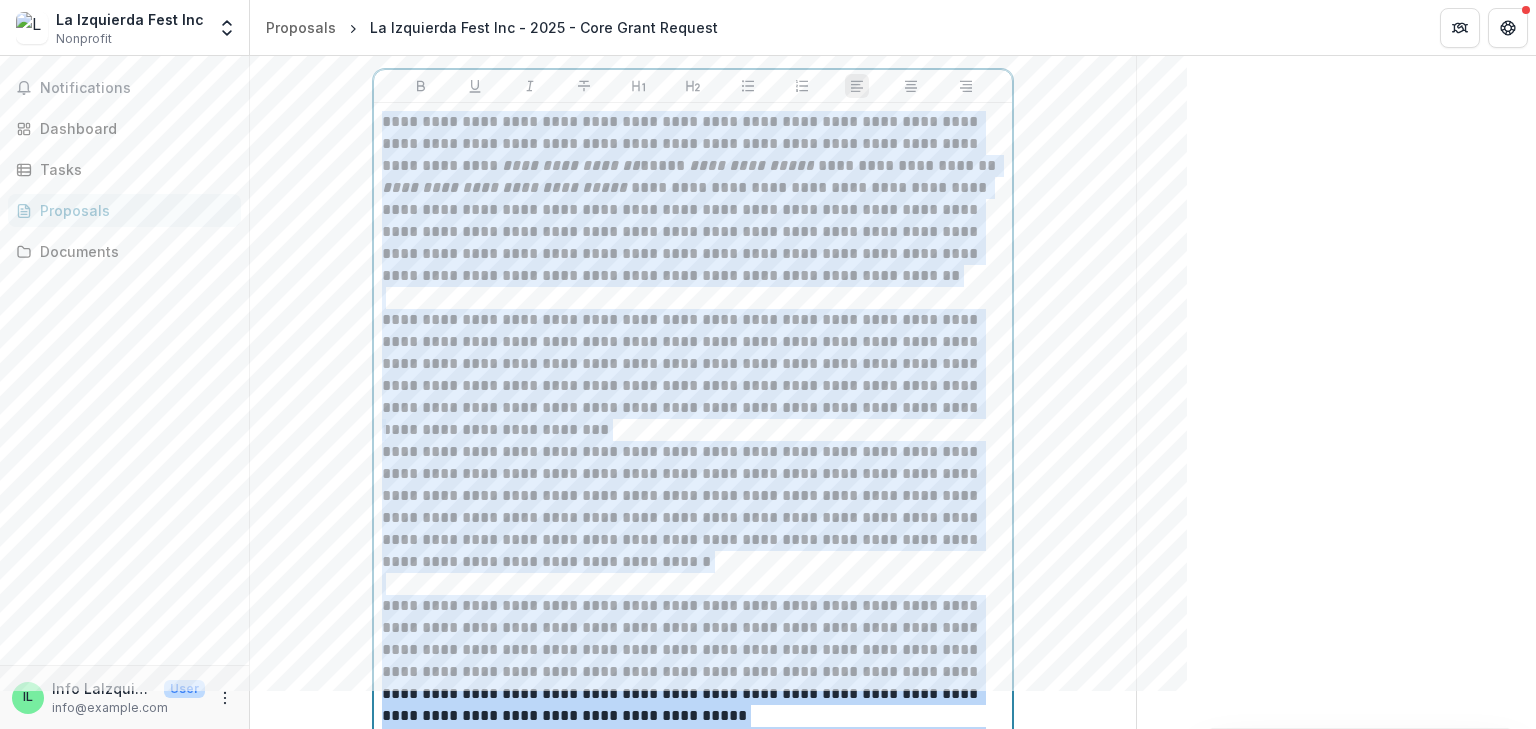 click on "**********" at bounding box center (693, 199) 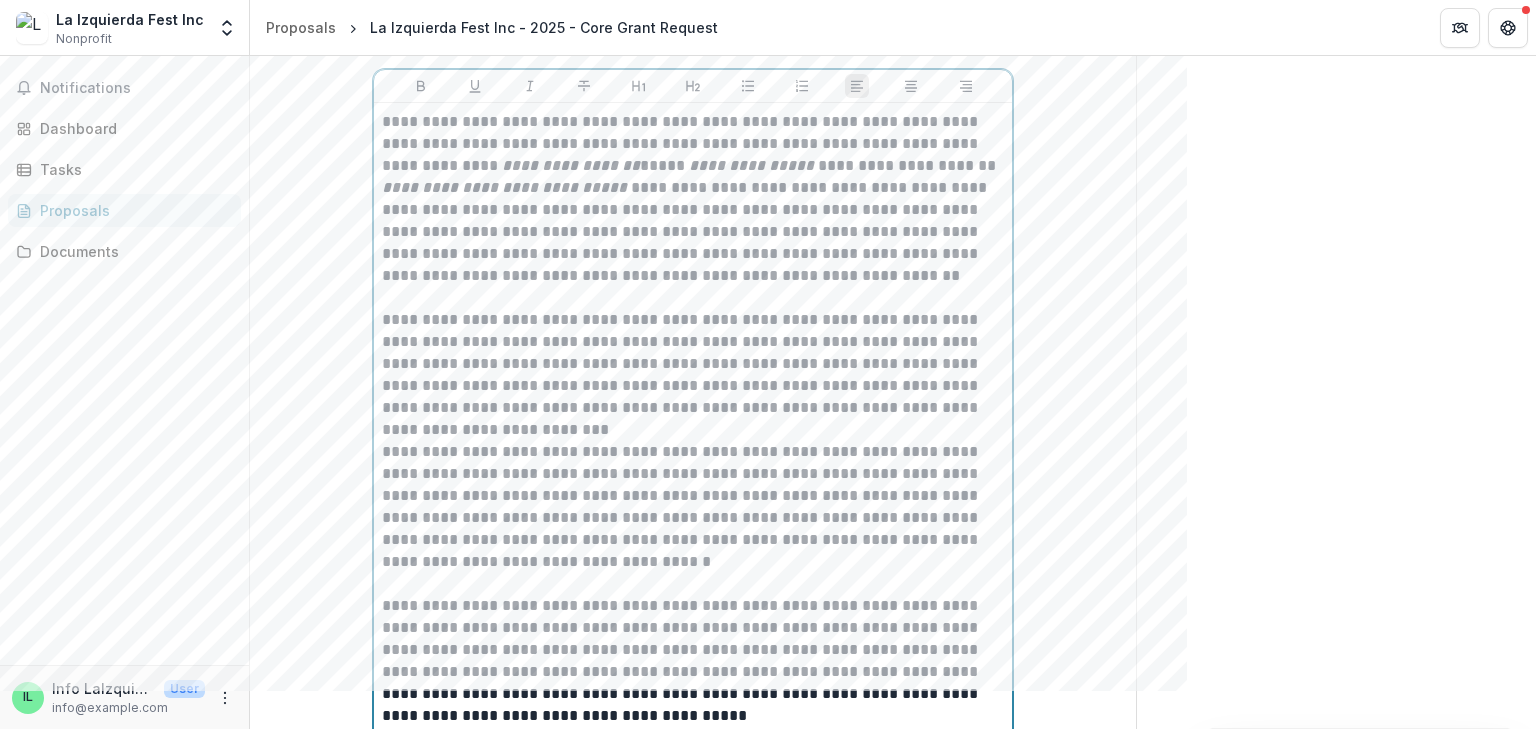 type 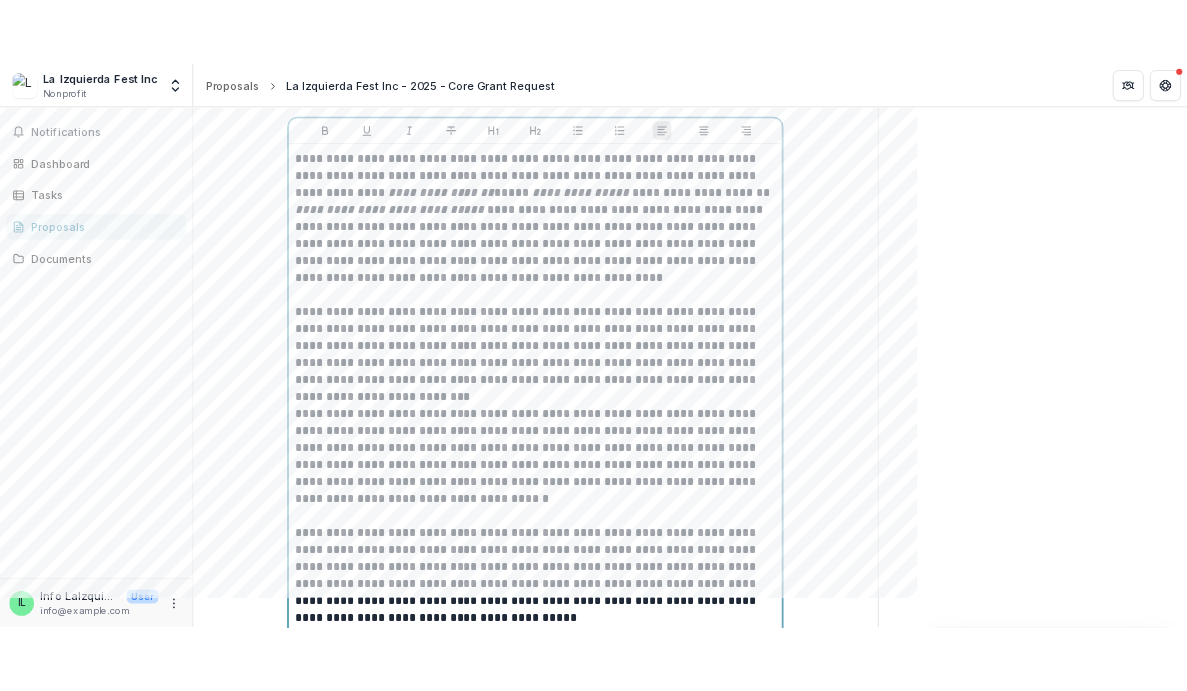 scroll, scrollTop: 4239, scrollLeft: 0, axis: vertical 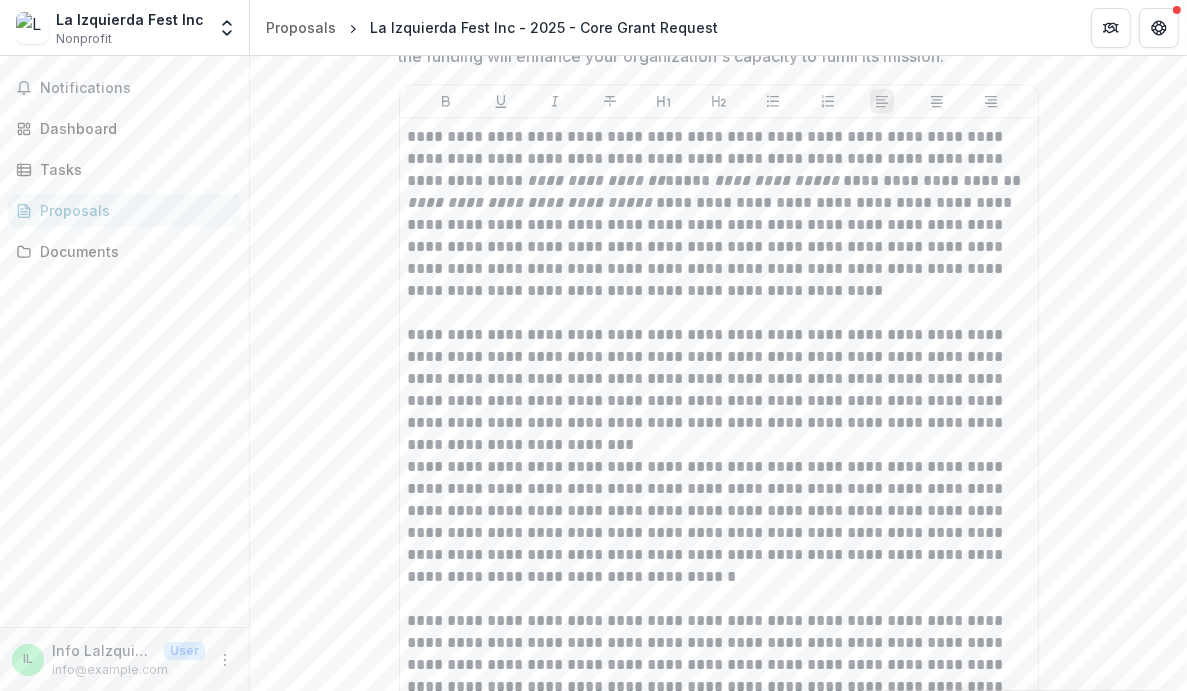 click on "Notifications Dashboard Tasks Proposals Documents" at bounding box center (124, 341) 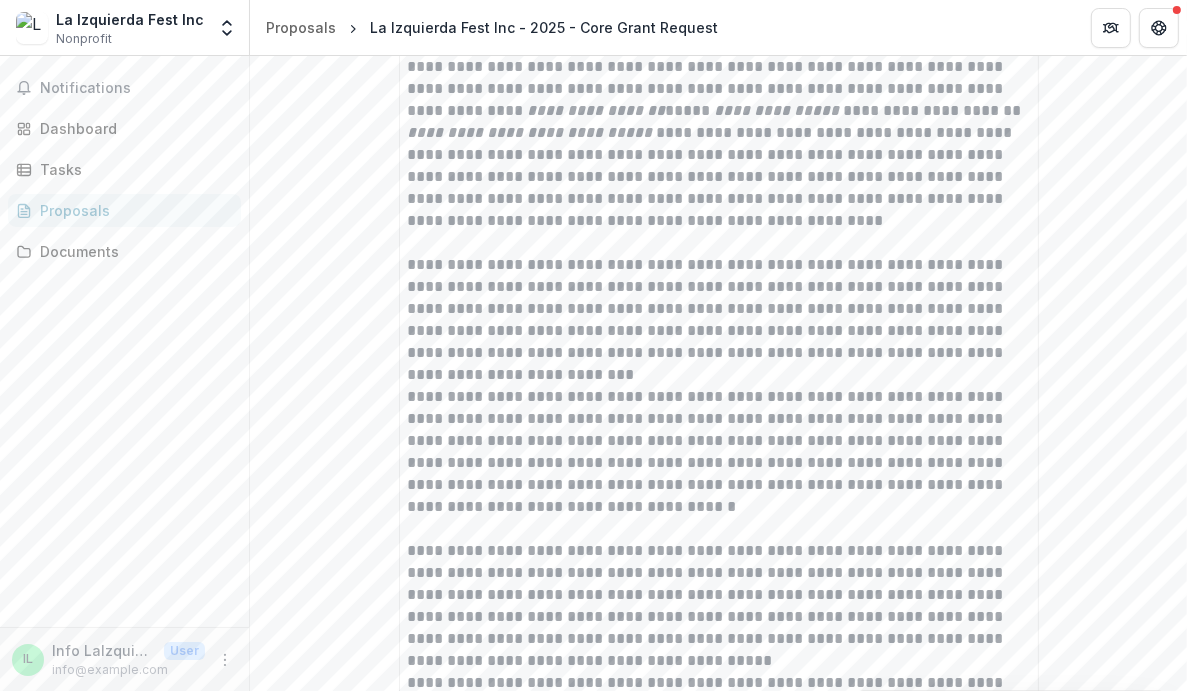 scroll, scrollTop: 4318, scrollLeft: 0, axis: vertical 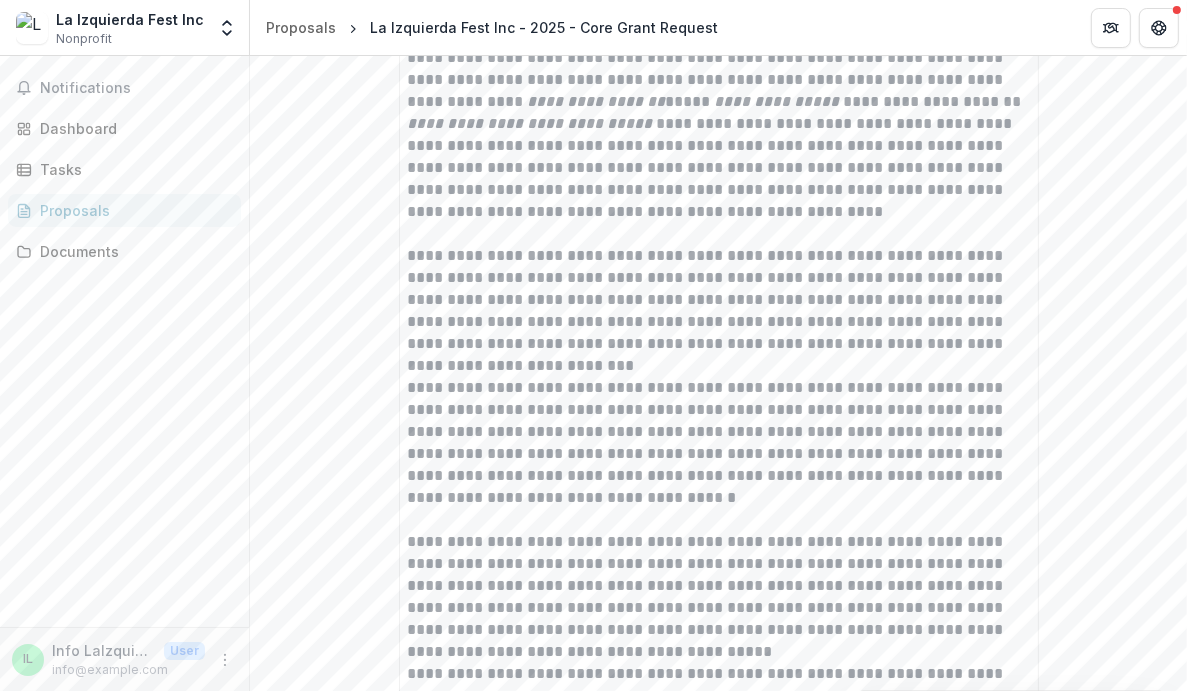 click on "Notifications Dashboard Tasks Proposals Documents" at bounding box center (124, 341) 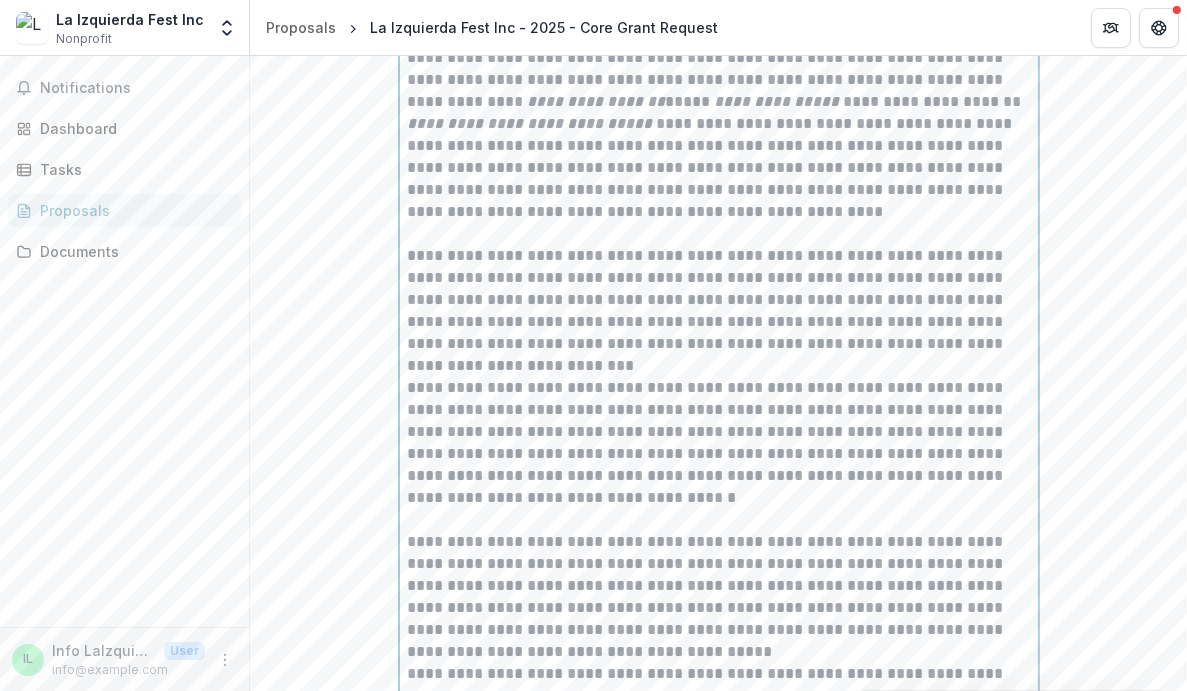 click on "**********" at bounding box center (719, 300) 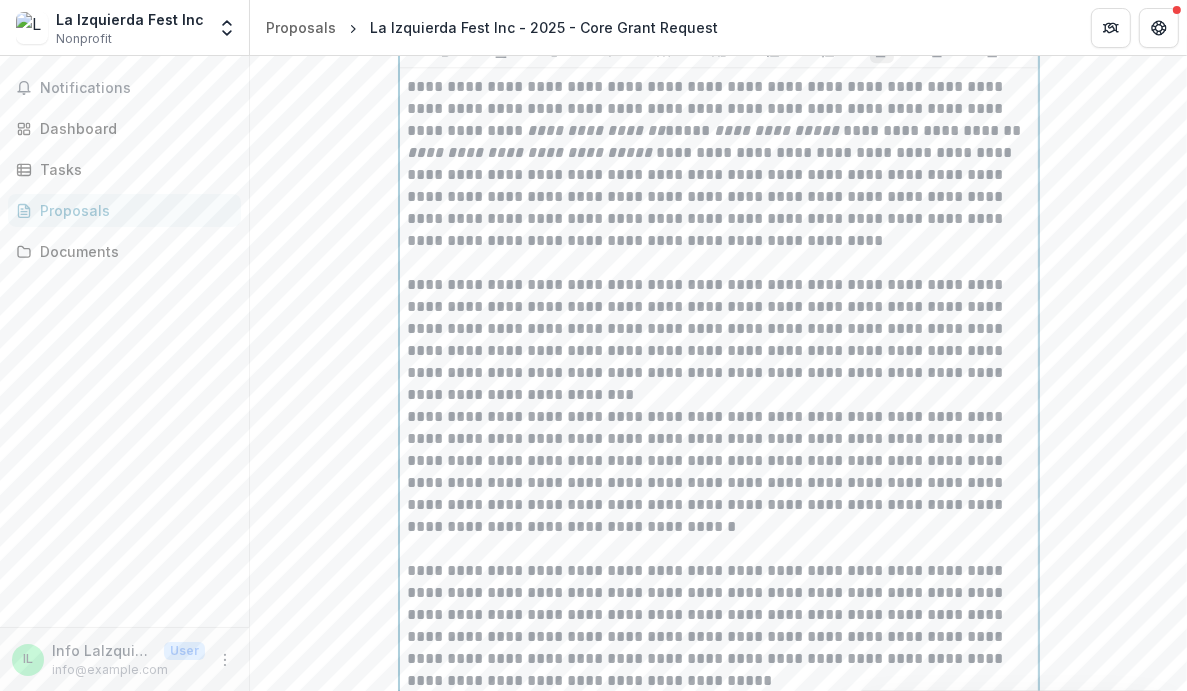 scroll, scrollTop: 4292, scrollLeft: 0, axis: vertical 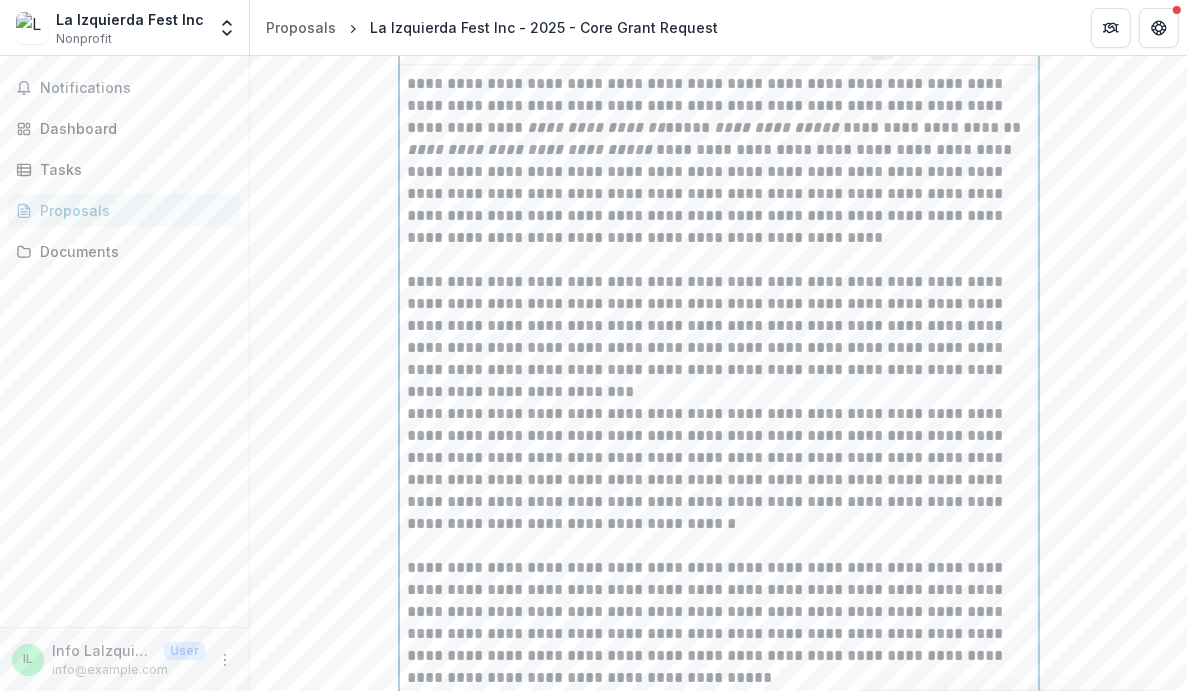 click on "**********" at bounding box center (719, 326) 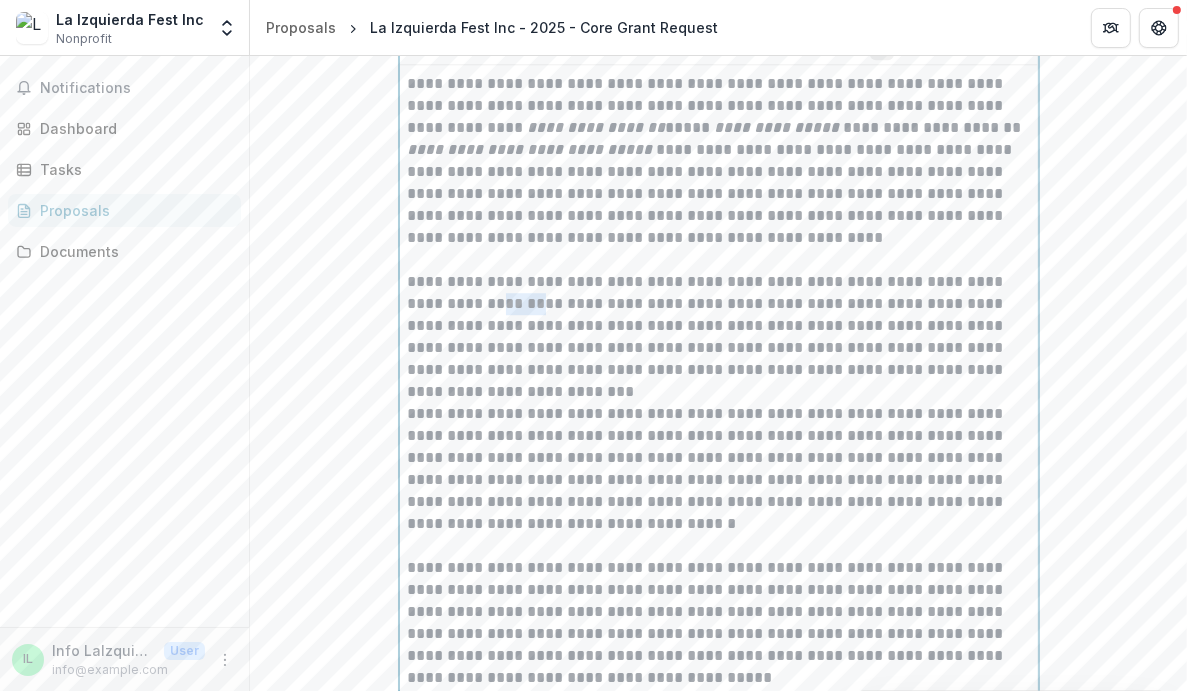 click on "**********" at bounding box center (719, 326) 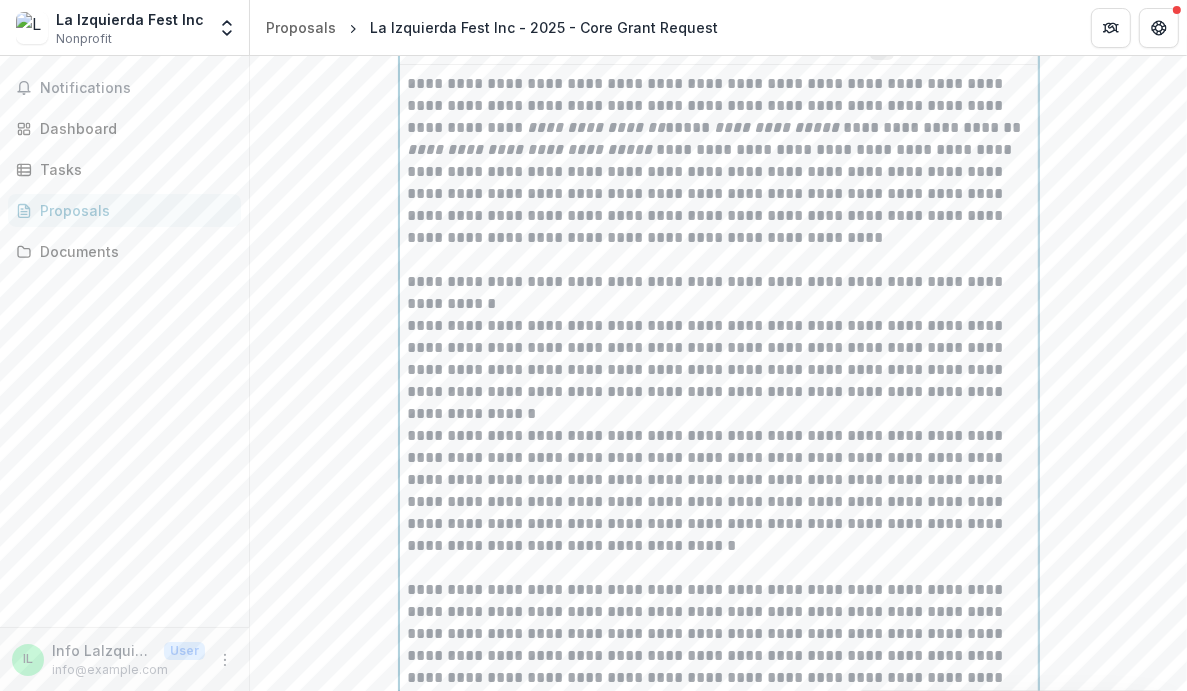 click on "**********" at bounding box center (719, 337) 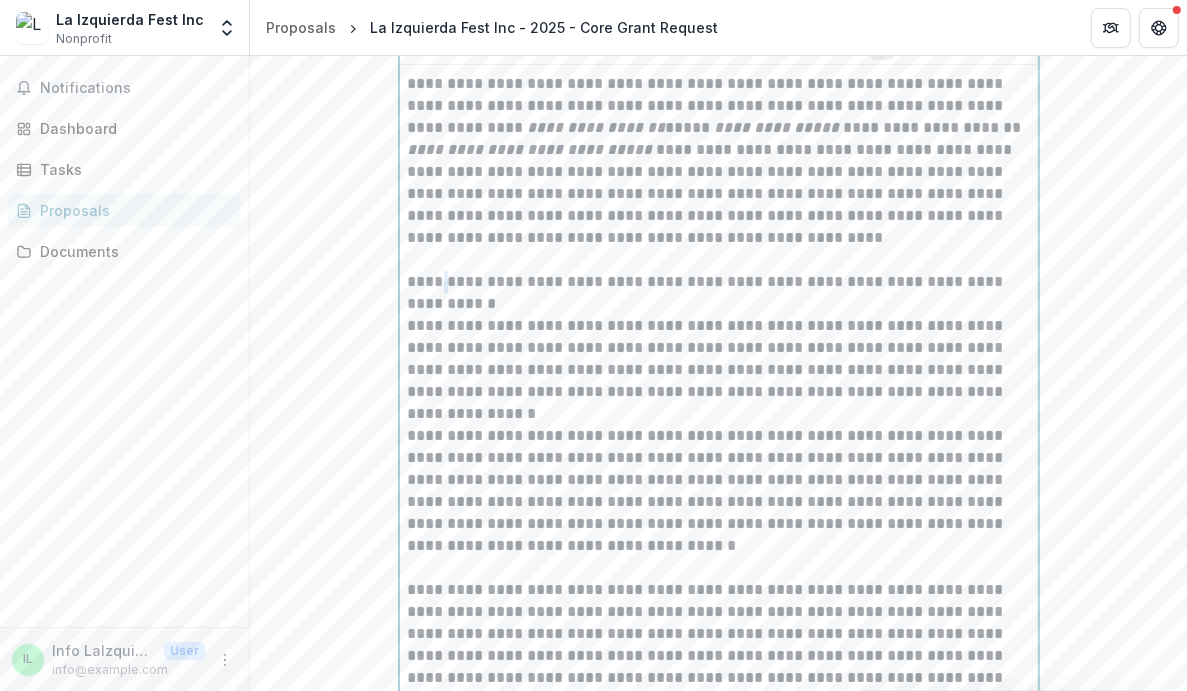 click on "**********" at bounding box center [719, 337] 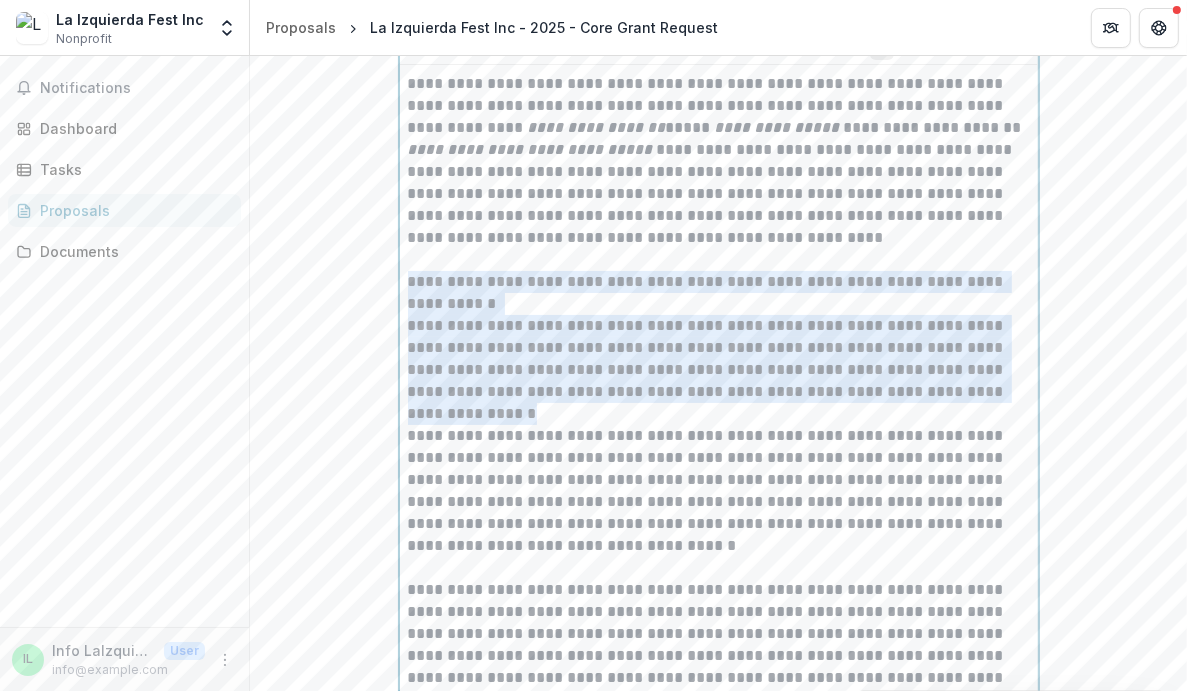 click on "**********" at bounding box center (719, 337) 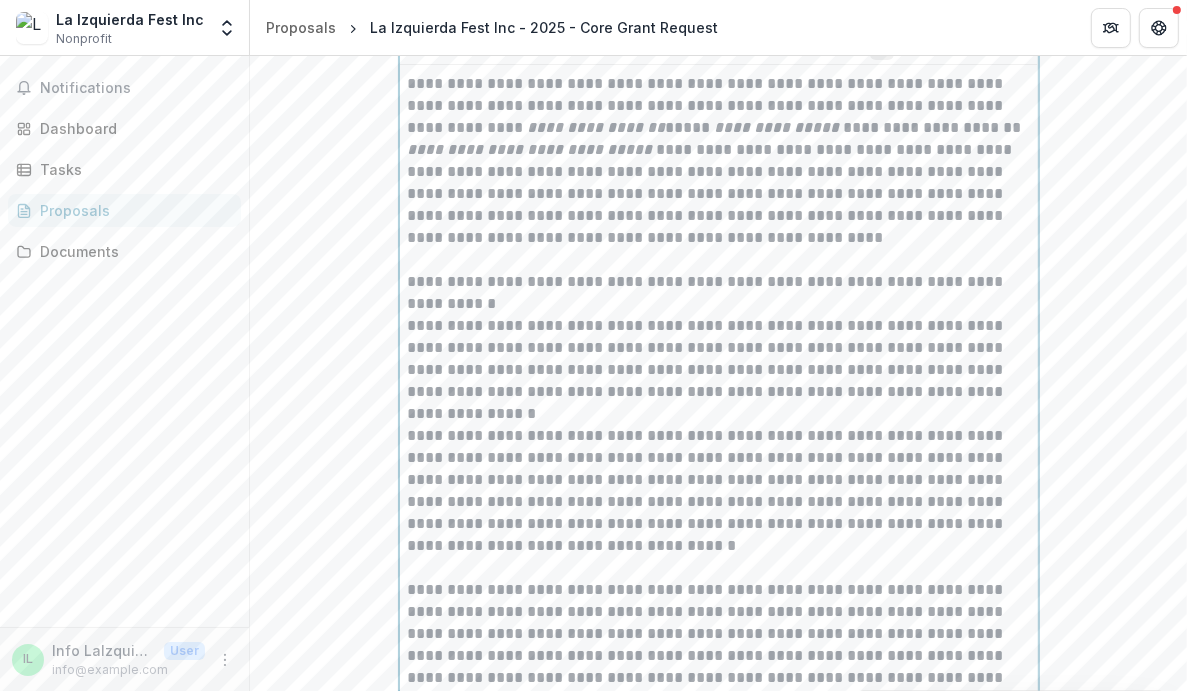 click on "**********" at bounding box center [719, 337] 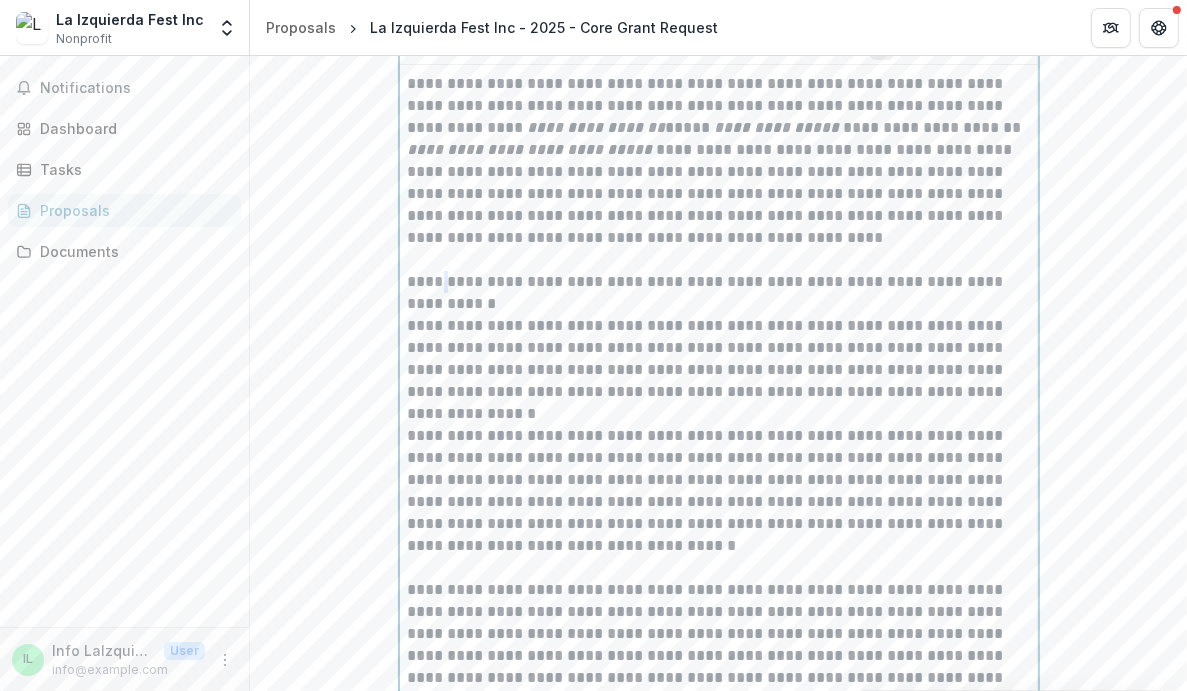 click on "**********" at bounding box center (719, 337) 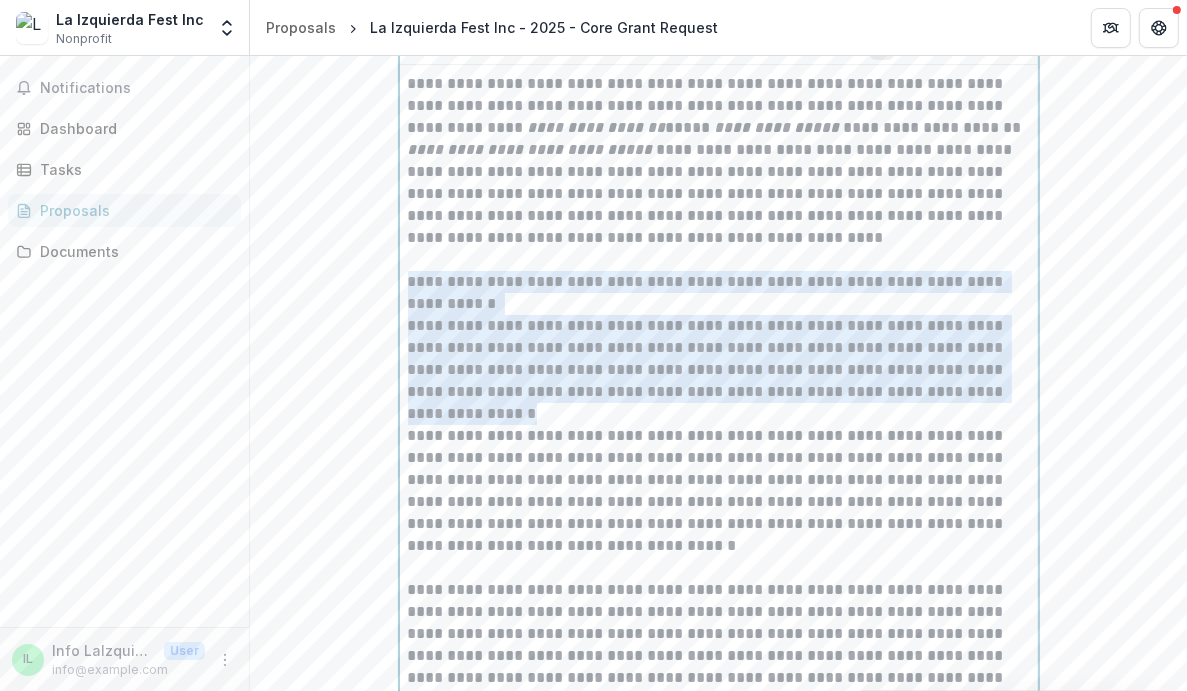 click on "**********" at bounding box center [719, 337] 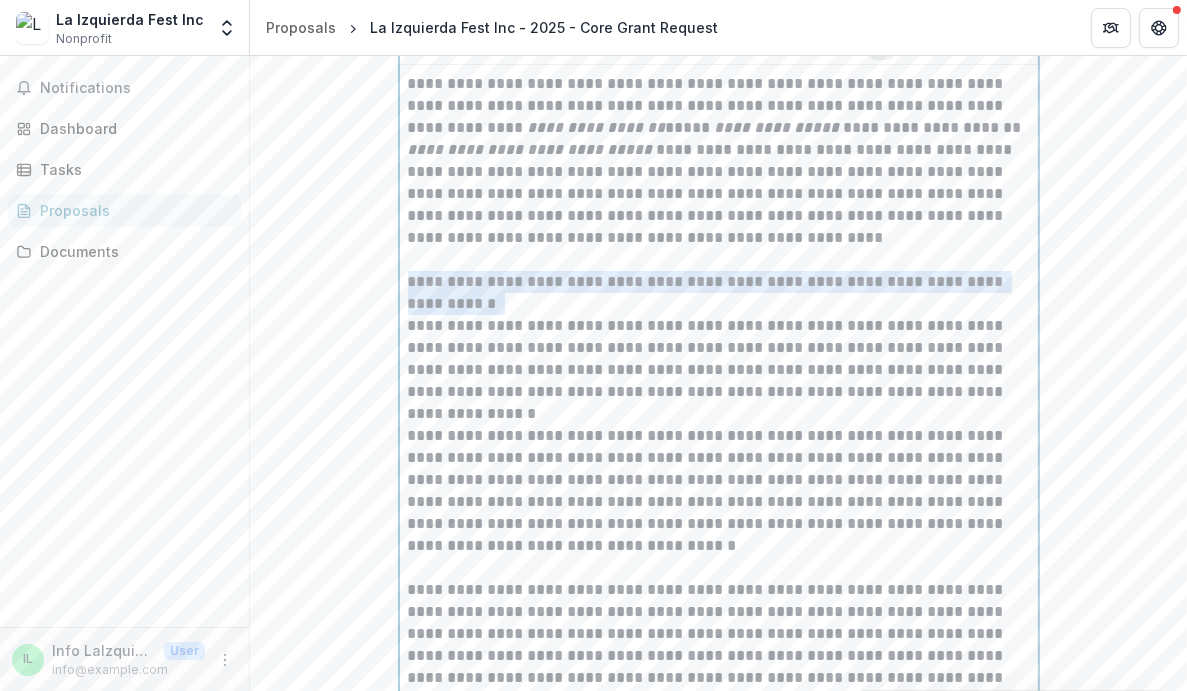 click on "**********" at bounding box center [719, 337] 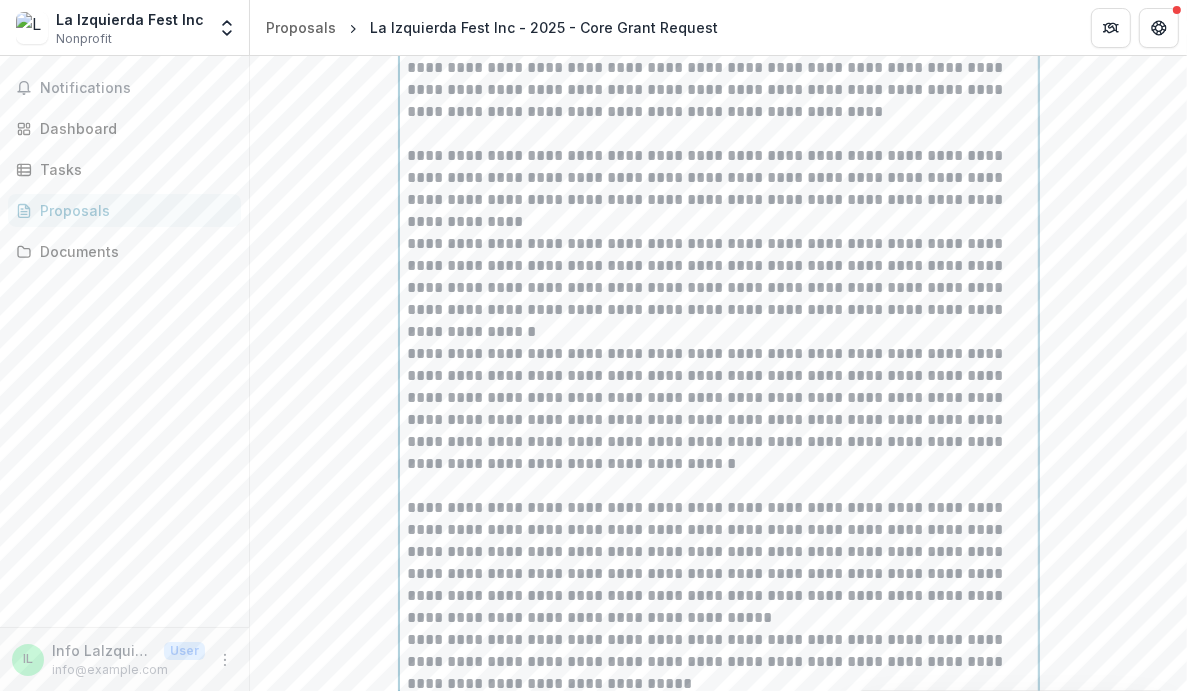 scroll, scrollTop: 4419, scrollLeft: 0, axis: vertical 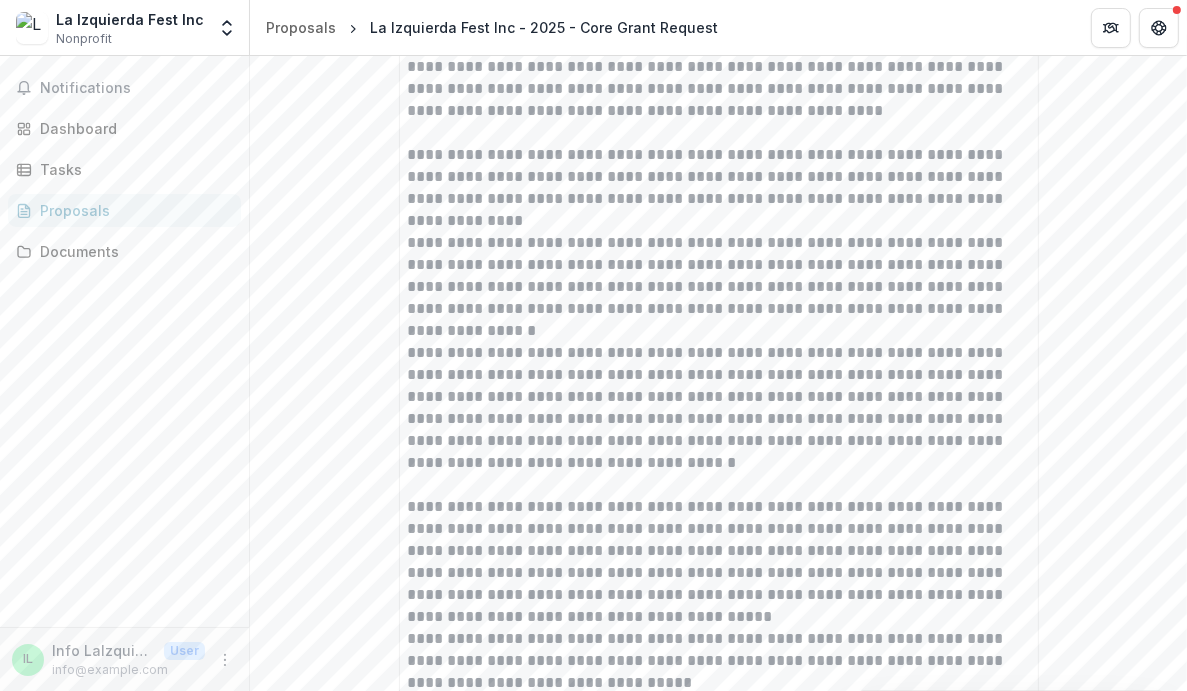 click on "Notifications Dashboard Tasks Proposals Documents" at bounding box center [124, 341] 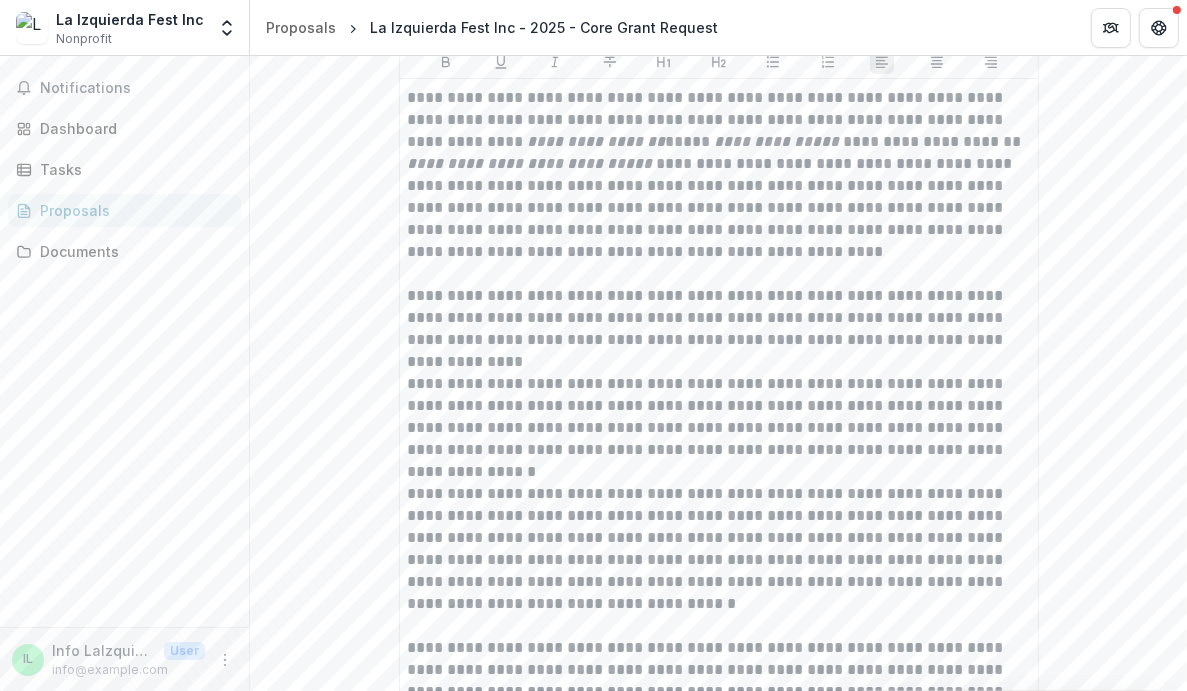 scroll, scrollTop: 4276, scrollLeft: 0, axis: vertical 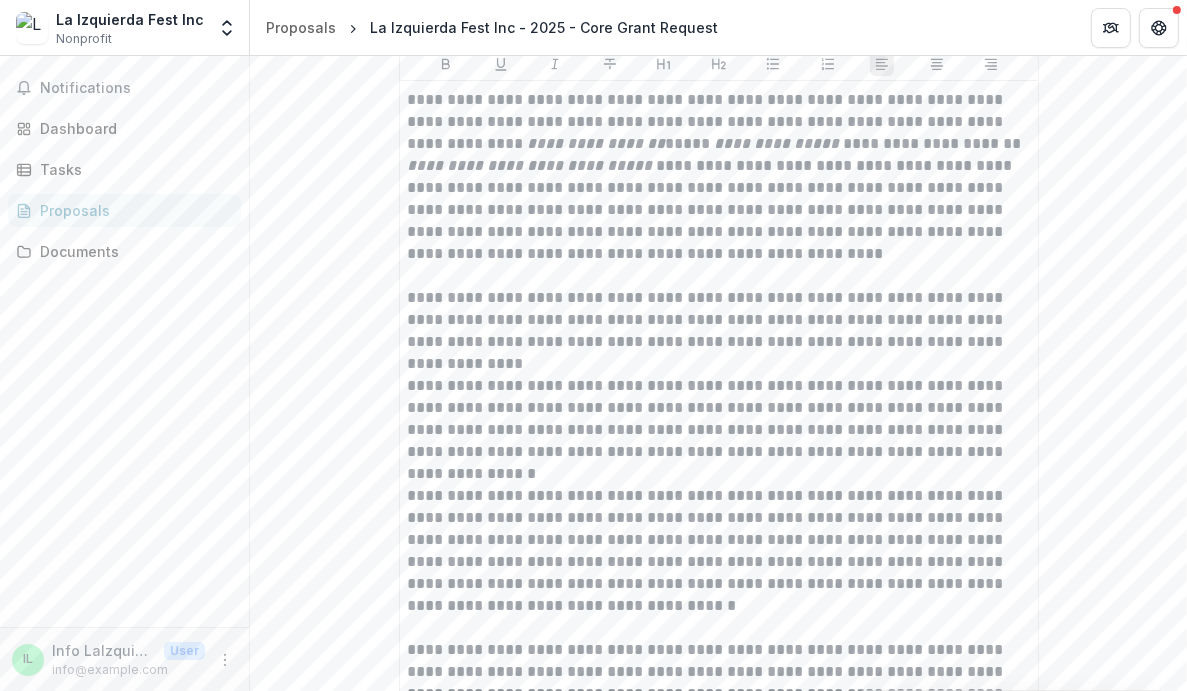 click on "Notifications Dashboard Tasks Proposals Documents" at bounding box center (124, 341) 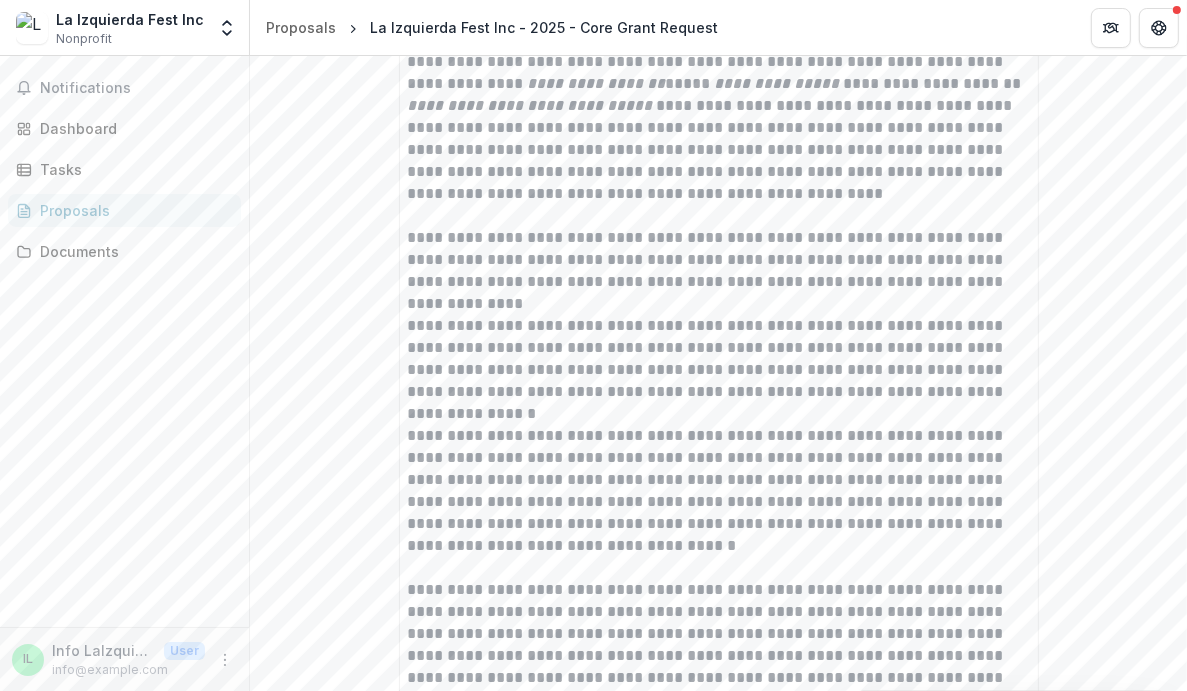 scroll, scrollTop: 4337, scrollLeft: 0, axis: vertical 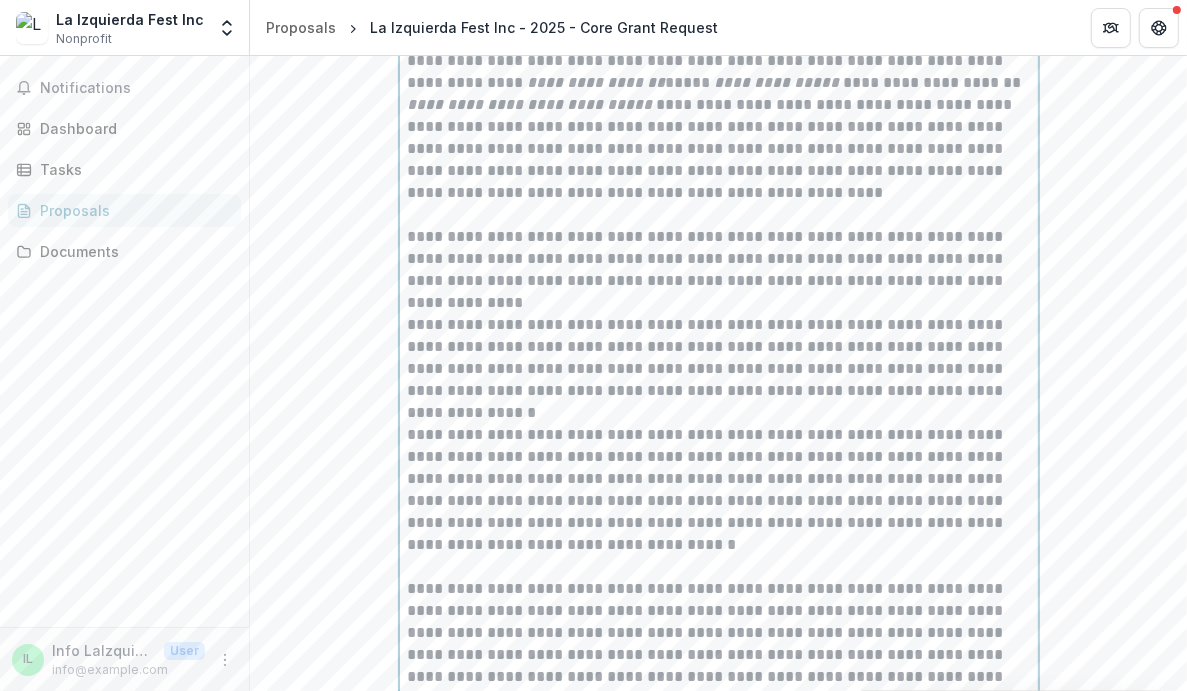 click on "**********" at bounding box center (719, 358) 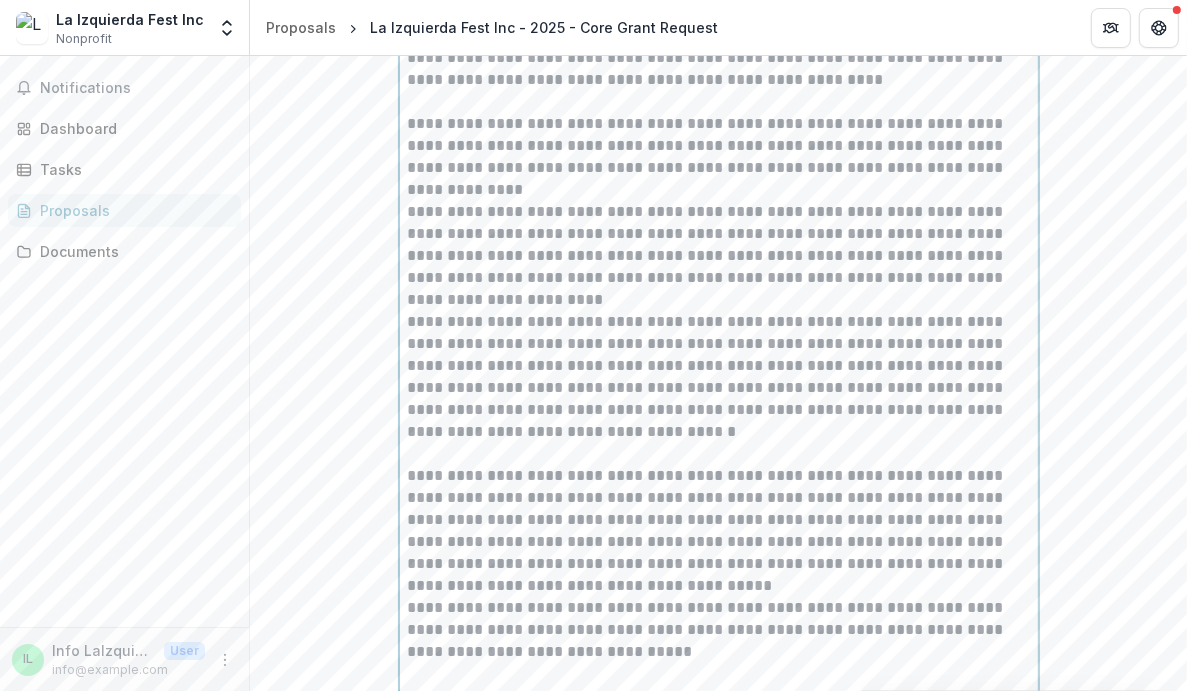 scroll, scrollTop: 4451, scrollLeft: 0, axis: vertical 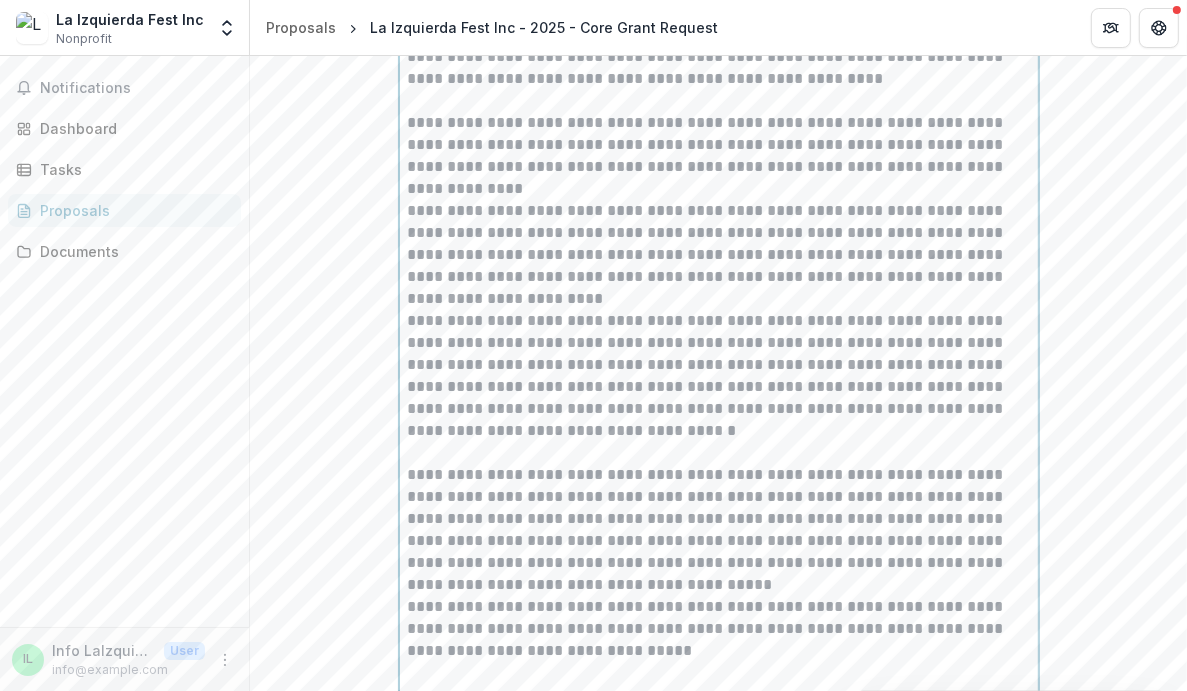 click on "**********" at bounding box center (719, 376) 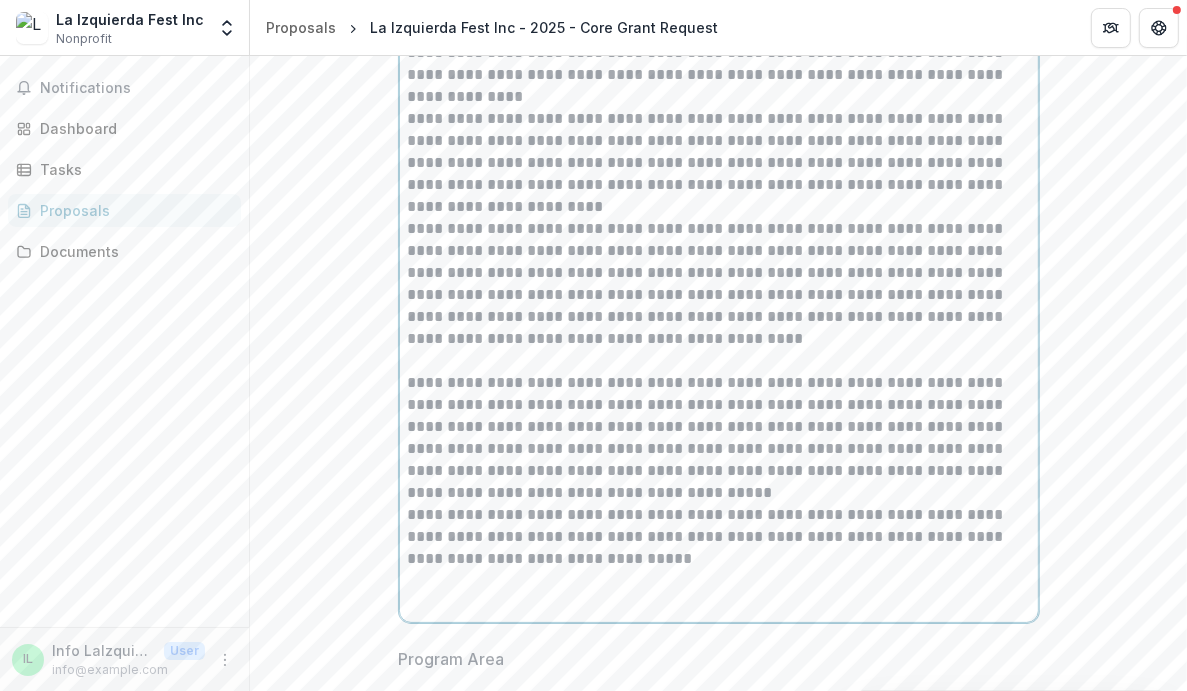 scroll, scrollTop: 4546, scrollLeft: 0, axis: vertical 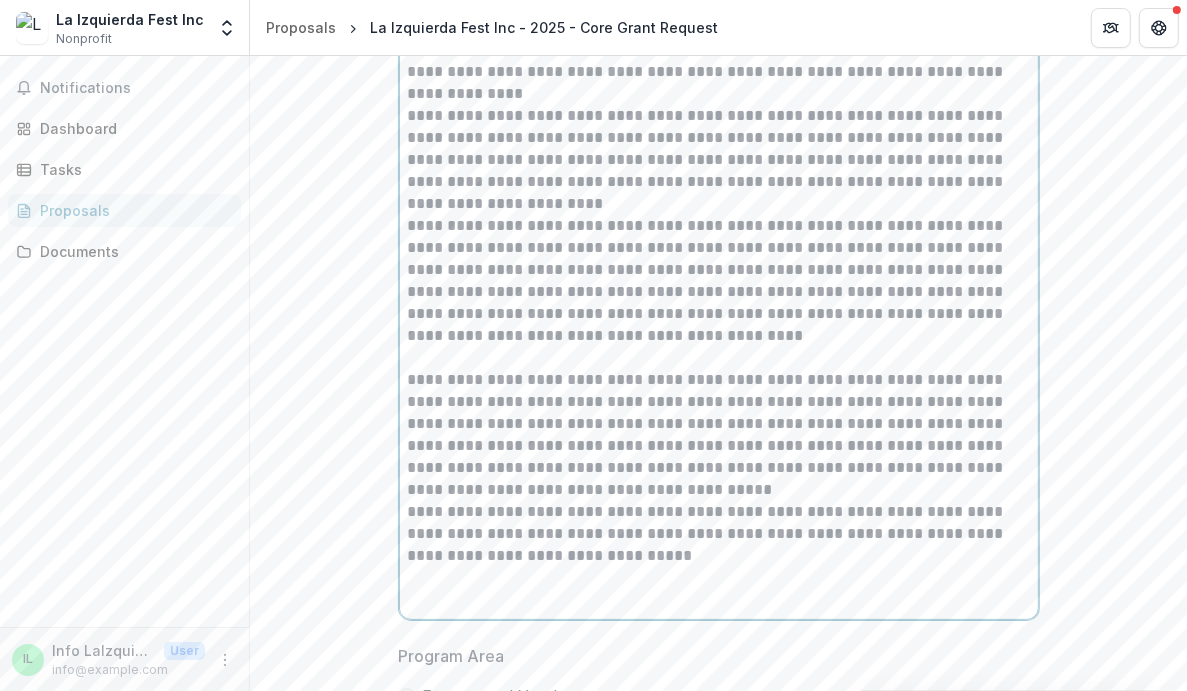 click on "**********" at bounding box center [719, 281] 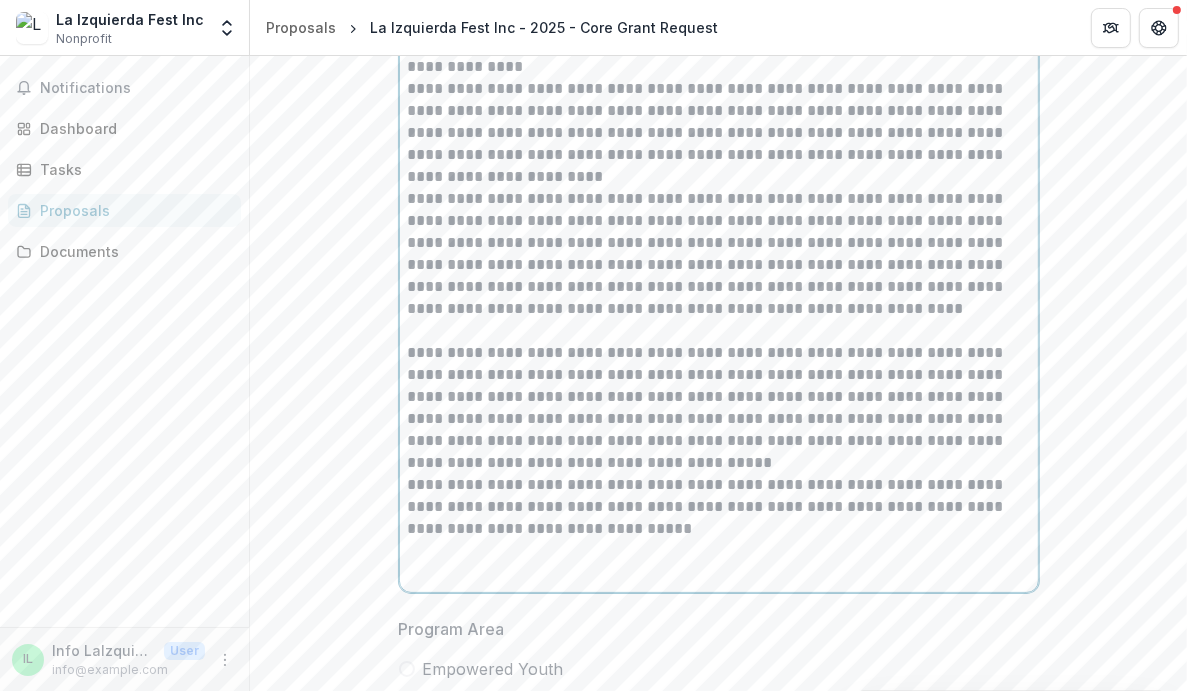 scroll, scrollTop: 4574, scrollLeft: 0, axis: vertical 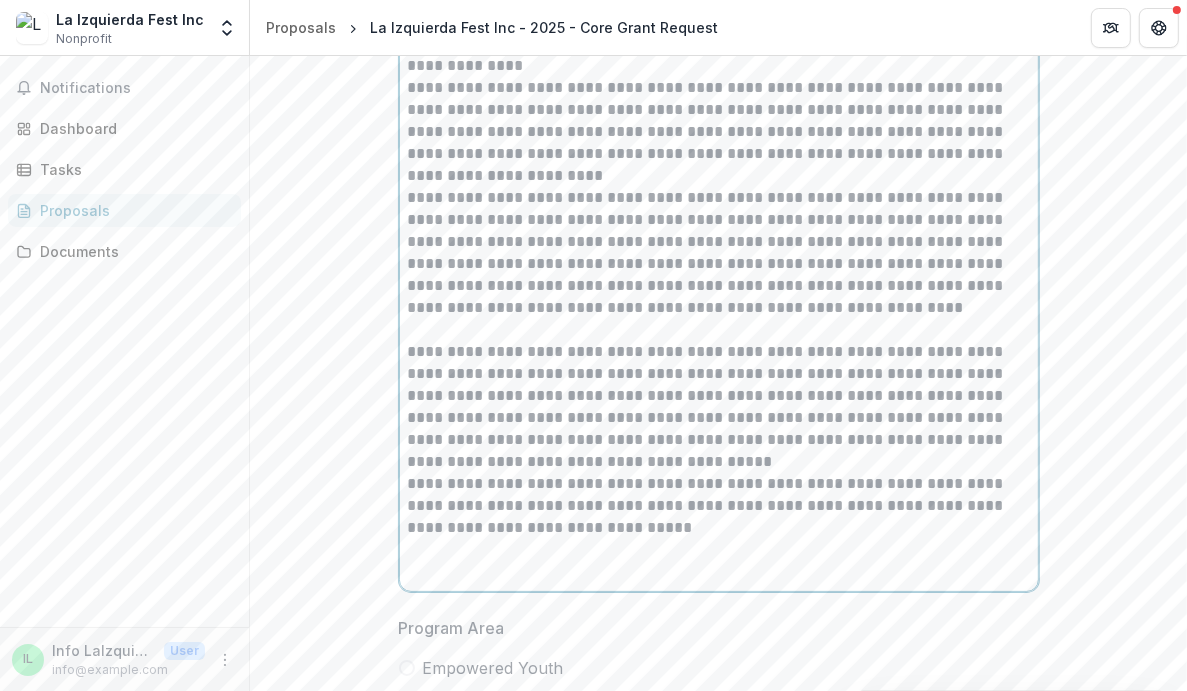 click on "**********" at bounding box center (719, 407) 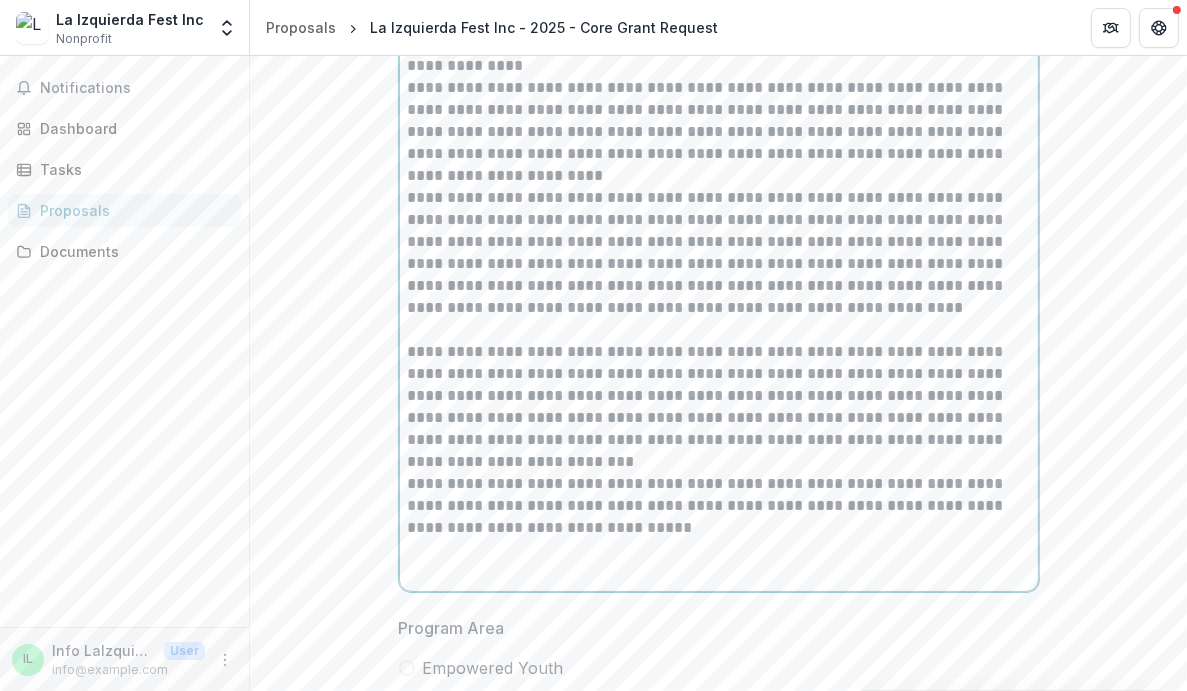 click on "**********" at bounding box center [719, 407] 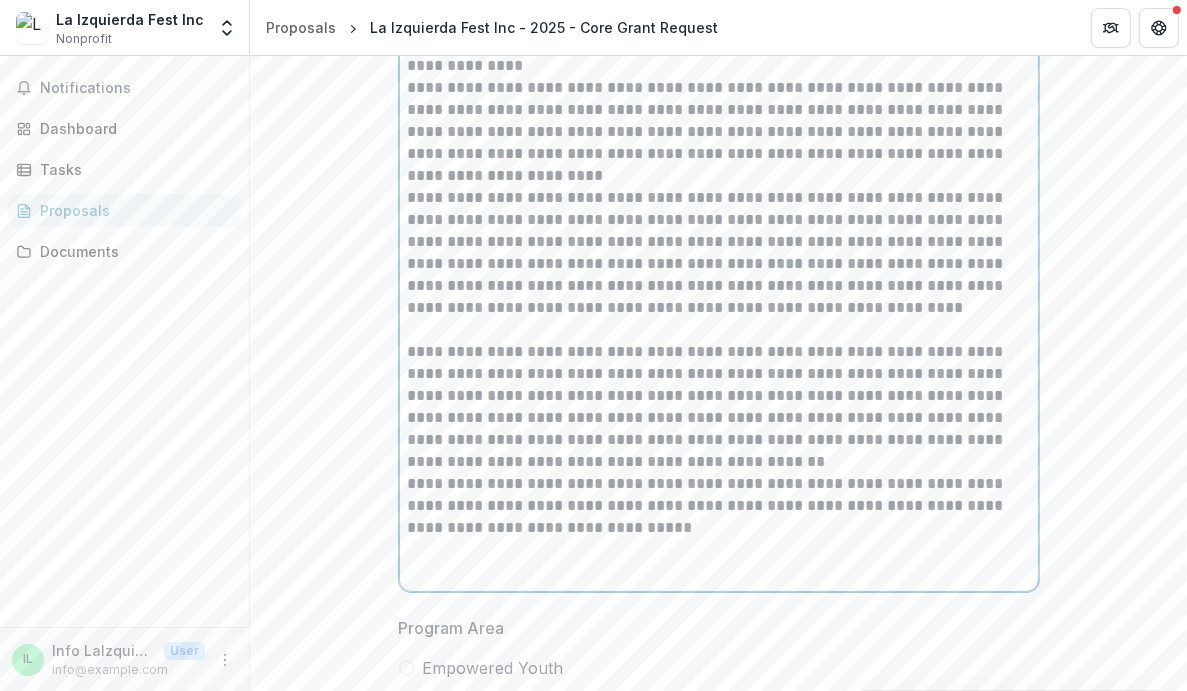 click on "**********" at bounding box center [719, 407] 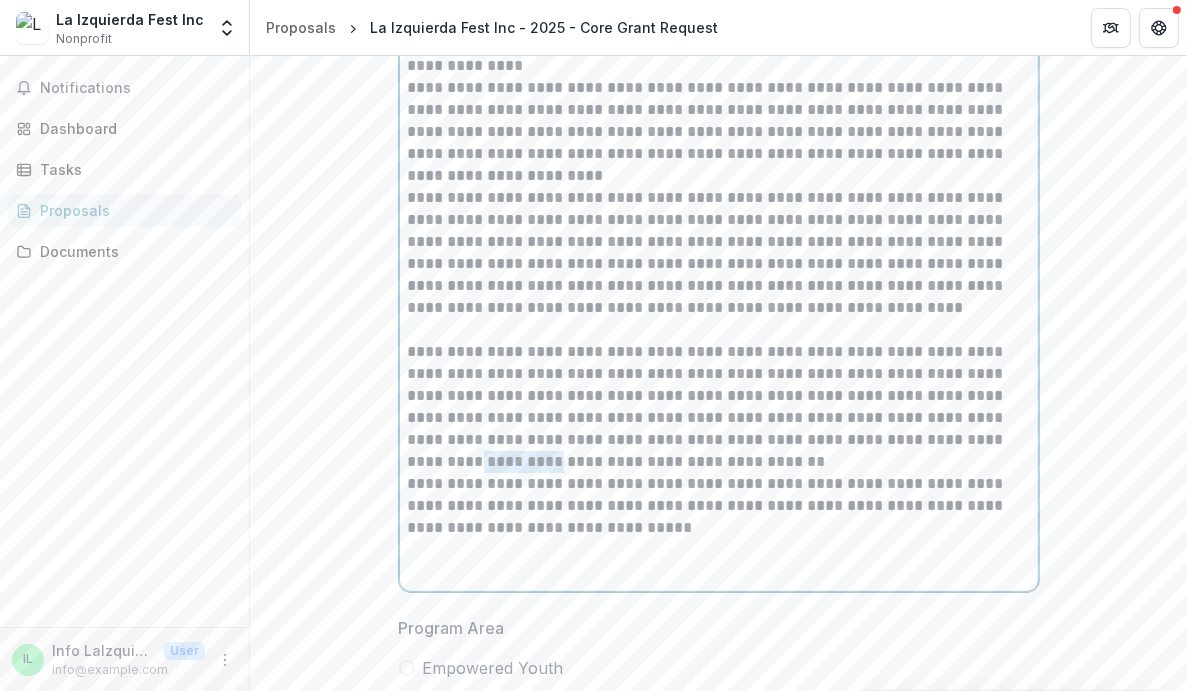 click on "**********" at bounding box center [719, 407] 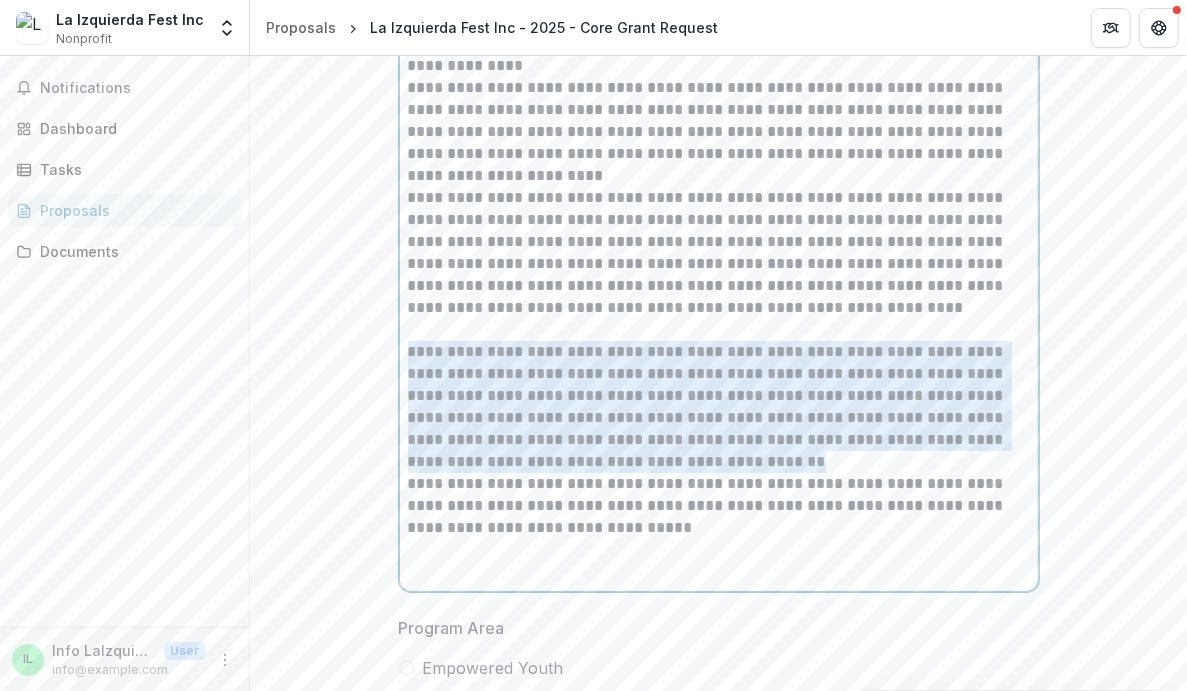 click on "**********" at bounding box center [719, 407] 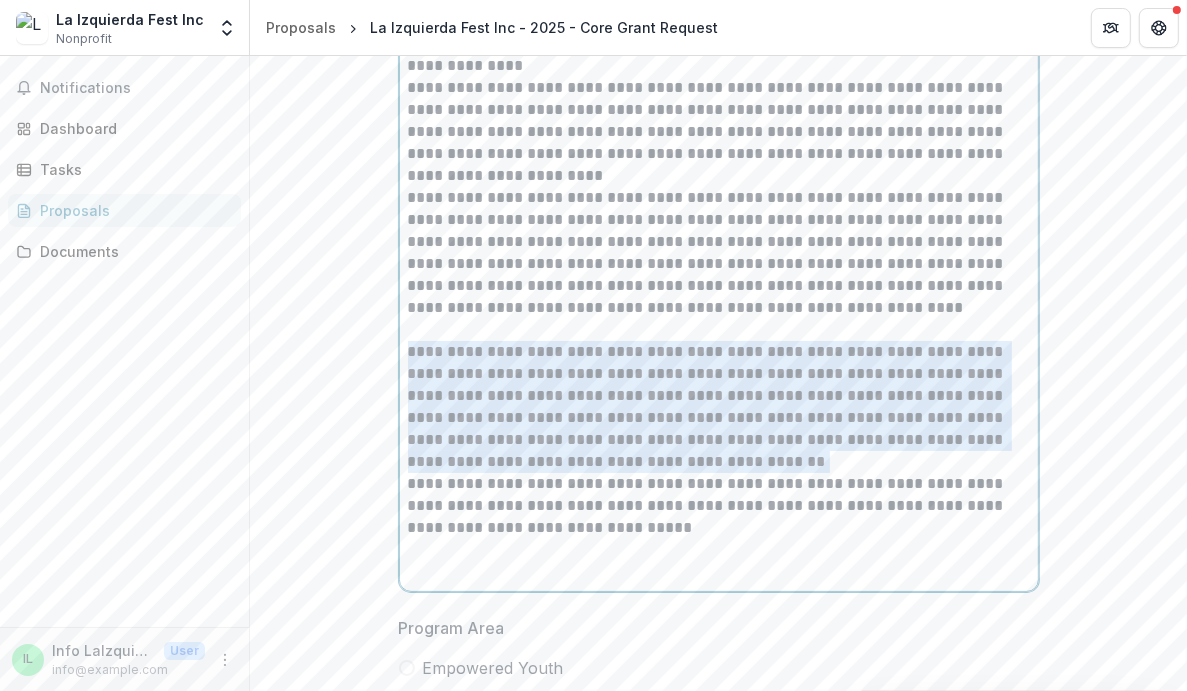 click on "**********" at bounding box center [719, 407] 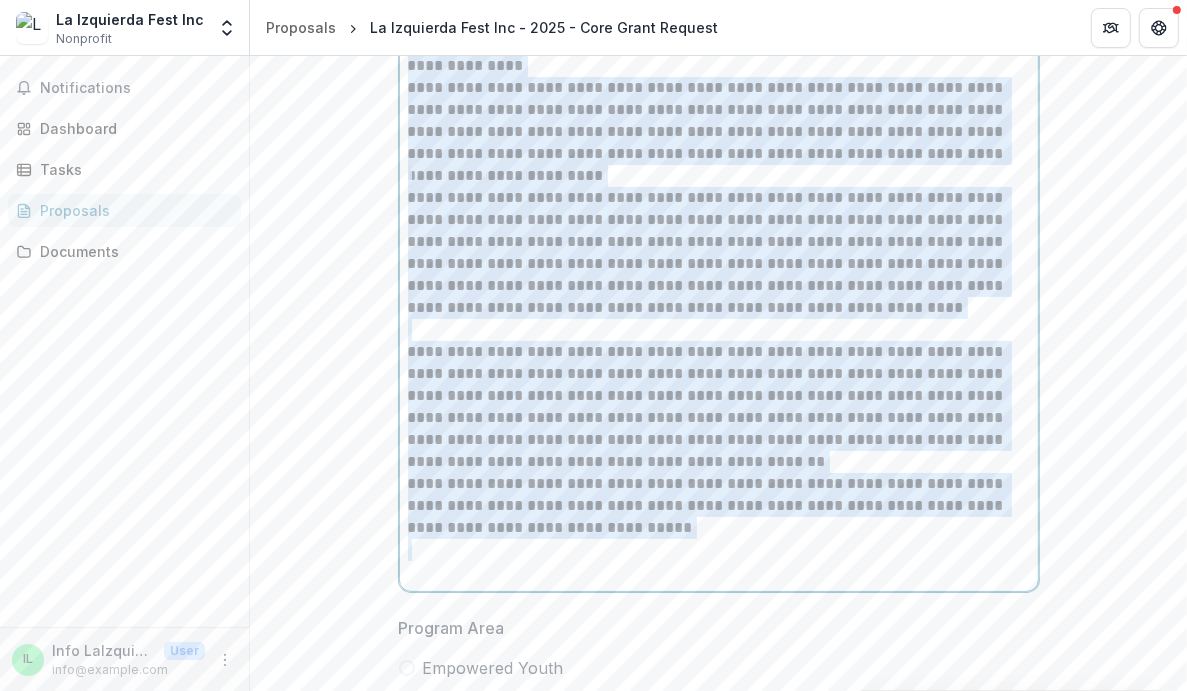 copy on "**********" 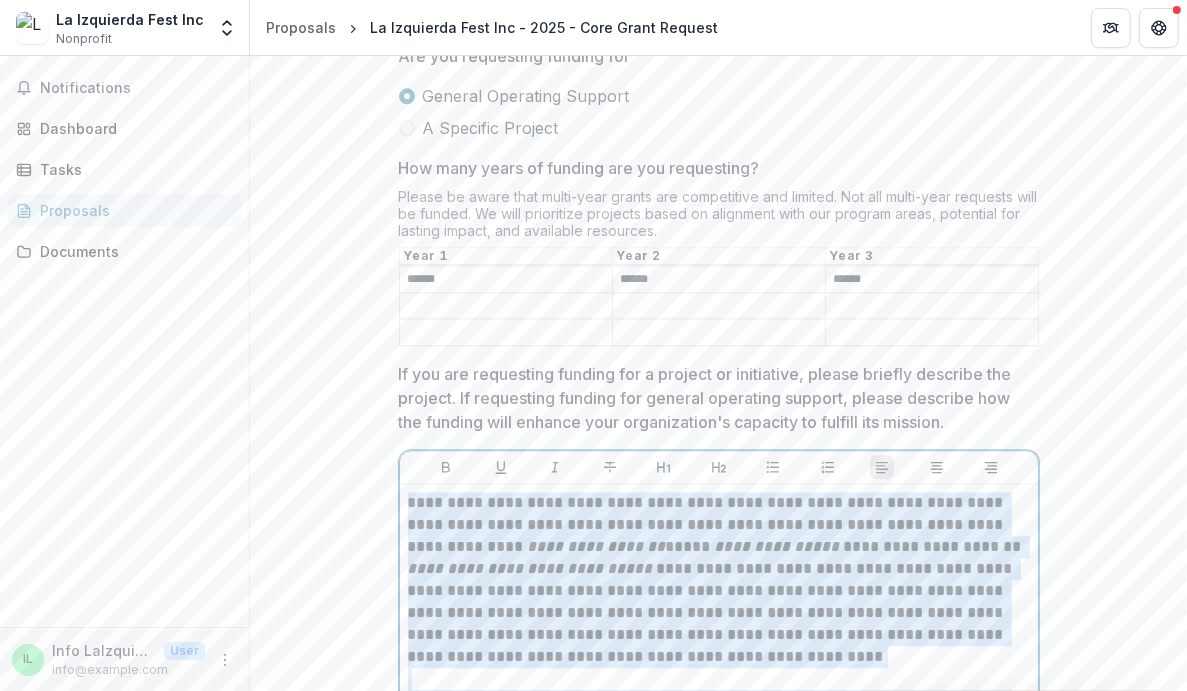 scroll, scrollTop: 3863, scrollLeft: 0, axis: vertical 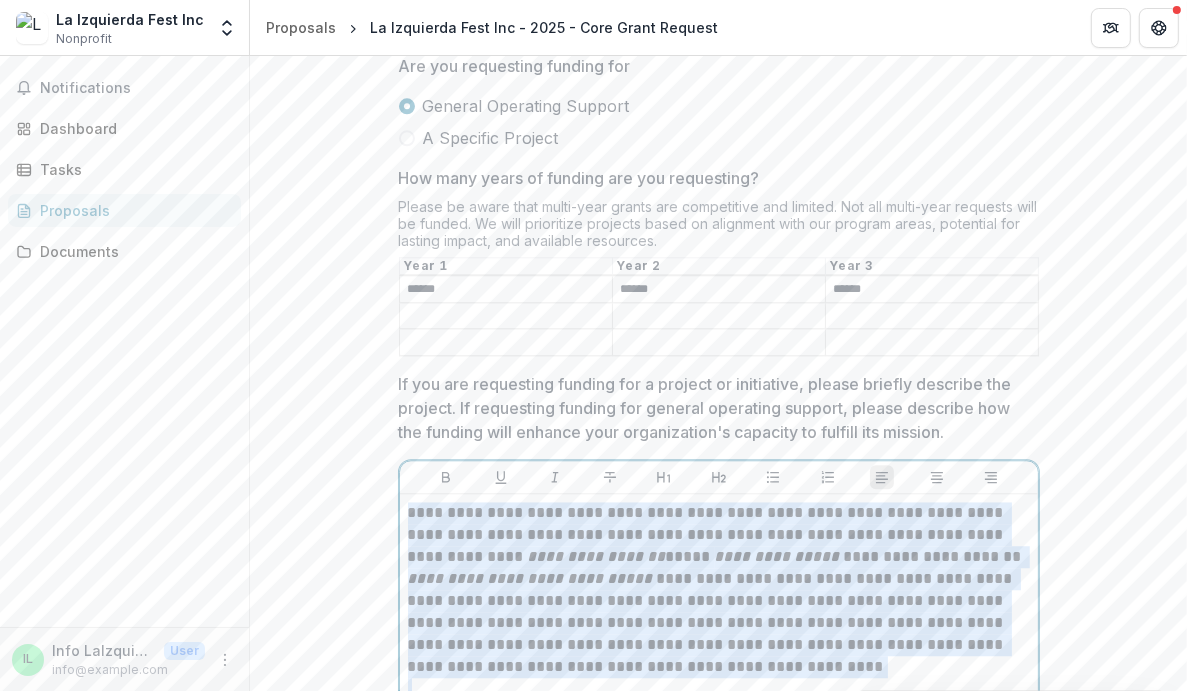 click on "**********" at bounding box center [719, 590] 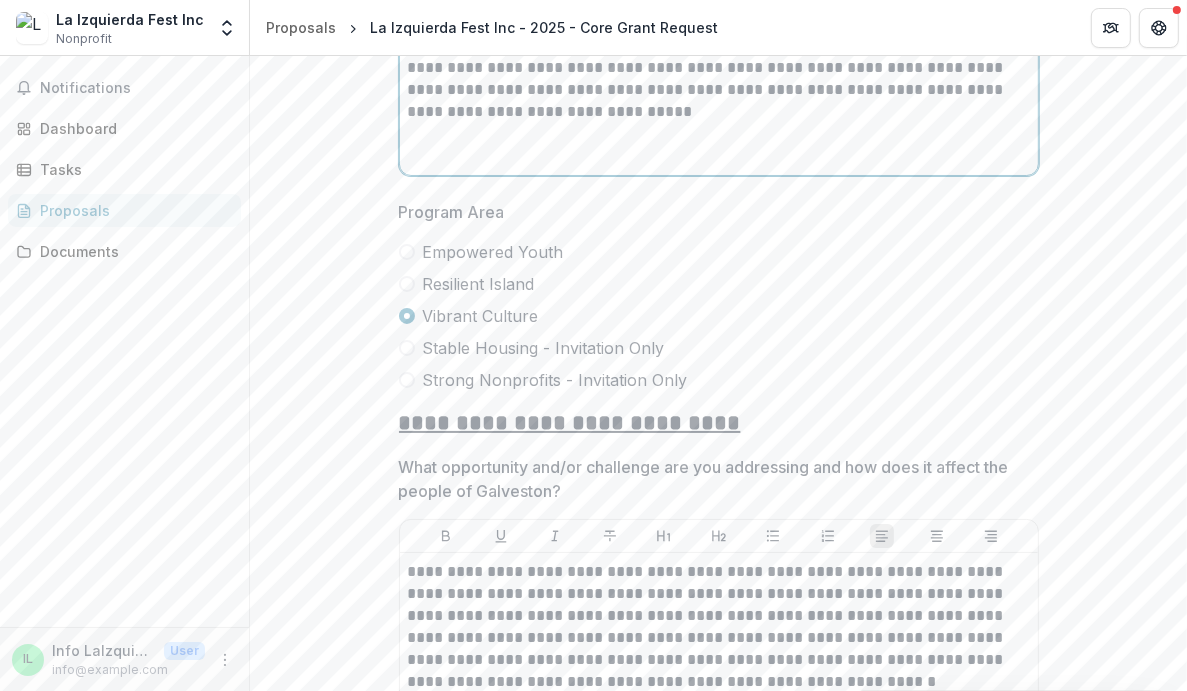 scroll, scrollTop: 5276, scrollLeft: 0, axis: vertical 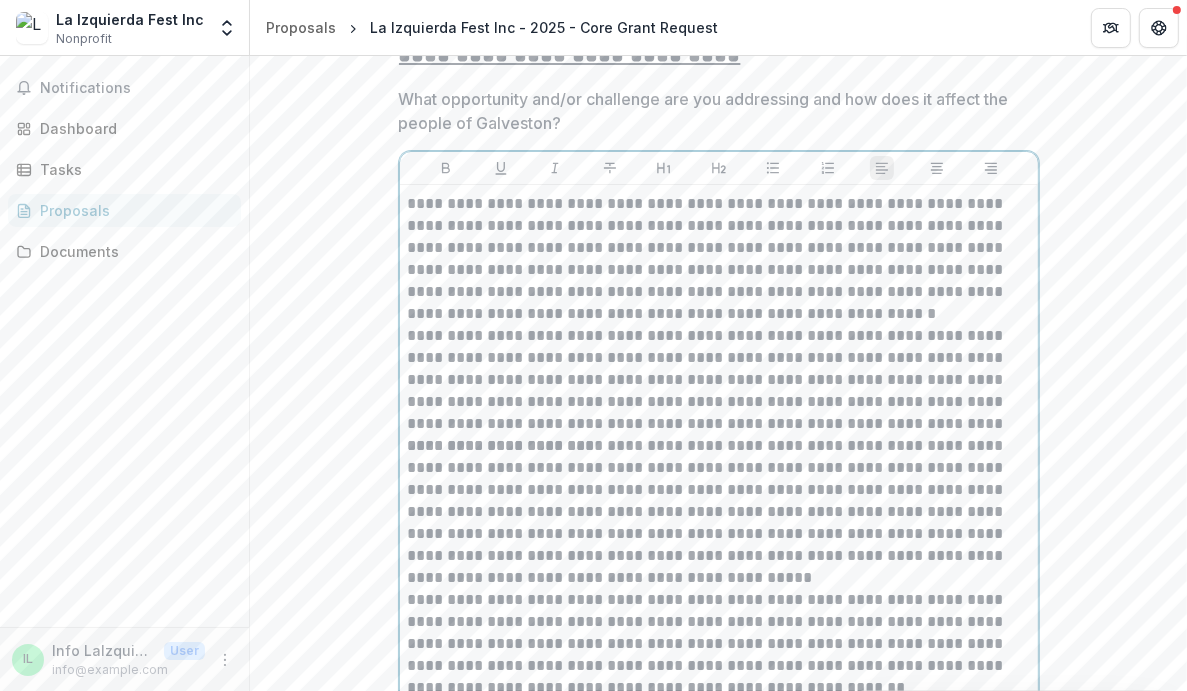 click on "**********" at bounding box center [719, 259] 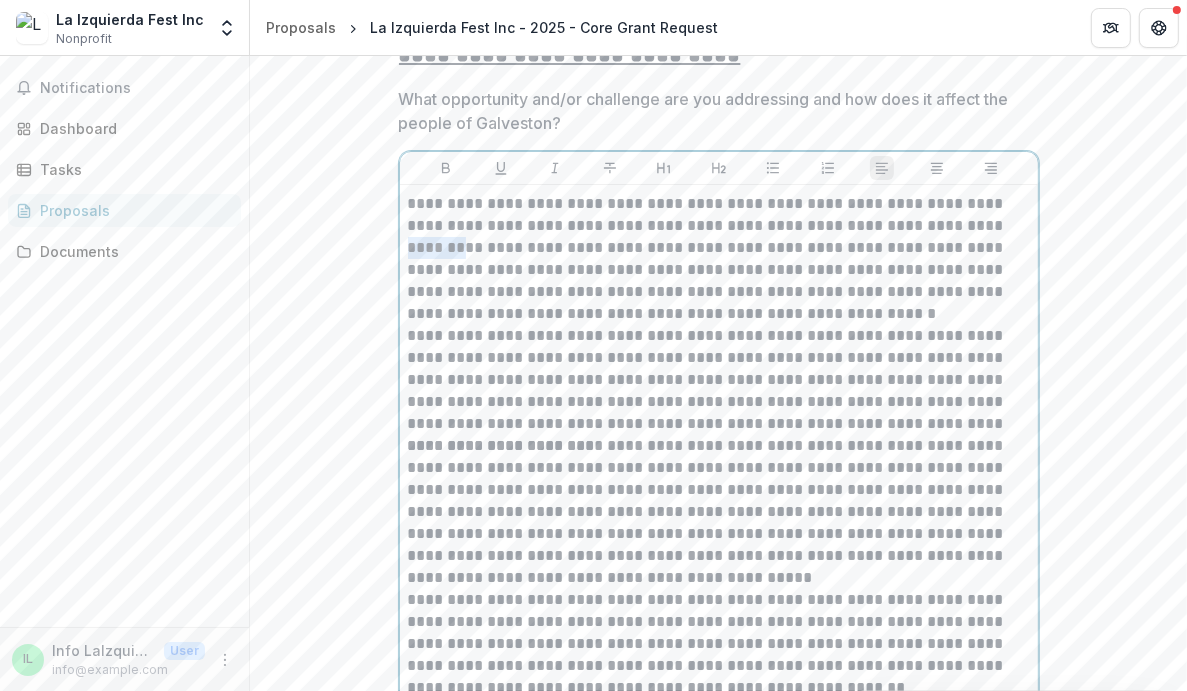 click on "**********" at bounding box center [719, 259] 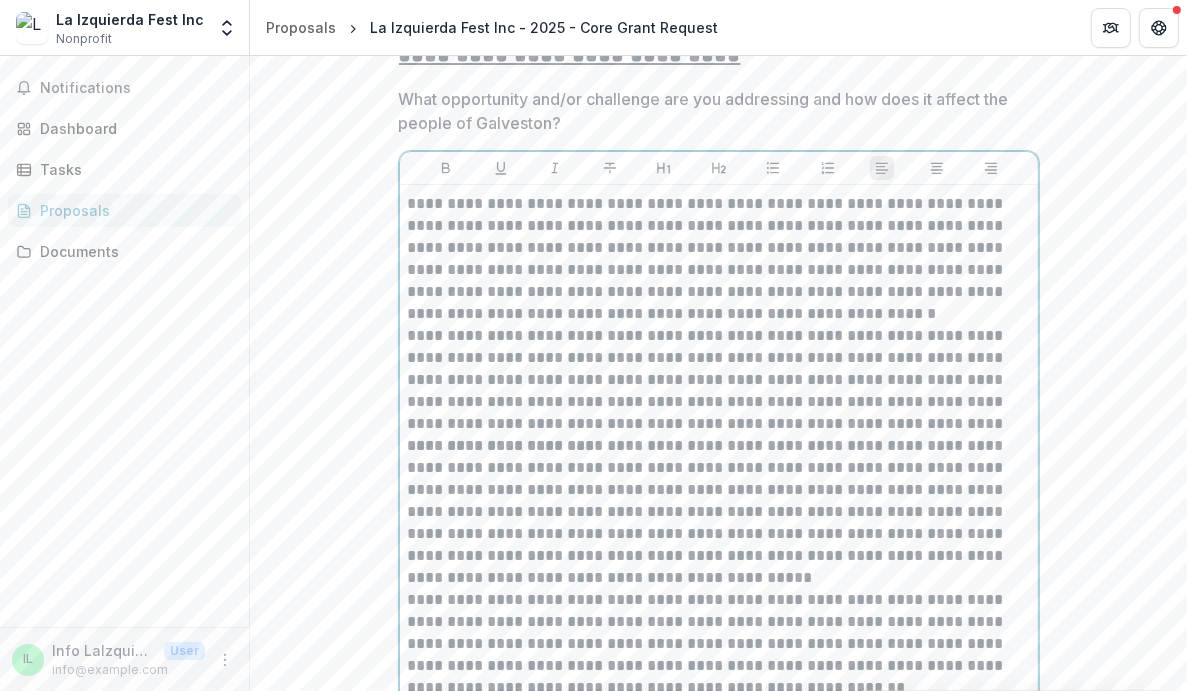 click on "**********" at bounding box center [719, 259] 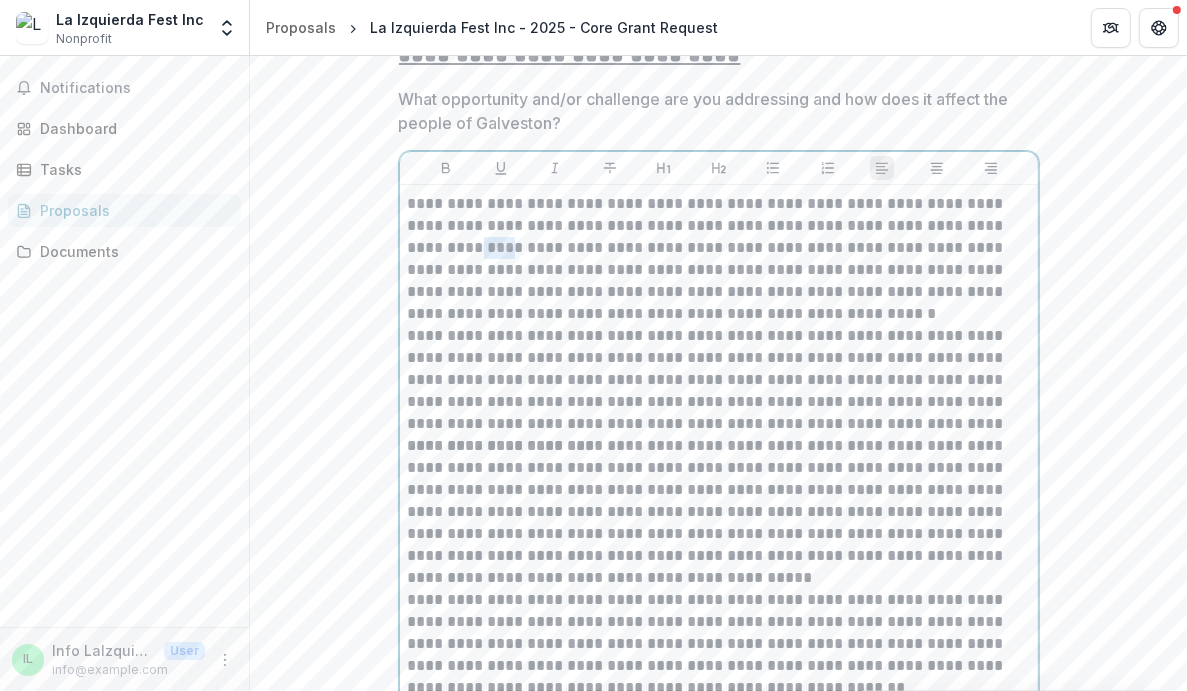 click on "**********" at bounding box center [719, 259] 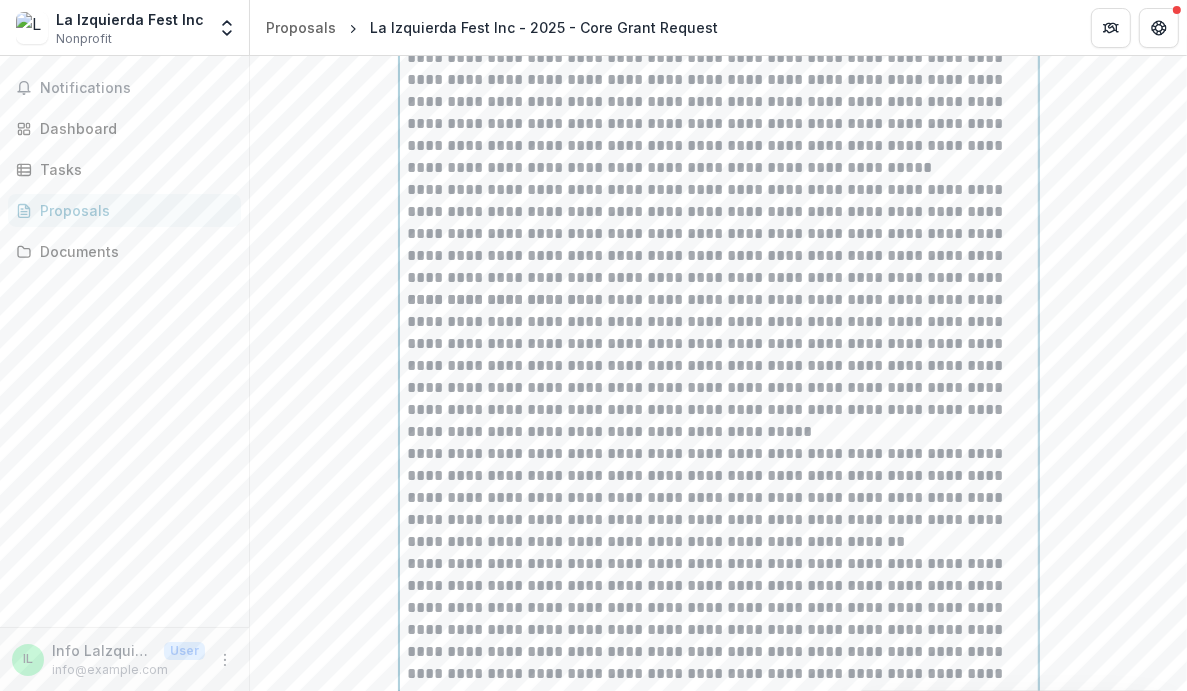 scroll, scrollTop: 5505, scrollLeft: 0, axis: vertical 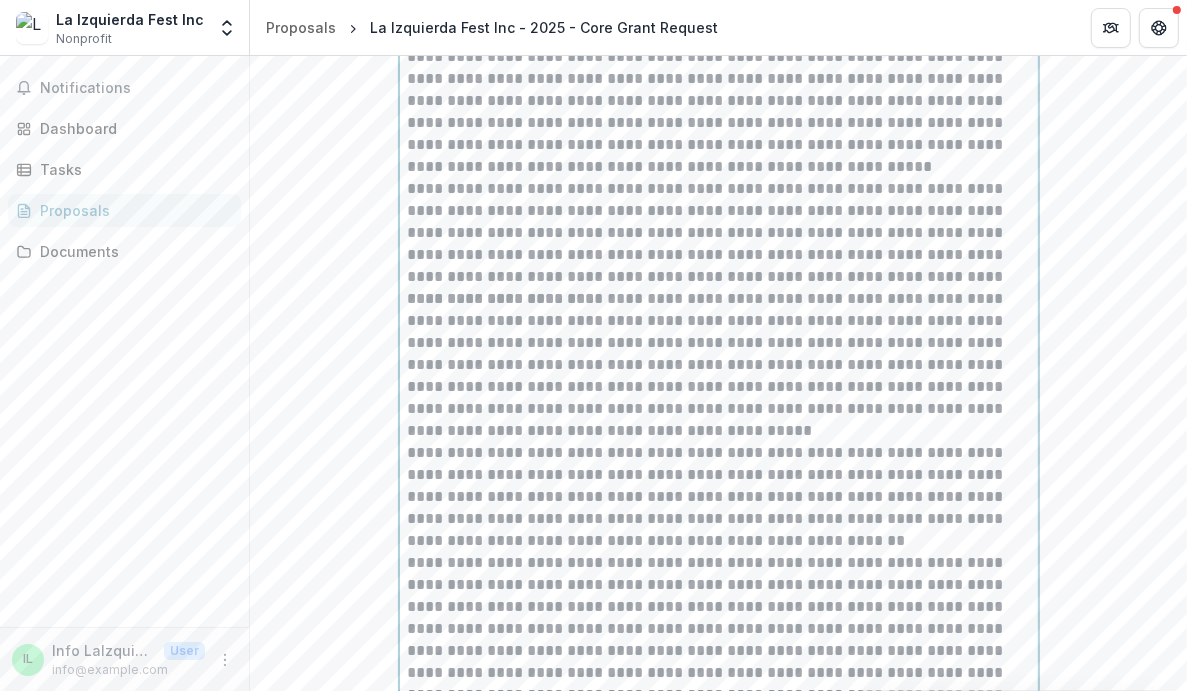 click on "**********" at bounding box center [719, 365] 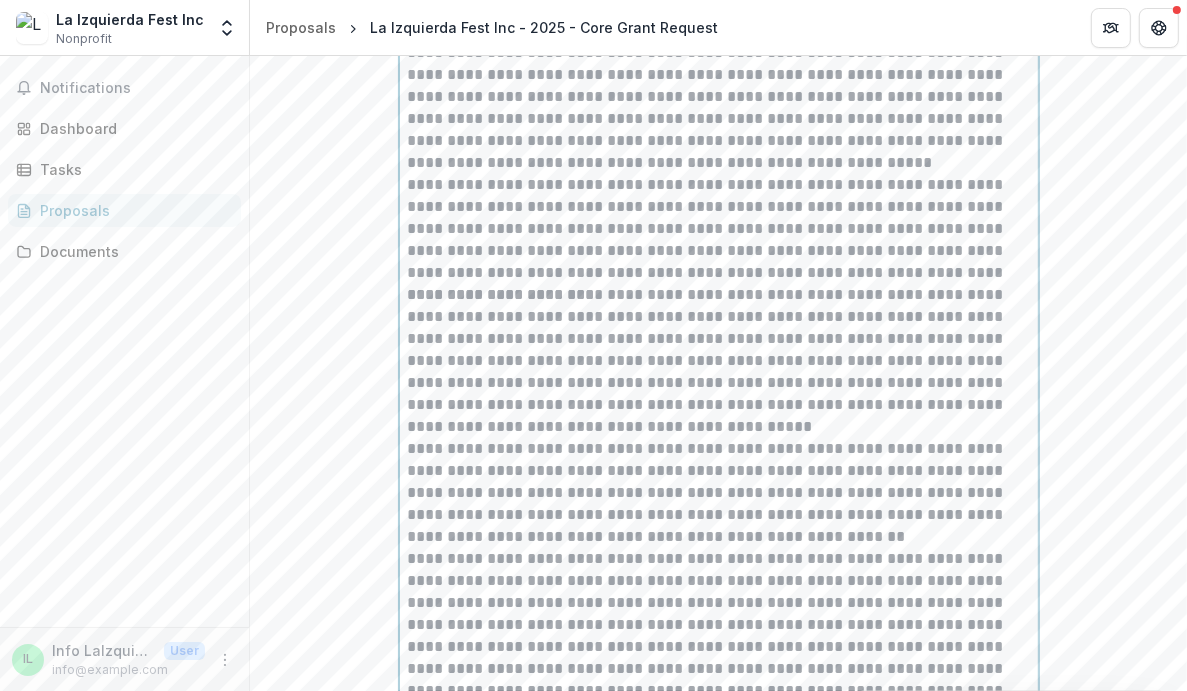 click on "**********" at bounding box center (719, 229) 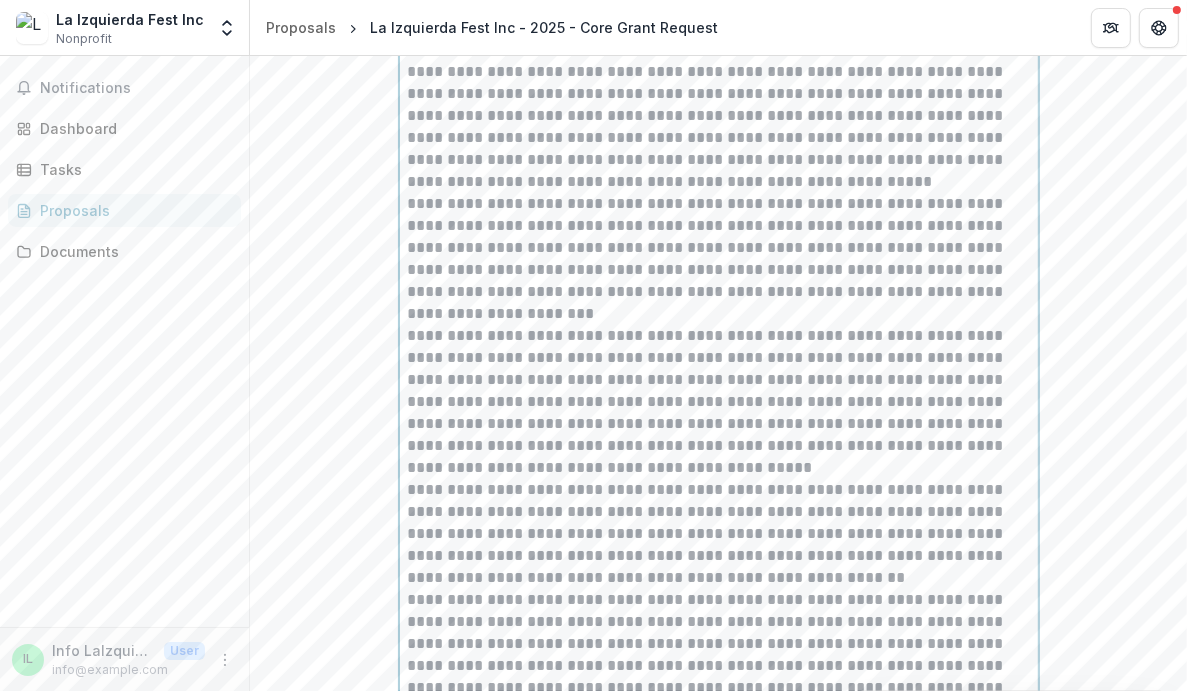 scroll, scrollTop: 5491, scrollLeft: 0, axis: vertical 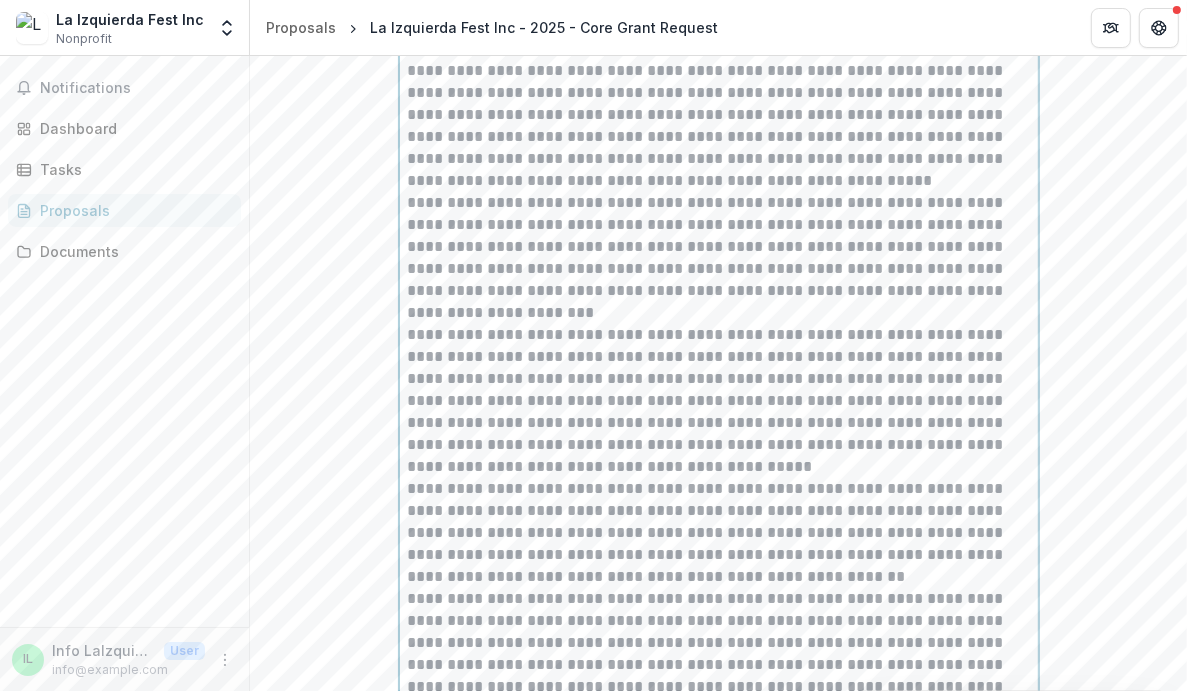 click on "**********" at bounding box center (719, 401) 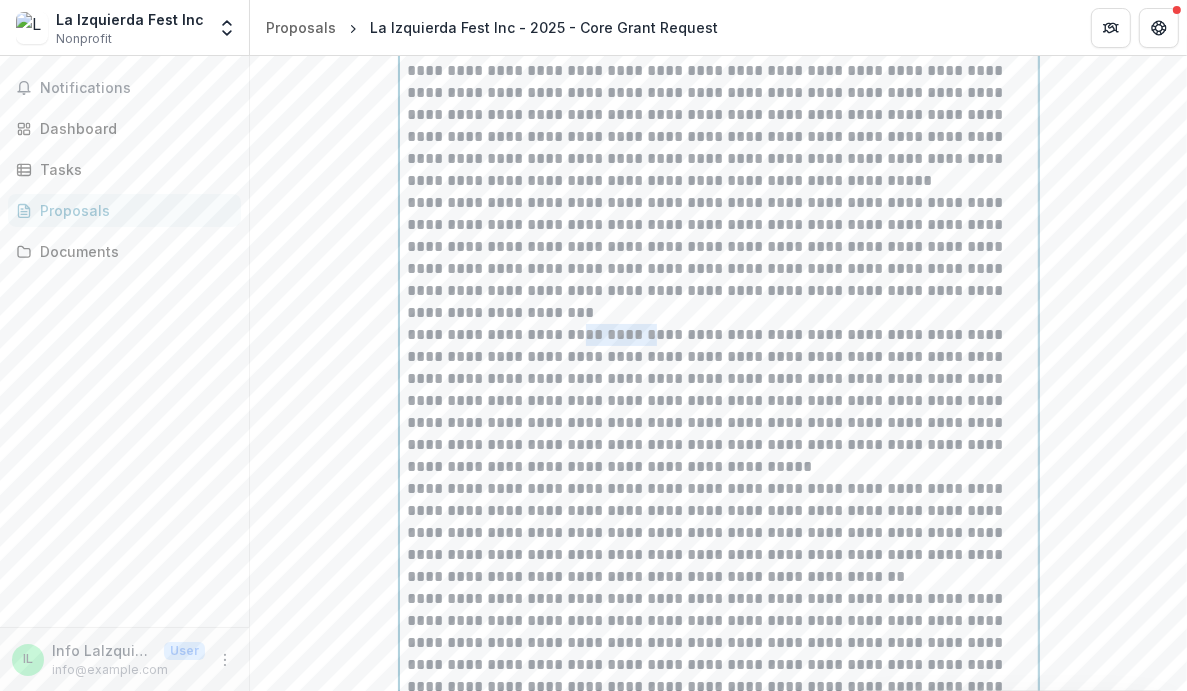 click on "**********" at bounding box center (719, 401) 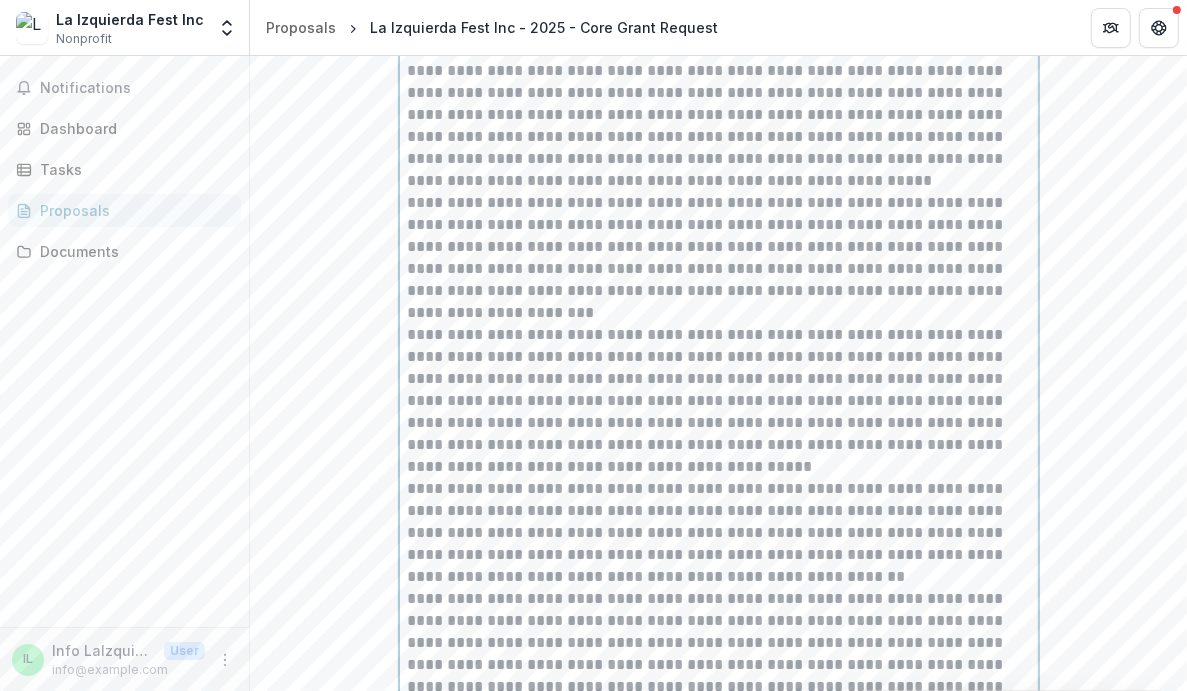 click on "**********" at bounding box center (719, 401) 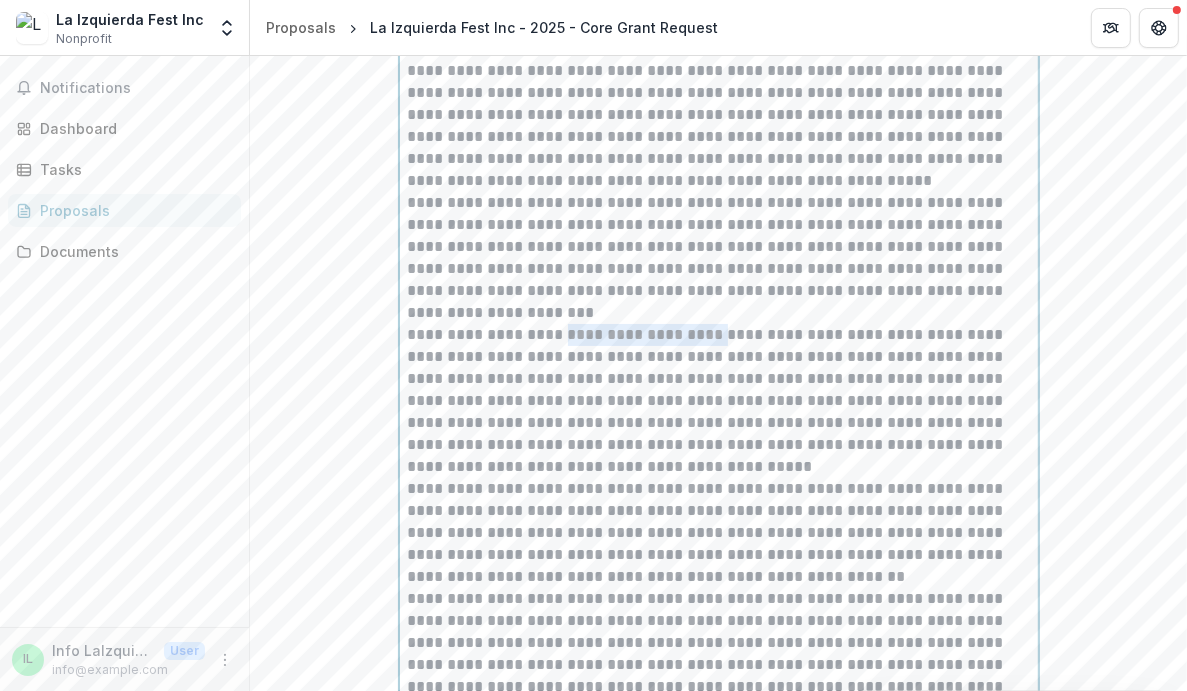 drag, startPoint x: 702, startPoint y: 323, endPoint x: 552, endPoint y: 318, distance: 150.08331 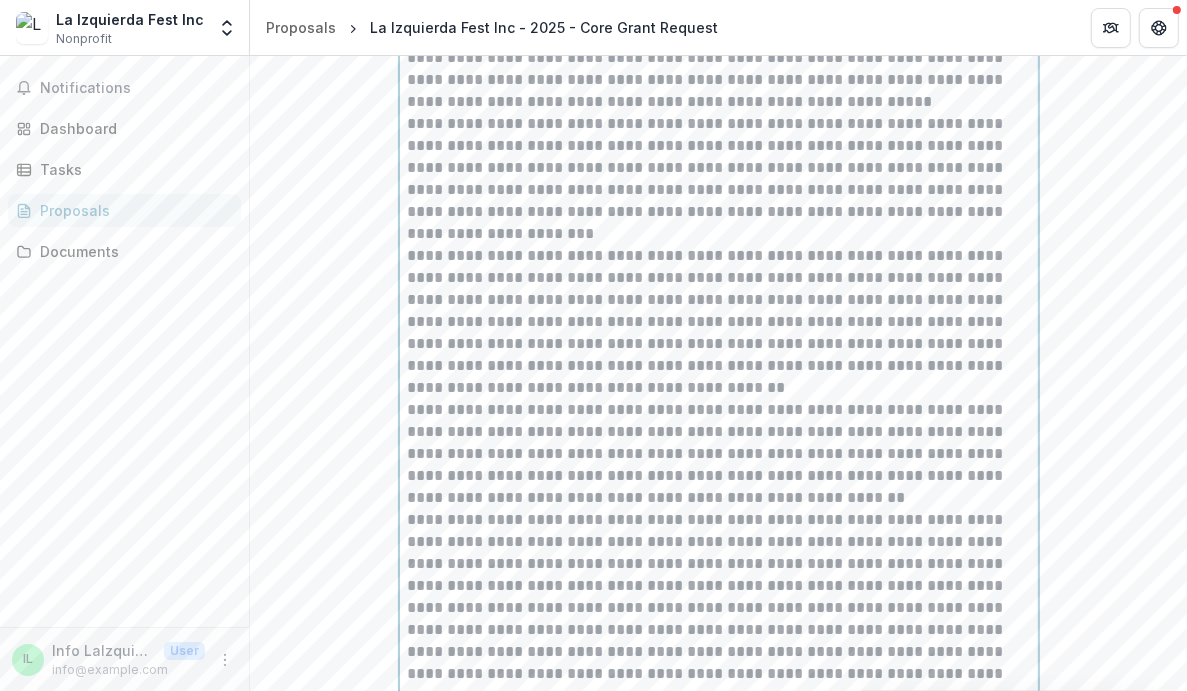 scroll, scrollTop: 5574, scrollLeft: 0, axis: vertical 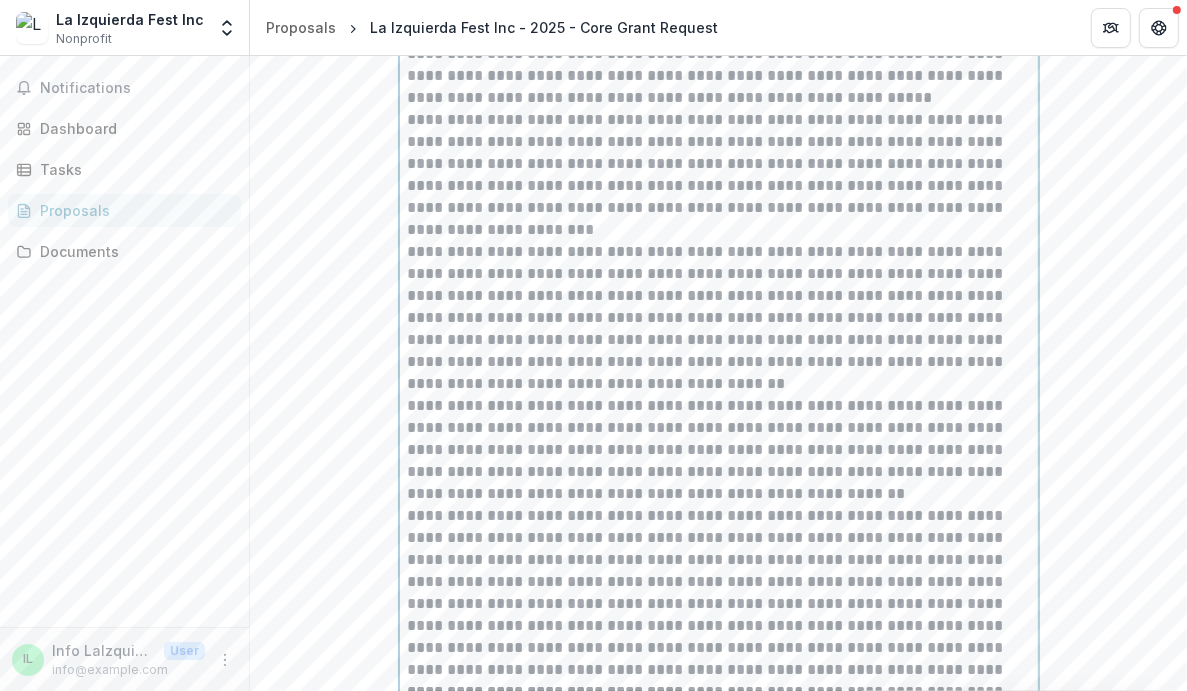 click on "**********" at bounding box center (719, 318) 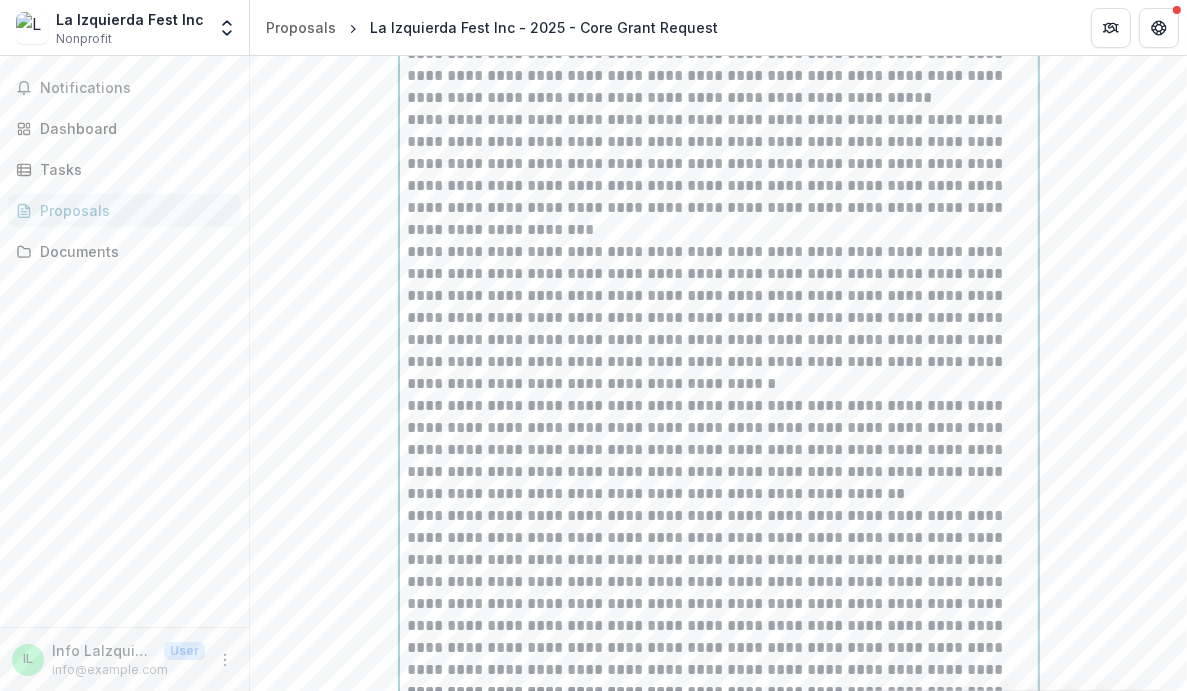 click on "**********" at bounding box center (719, 318) 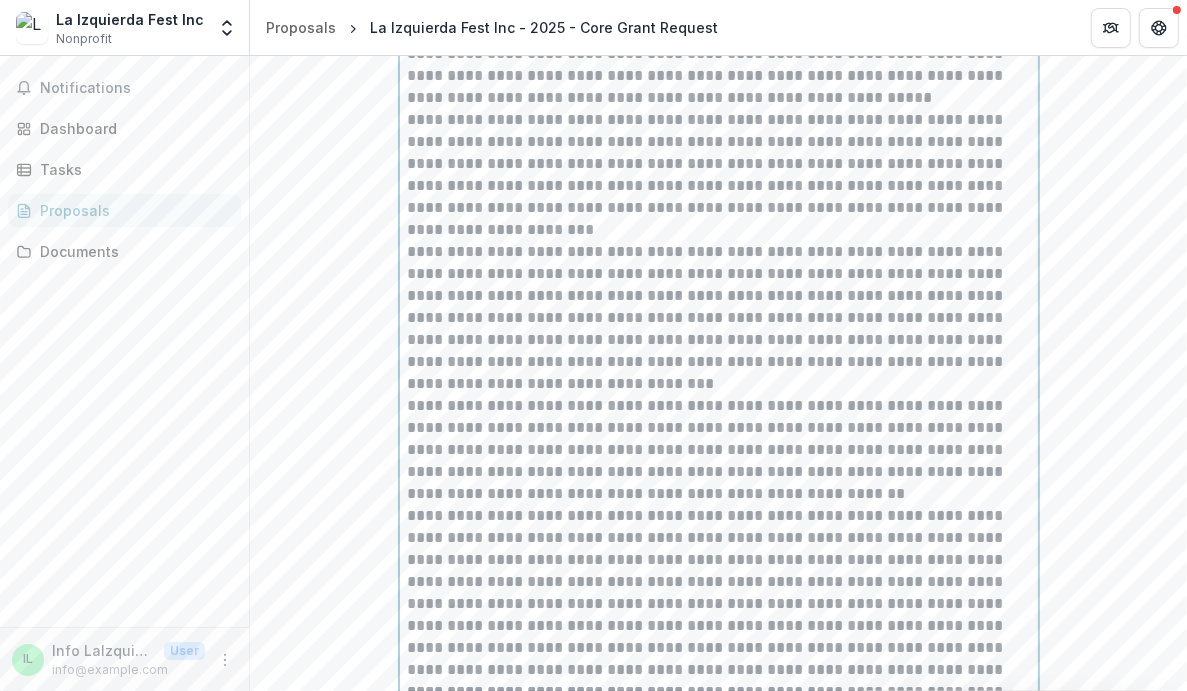 click on "**********" at bounding box center [719, 318] 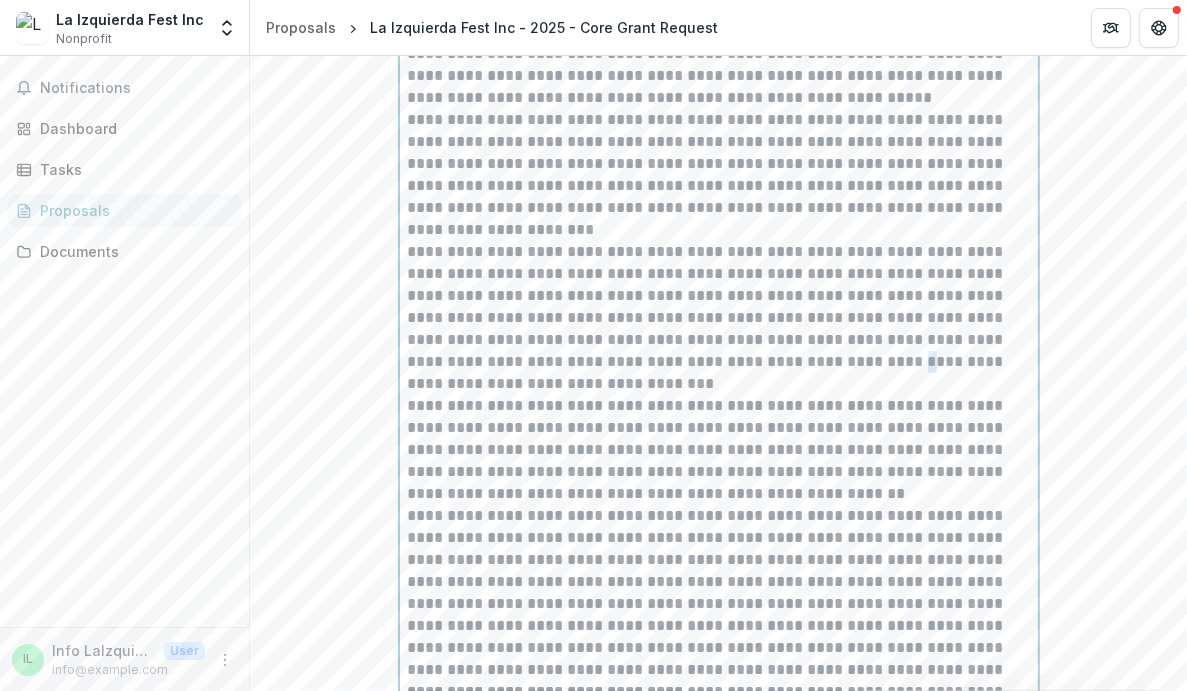 click on "**********" at bounding box center [719, 318] 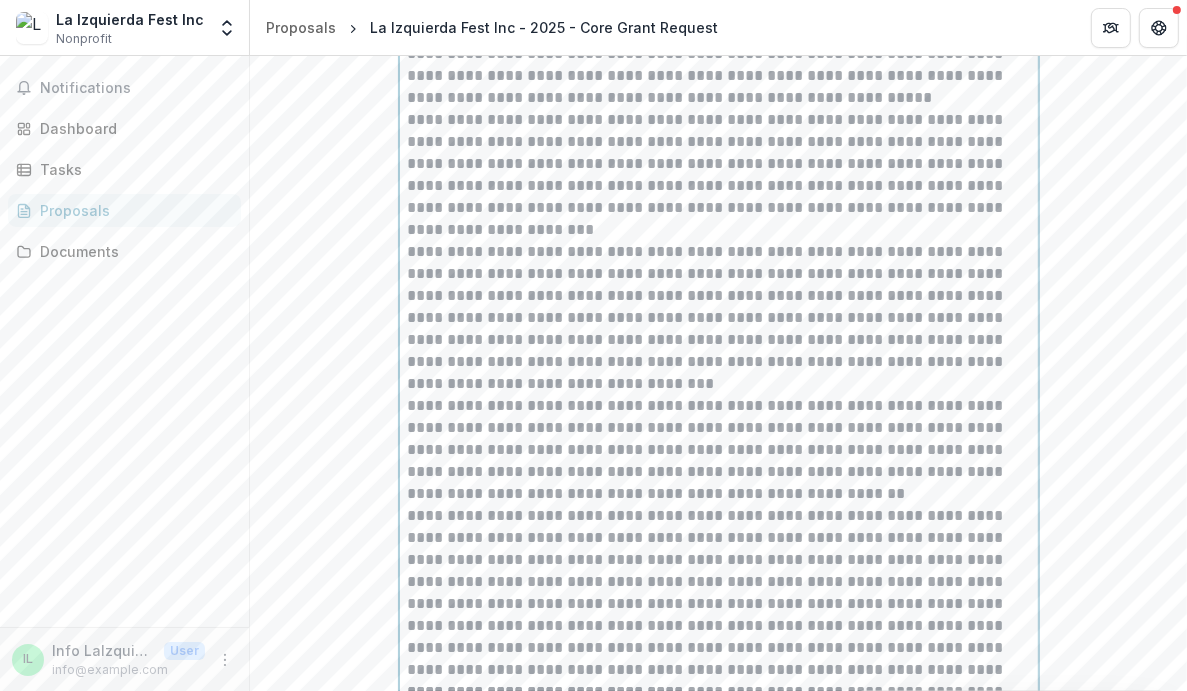 click on "**********" at bounding box center [719, 318] 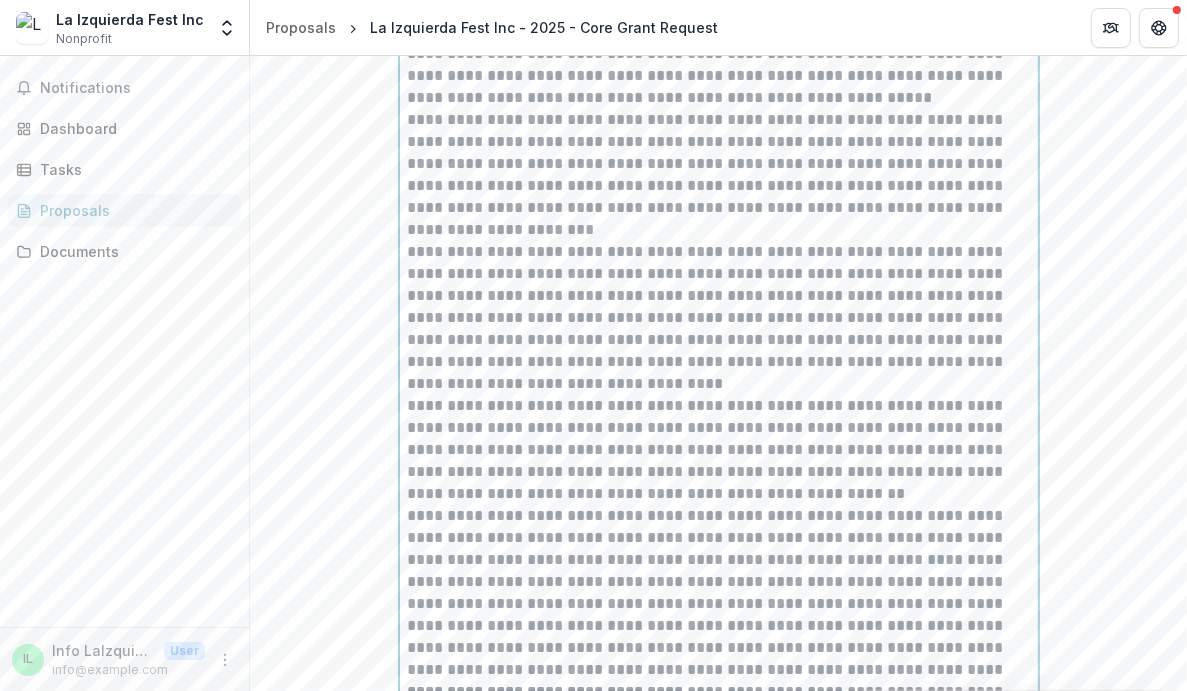 click on "**********" at bounding box center [719, 318] 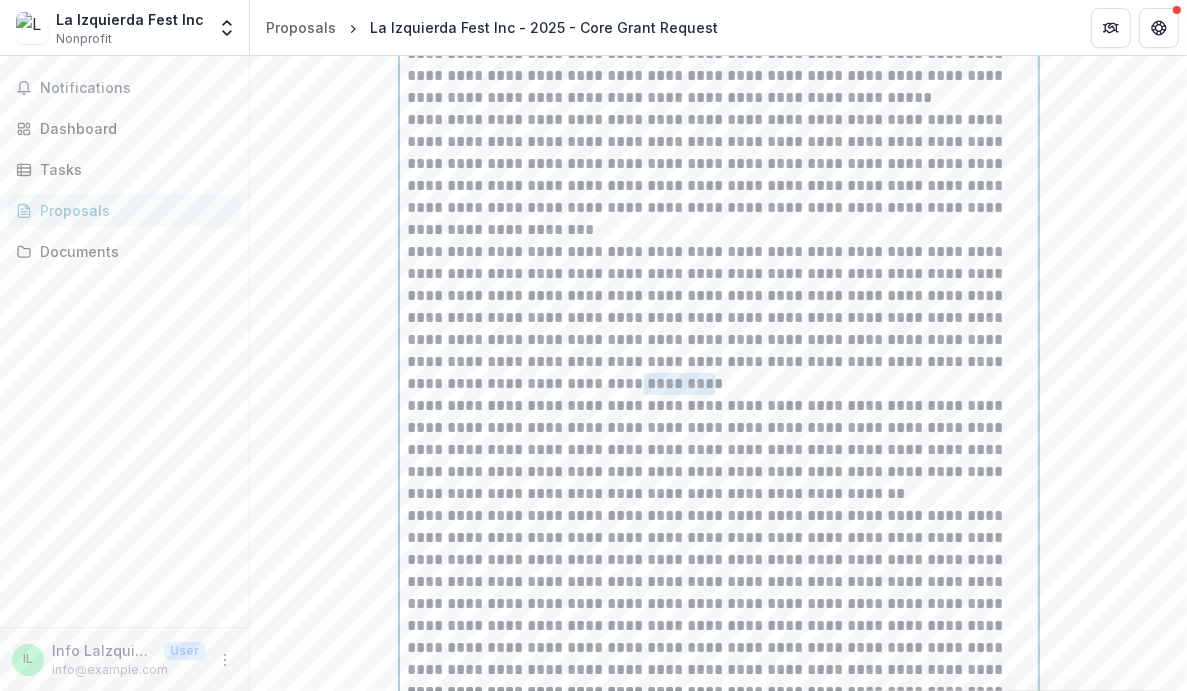 click on "**********" at bounding box center (719, 318) 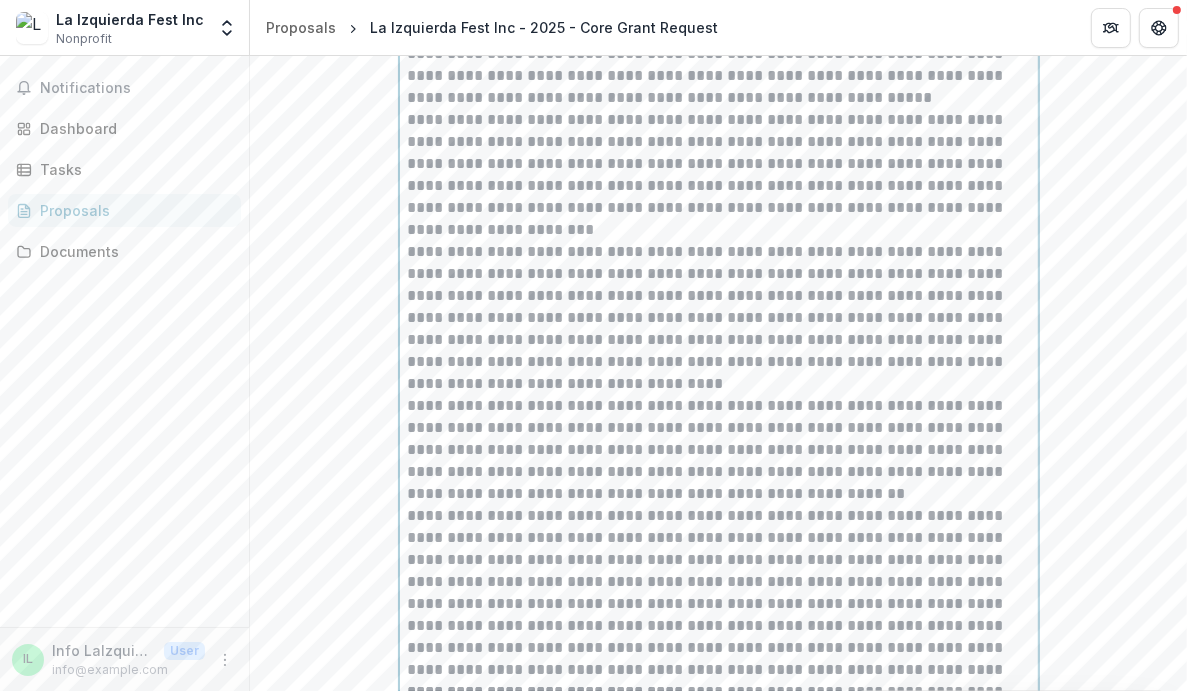 click on "**********" at bounding box center (719, 318) 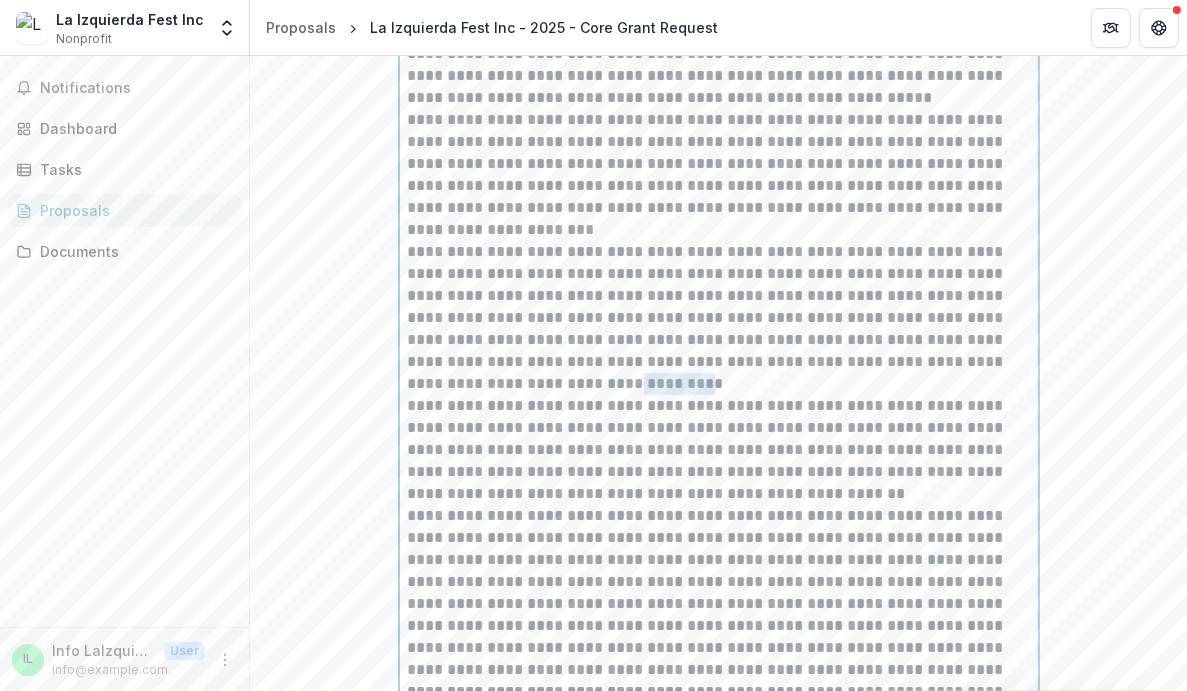 click on "**********" at bounding box center (719, 318) 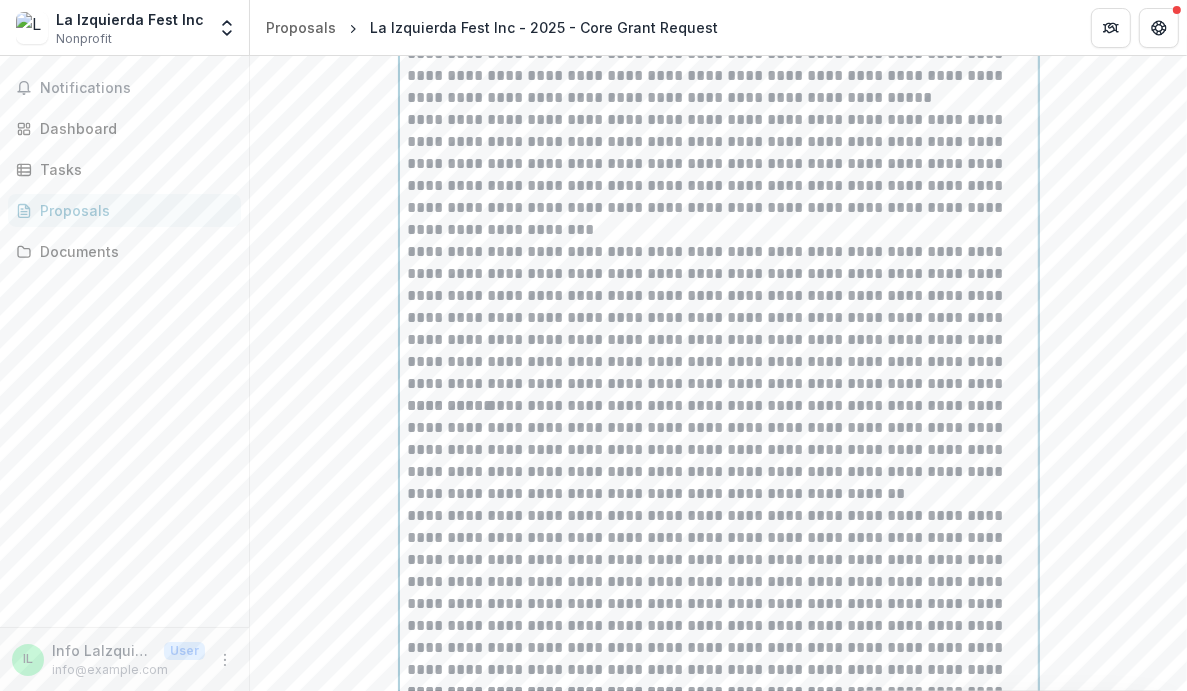 click on "**********" at bounding box center [719, 318] 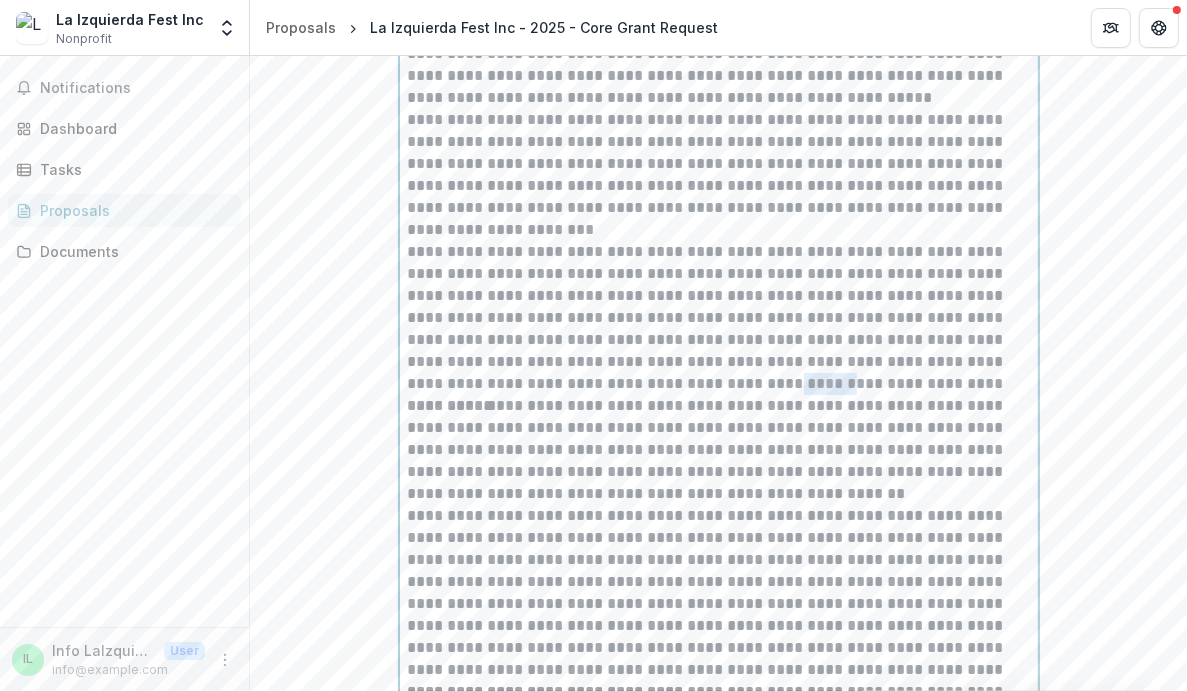 click on "**********" at bounding box center (719, 318) 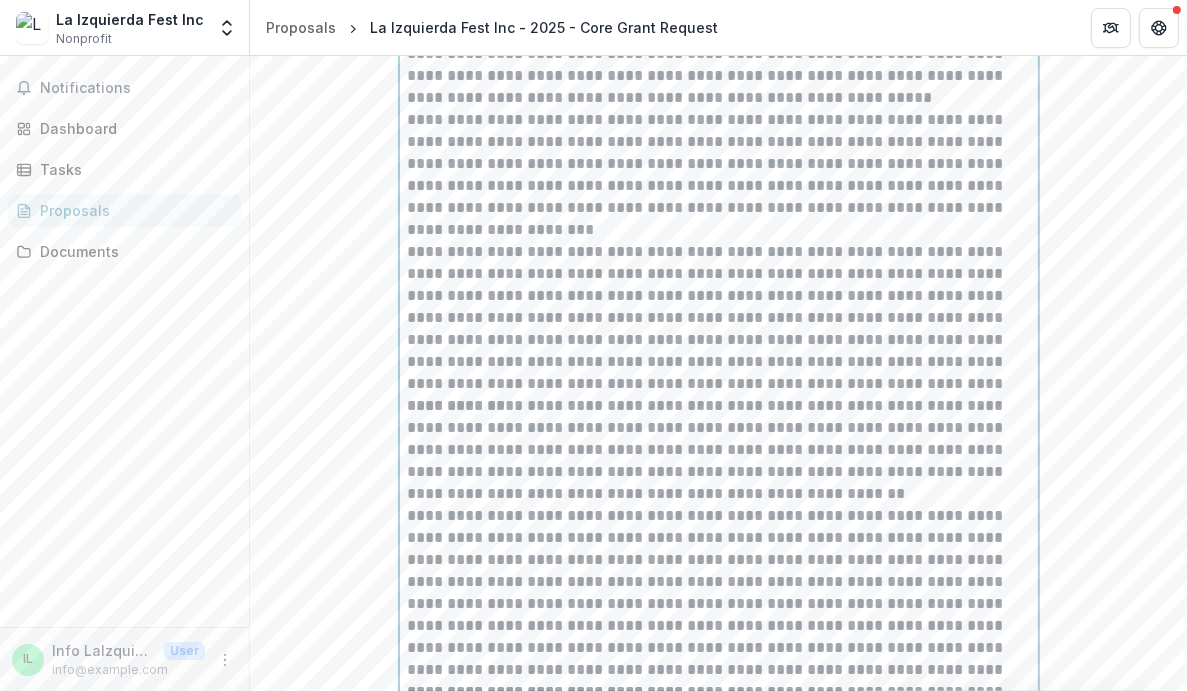 click on "**********" at bounding box center (719, 318) 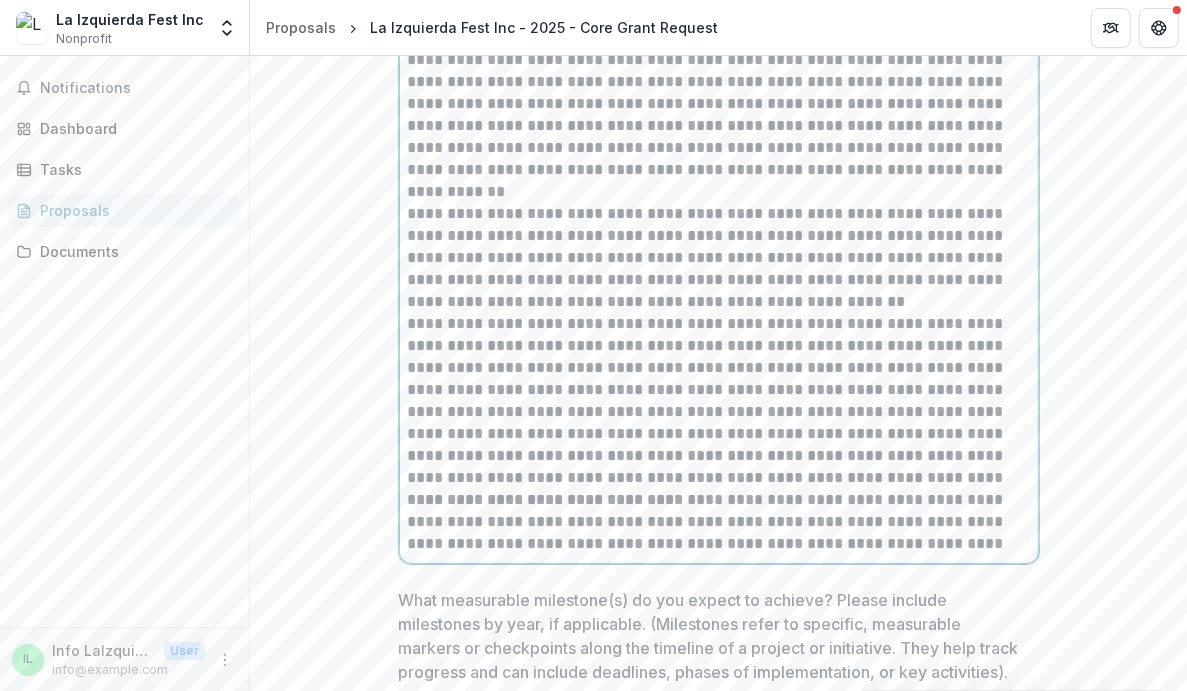 scroll, scrollTop: 5789, scrollLeft: 0, axis: vertical 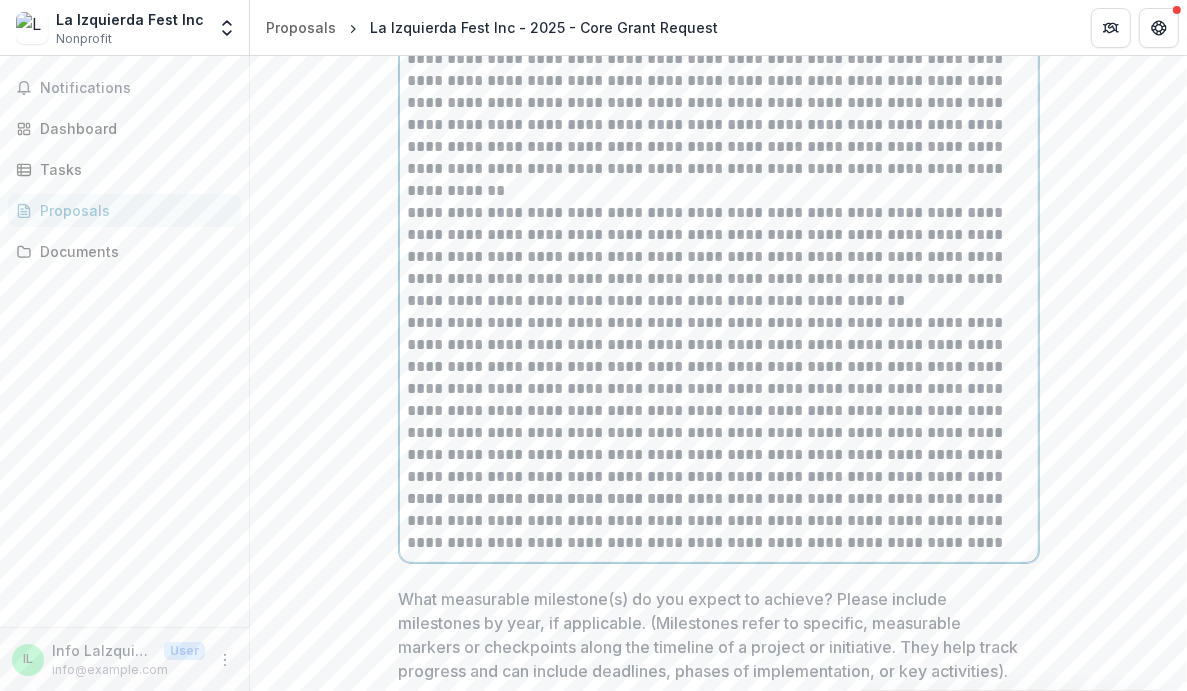 click on "**********" at bounding box center [719, 257] 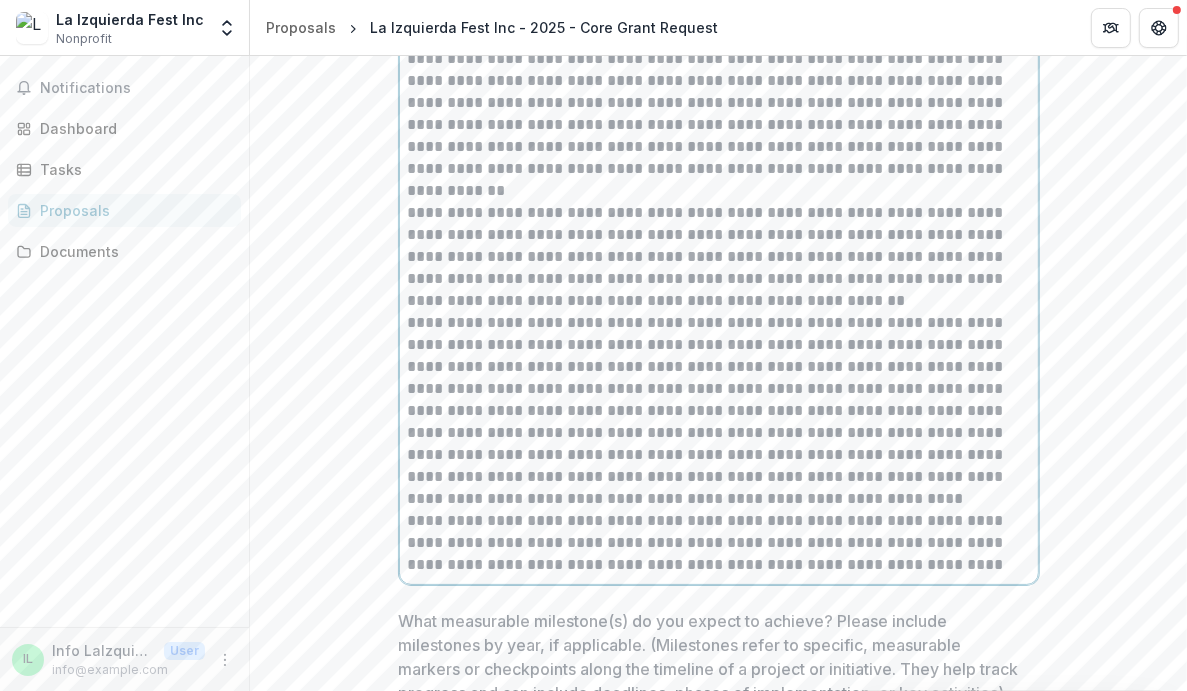 click on "**********" at bounding box center [719, 411] 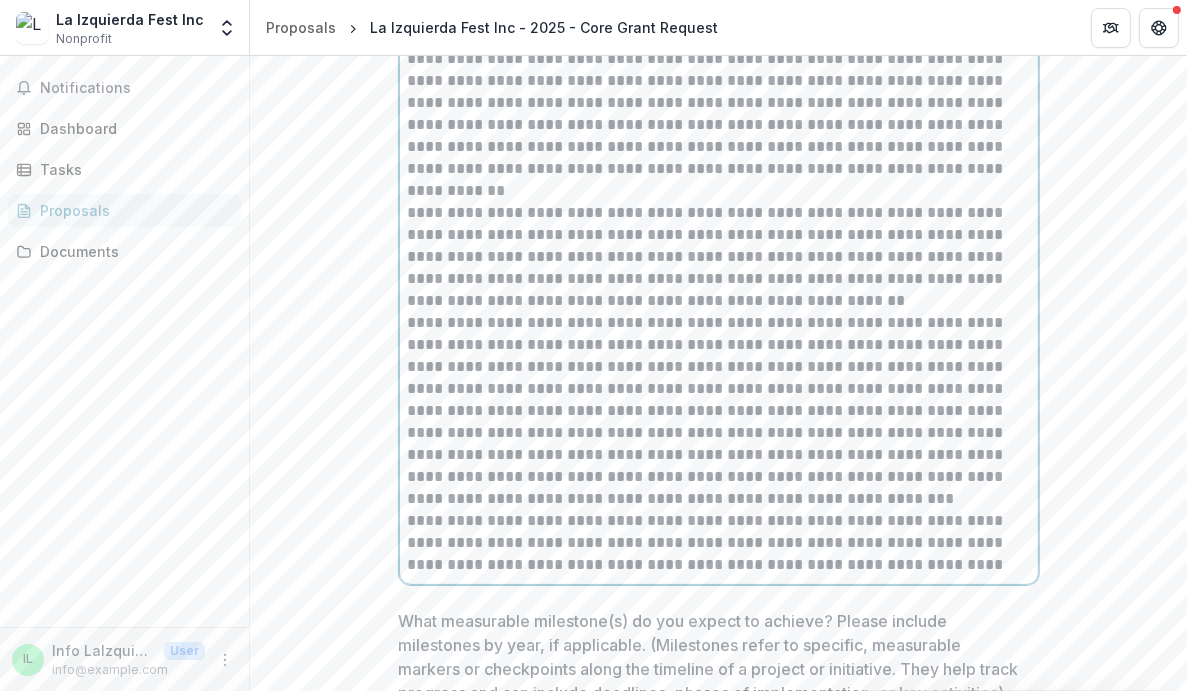 click on "**********" at bounding box center (719, 411) 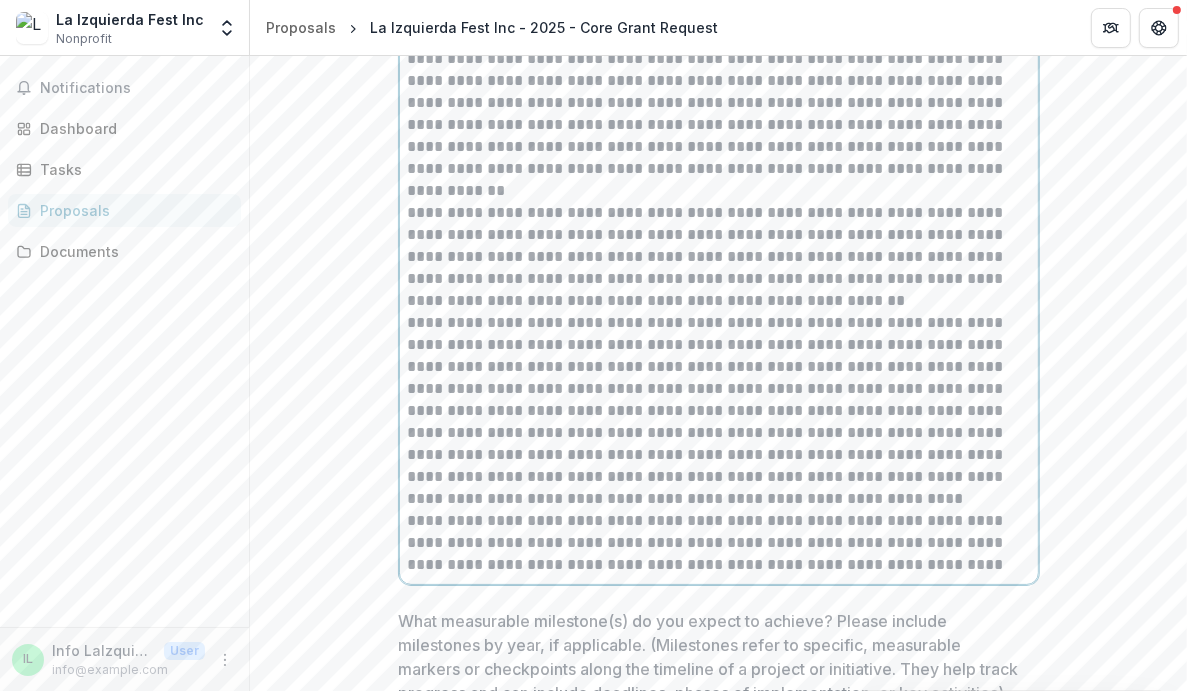 click on "**********" at bounding box center [719, 411] 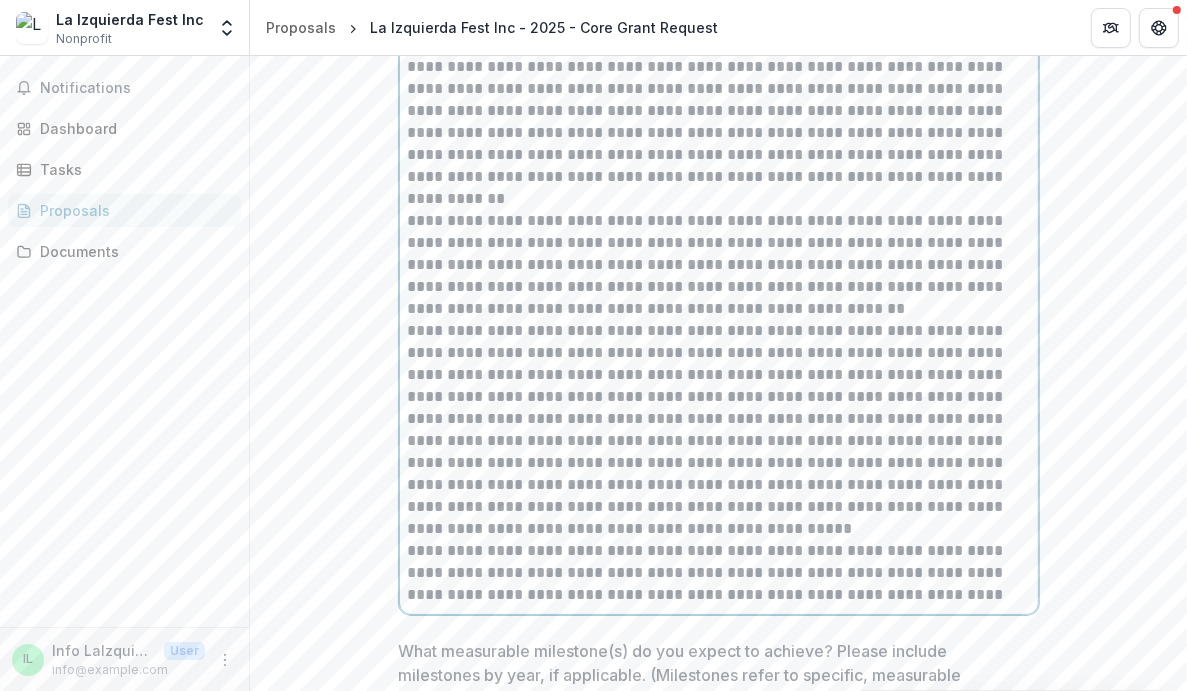 scroll, scrollTop: 5781, scrollLeft: 0, axis: vertical 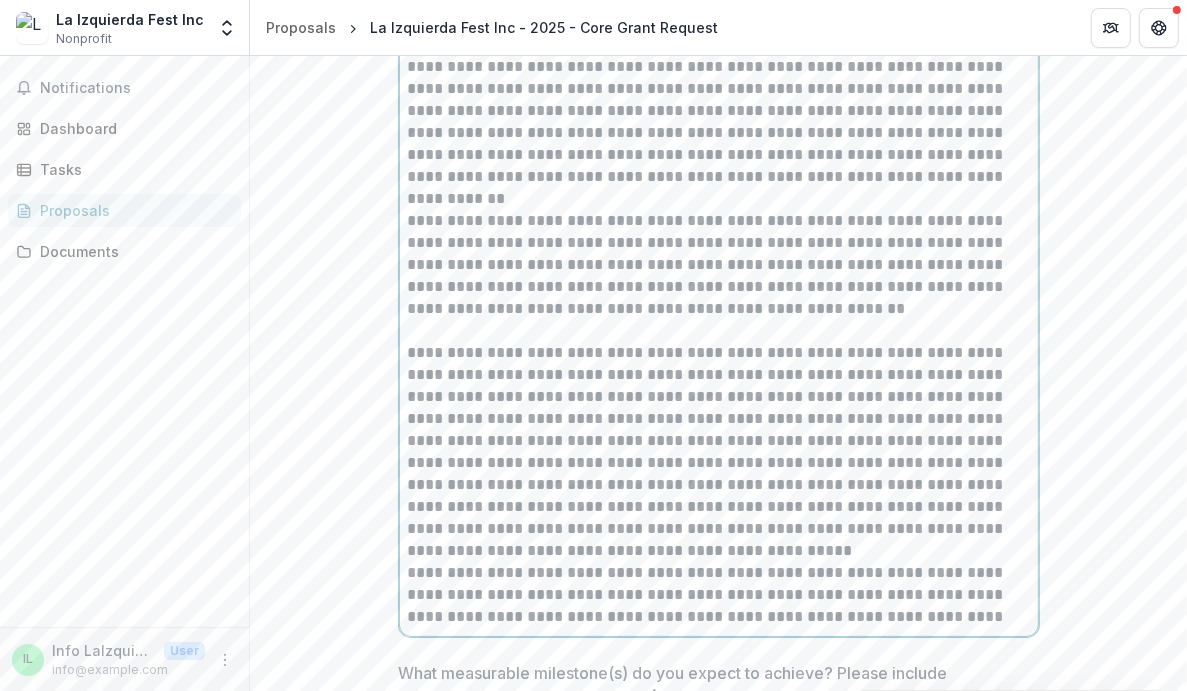 click on "**********" at bounding box center (719, 265) 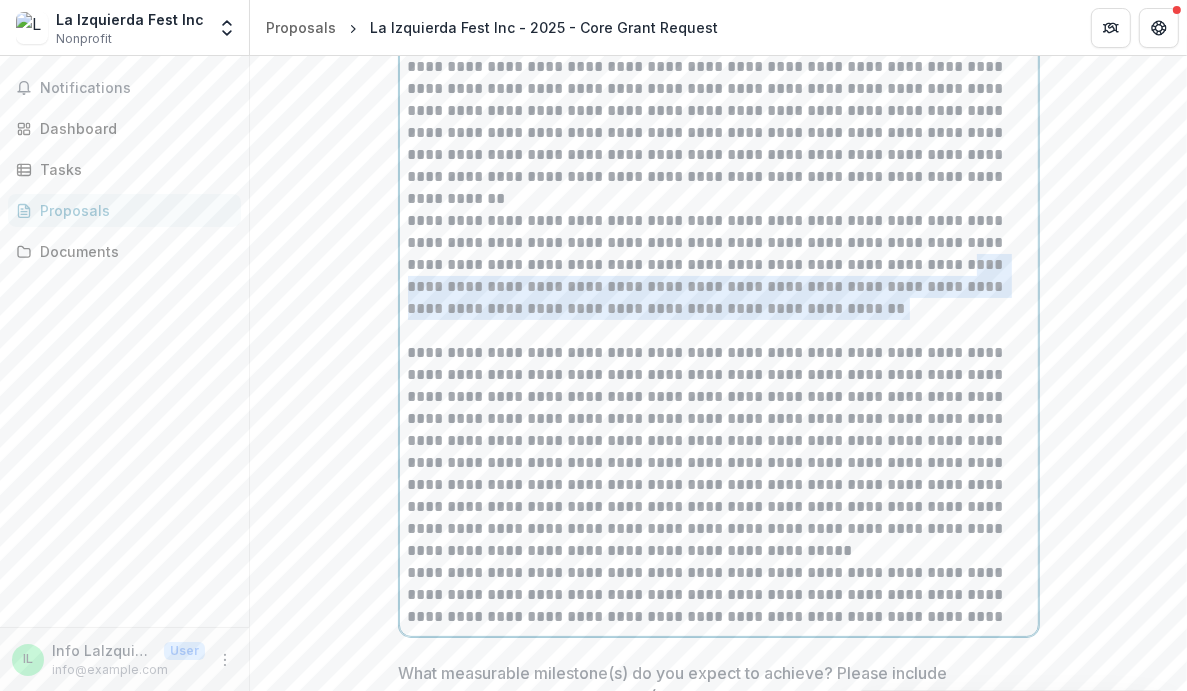 drag, startPoint x: 827, startPoint y: 293, endPoint x: 834, endPoint y: 265, distance: 28.86174 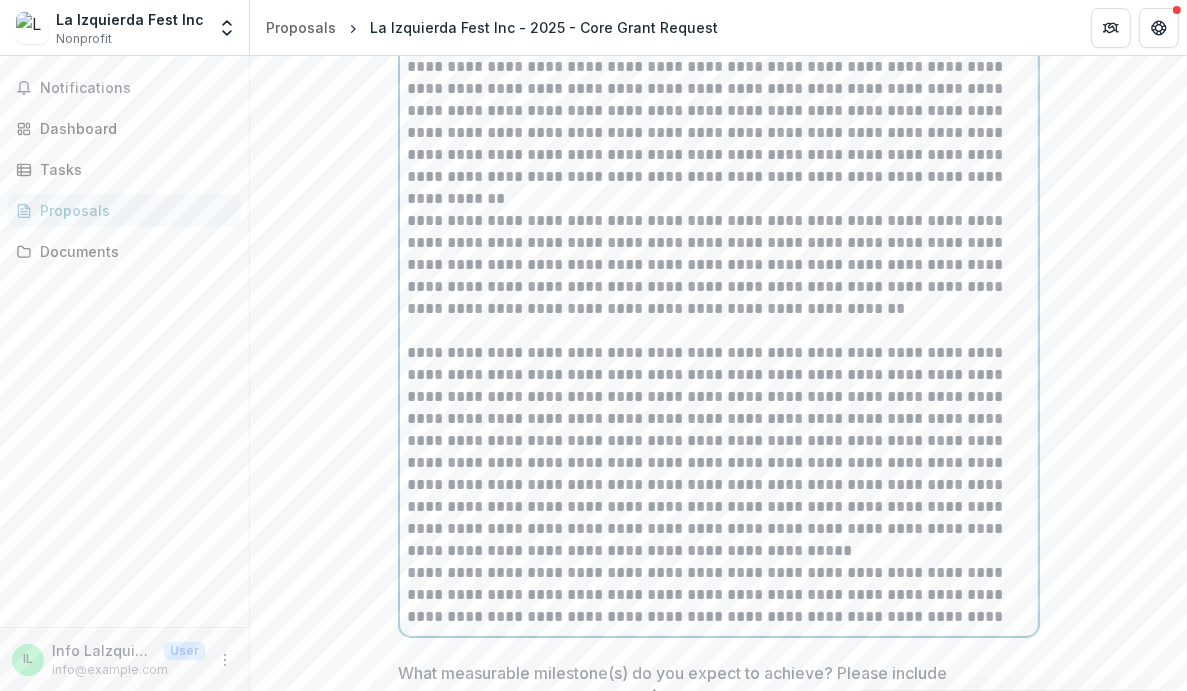 click on "**********" at bounding box center (719, 265) 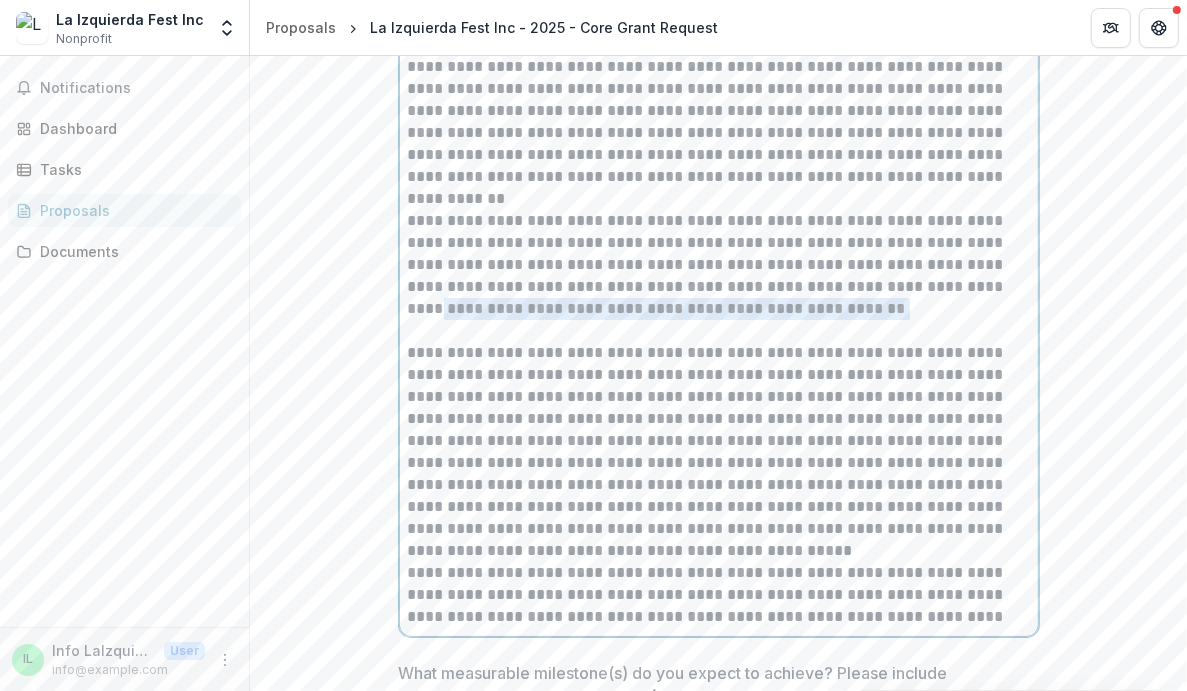 drag, startPoint x: 848, startPoint y: 292, endPoint x: 848, endPoint y: 278, distance: 14 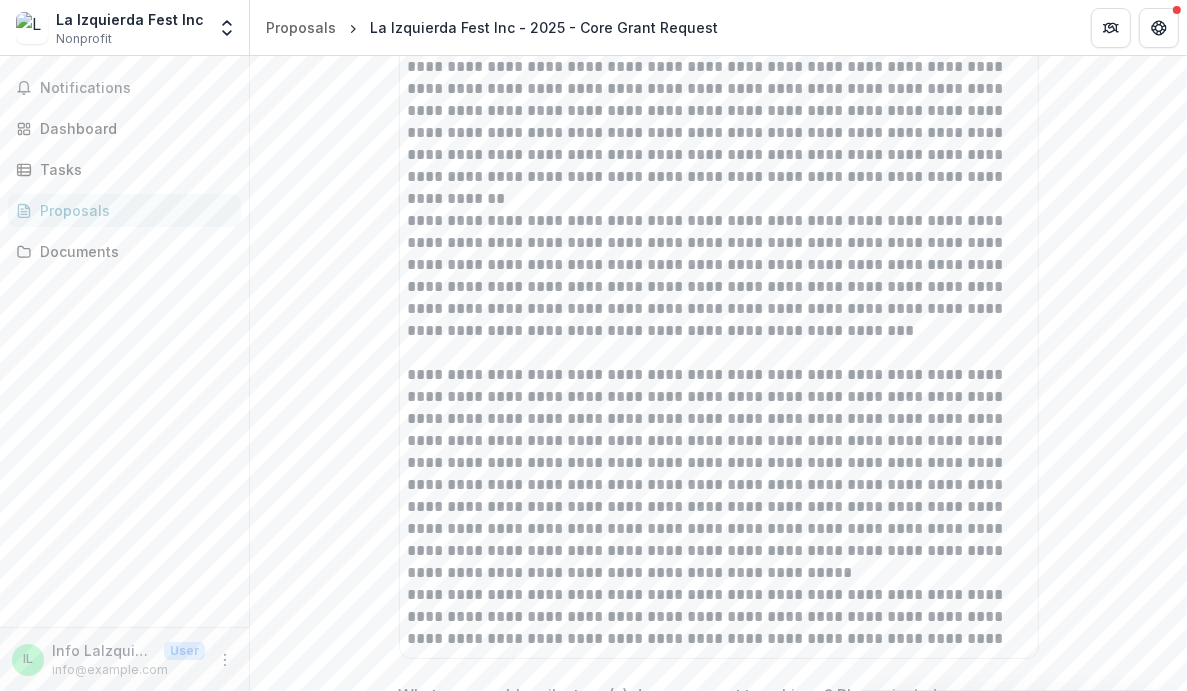 click on "Notifications Dashboard Tasks Proposals Documents" at bounding box center (124, 341) 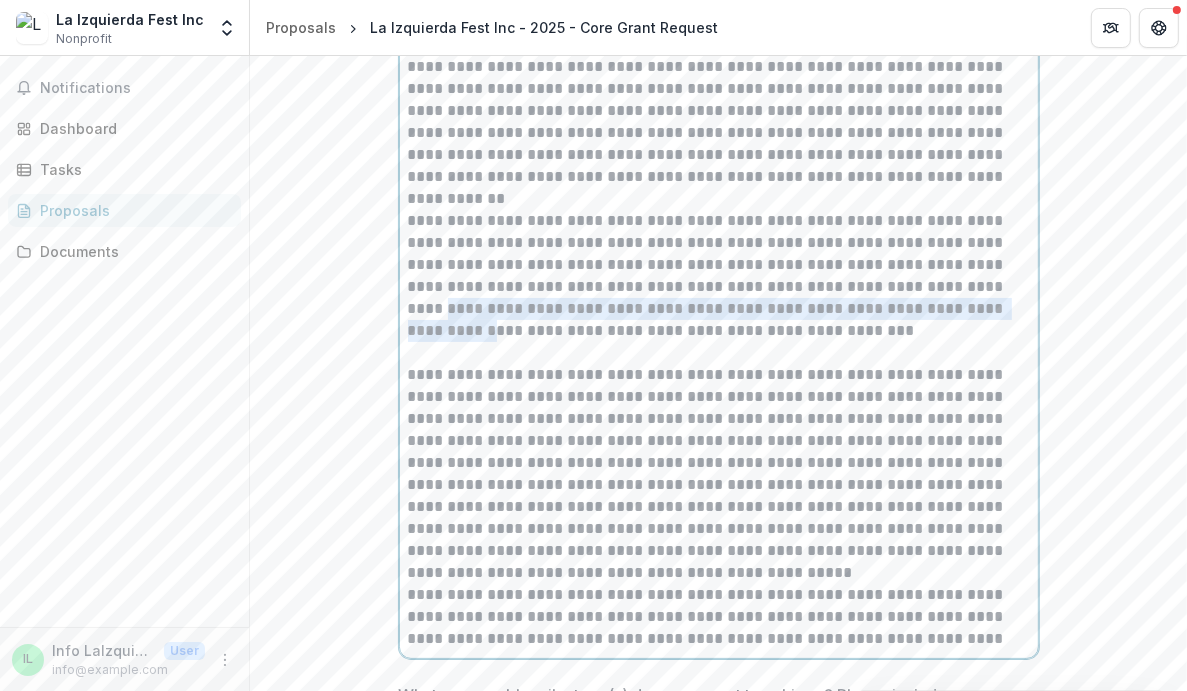 drag, startPoint x: 843, startPoint y: 279, endPoint x: 852, endPoint y: 303, distance: 25.632011 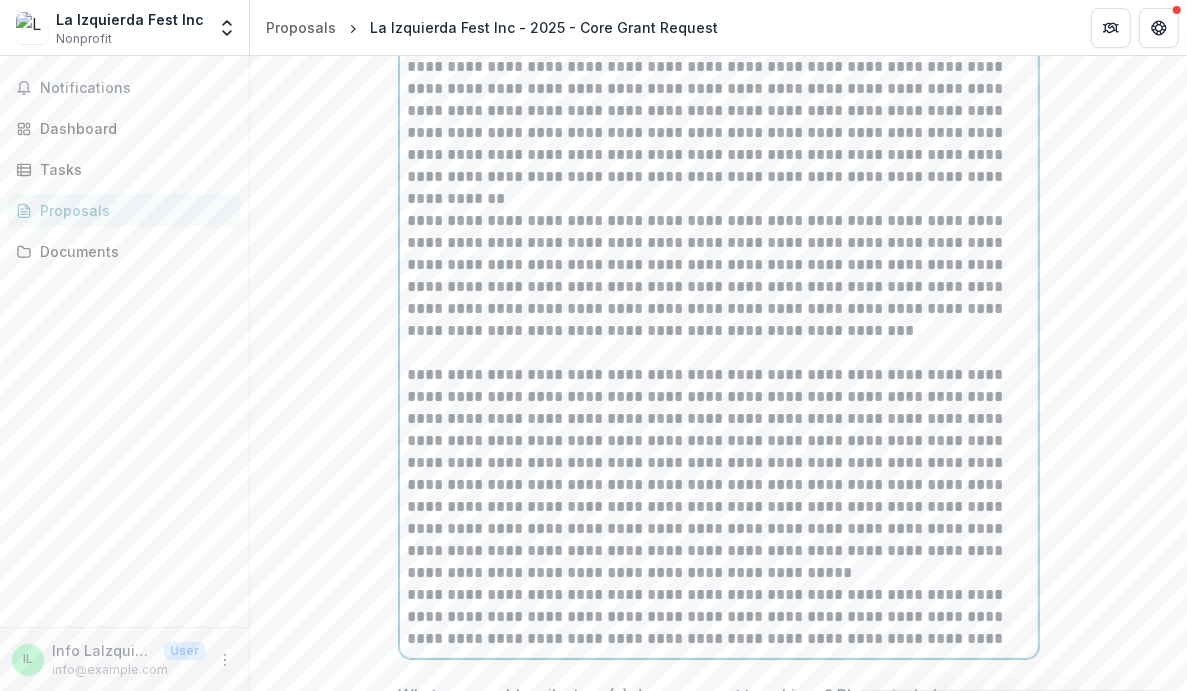 click on "**********" at bounding box center [719, 276] 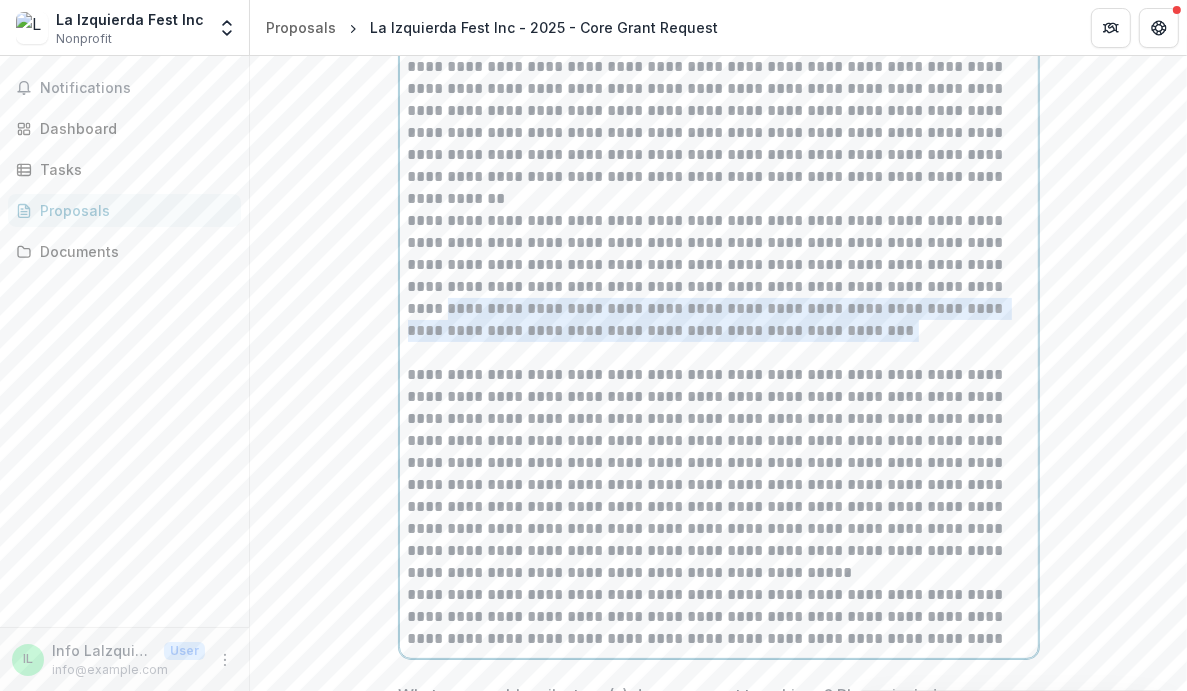 drag, startPoint x: 847, startPoint y: 276, endPoint x: 878, endPoint y: 318, distance: 52.201534 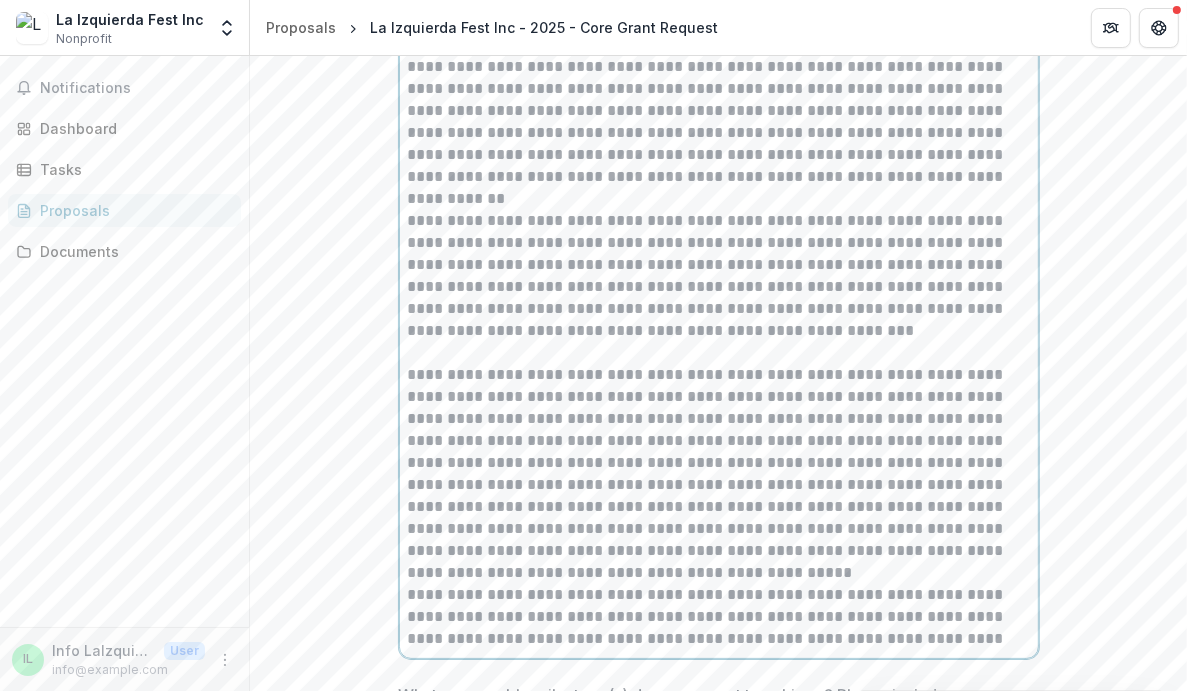 click on "**********" at bounding box center (719, 276) 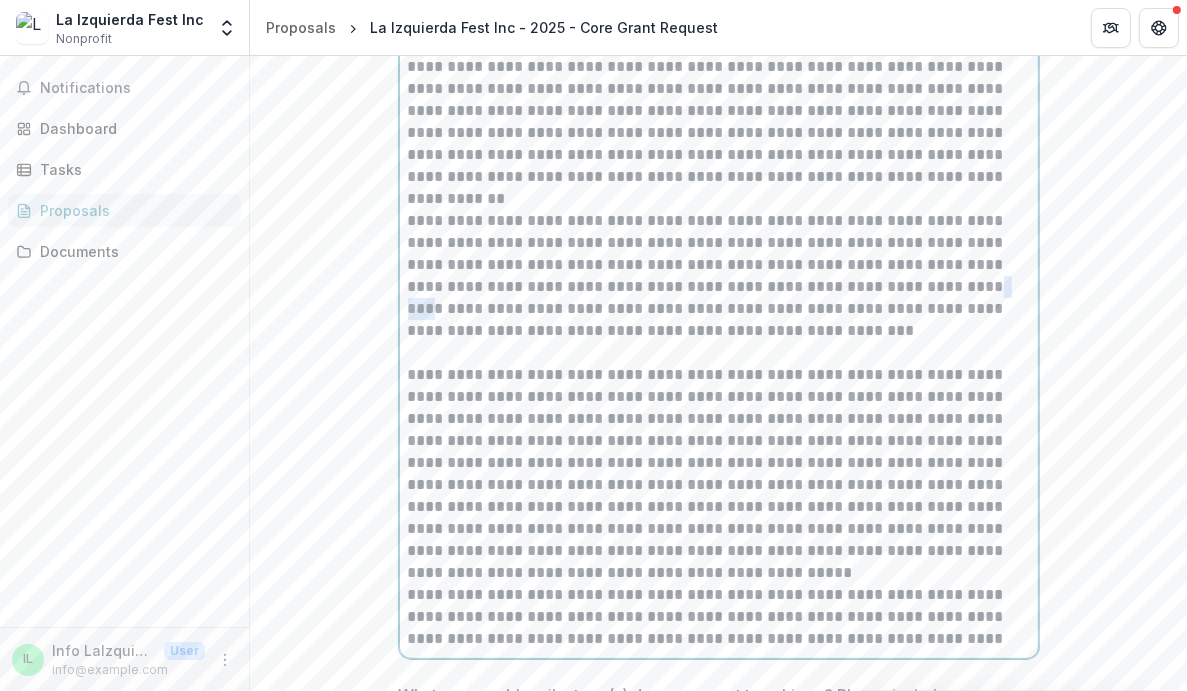 click on "**********" at bounding box center (719, 276) 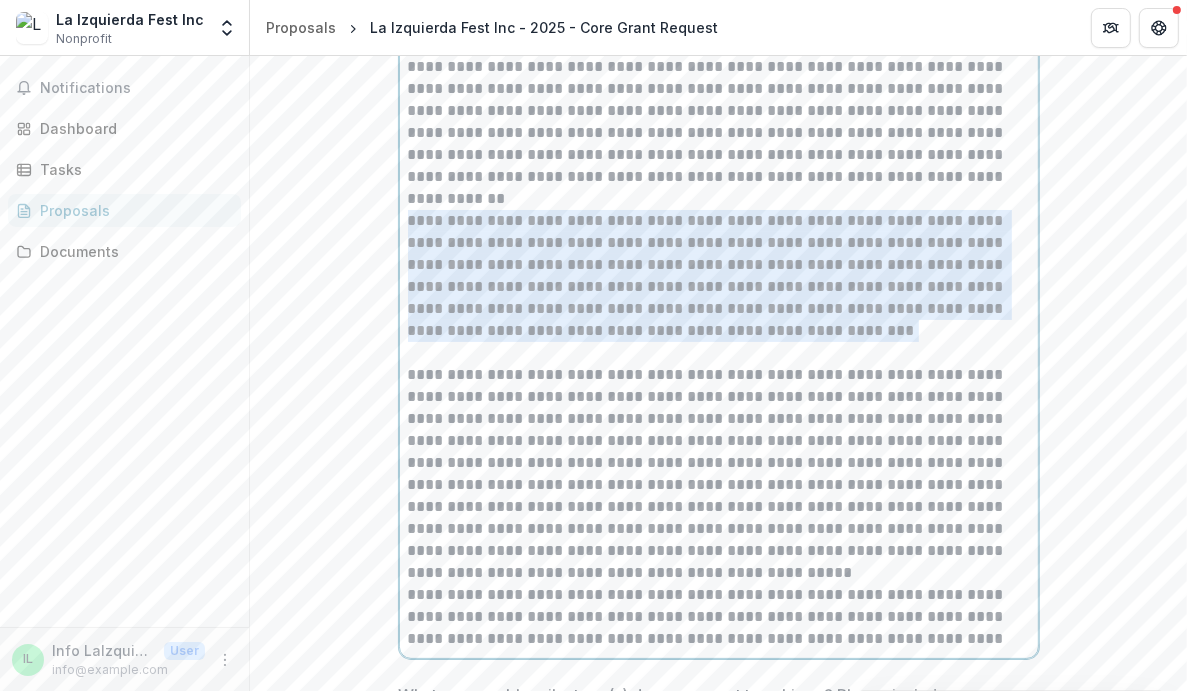 click on "**********" at bounding box center [719, 276] 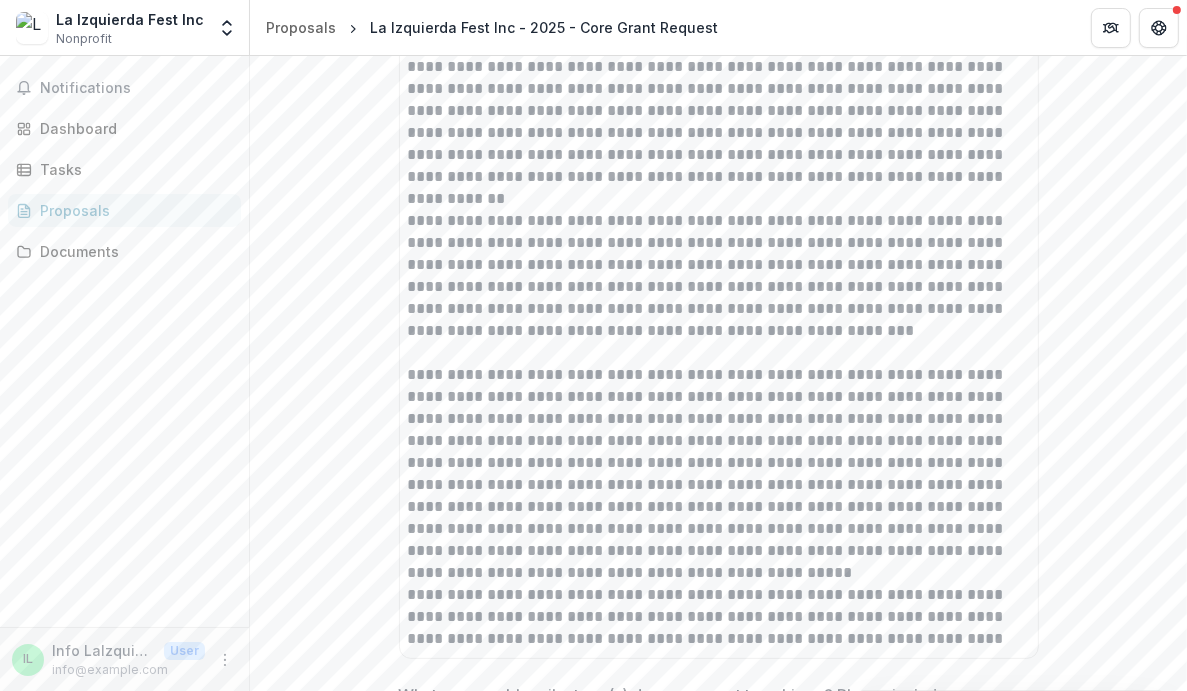 click on "Notifications Dashboard Tasks Proposals Documents" at bounding box center (124, 341) 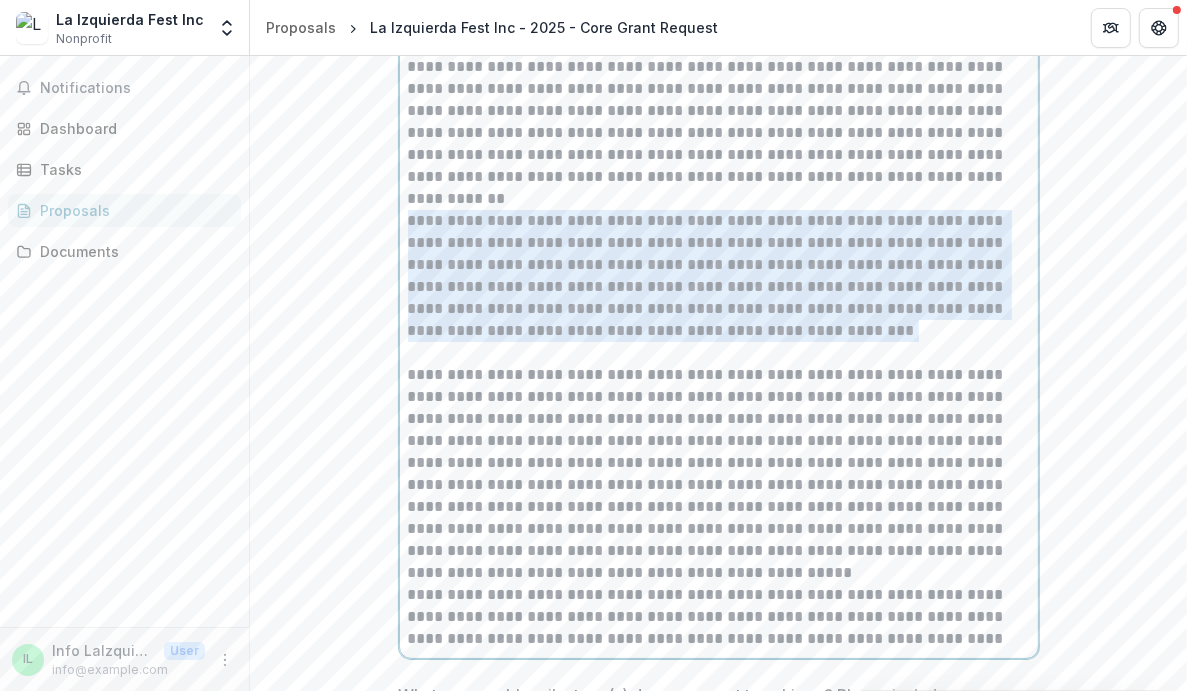 click on "**********" at bounding box center (719, 276) 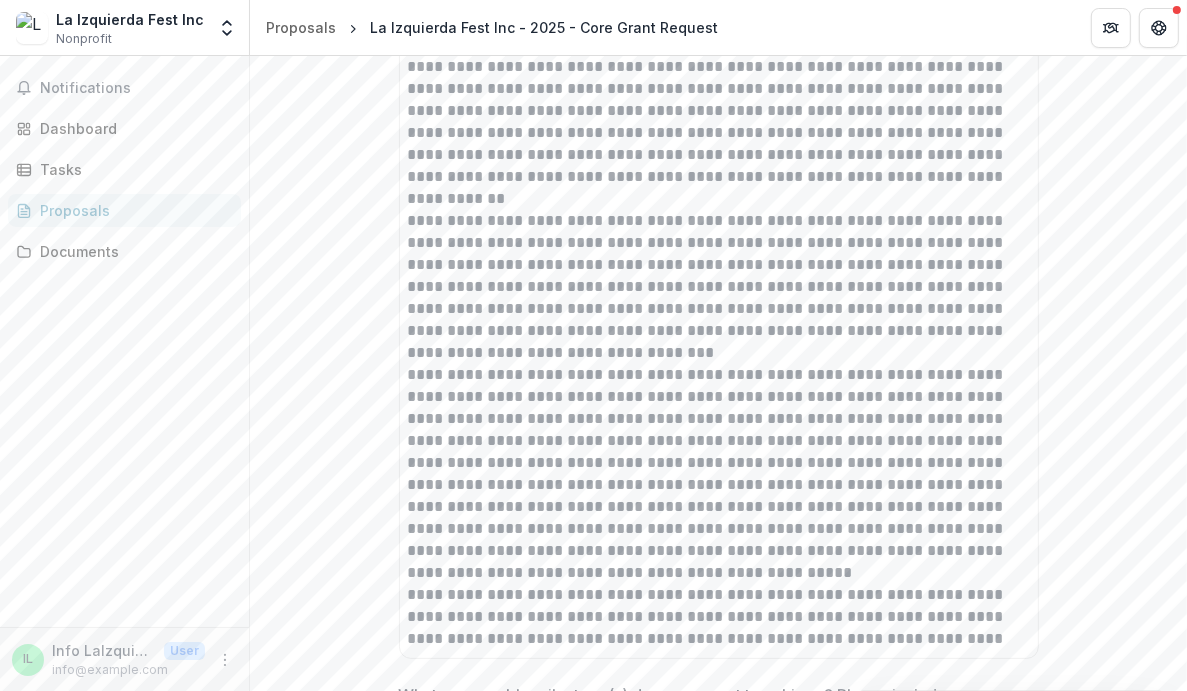 drag, startPoint x: 74, startPoint y: 380, endPoint x: 386, endPoint y: 341, distance: 314.42804 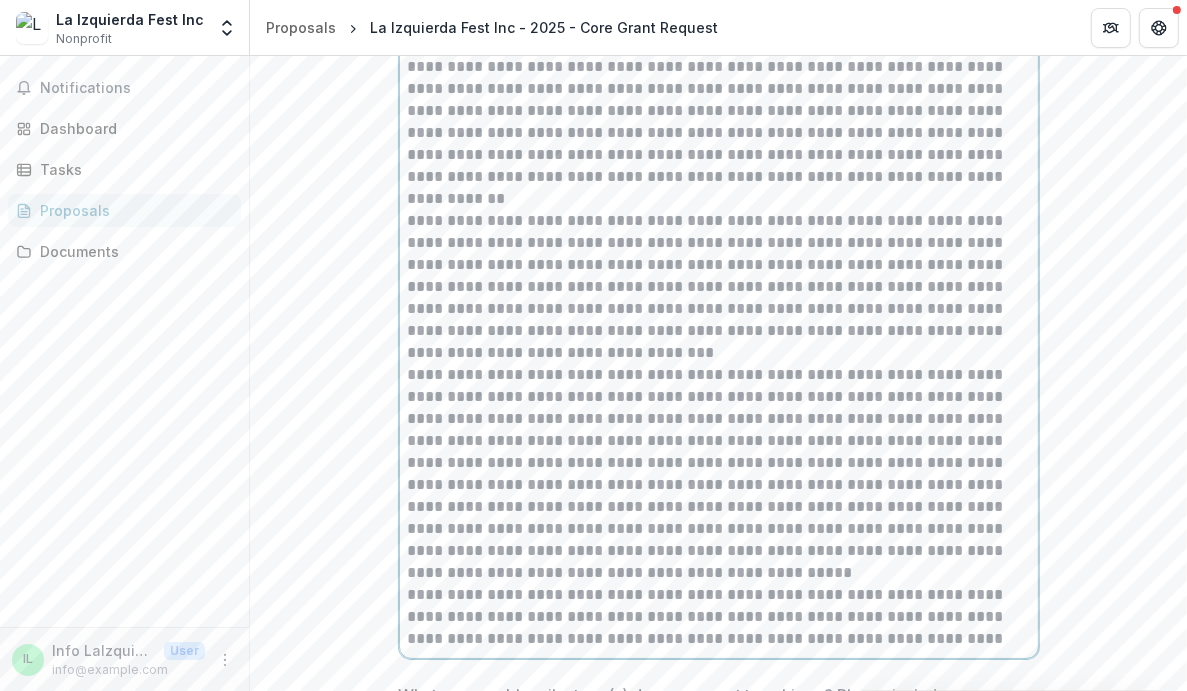 click on "**********" at bounding box center [719, 276] 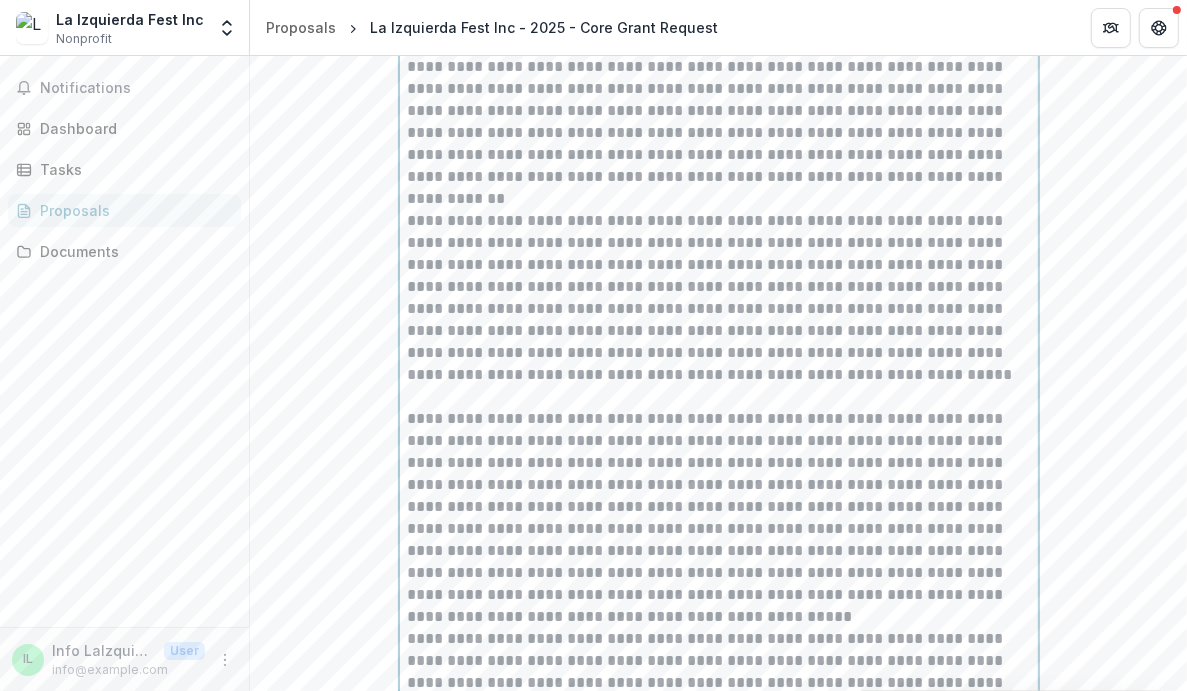 click on "**********" at bounding box center (719, 298) 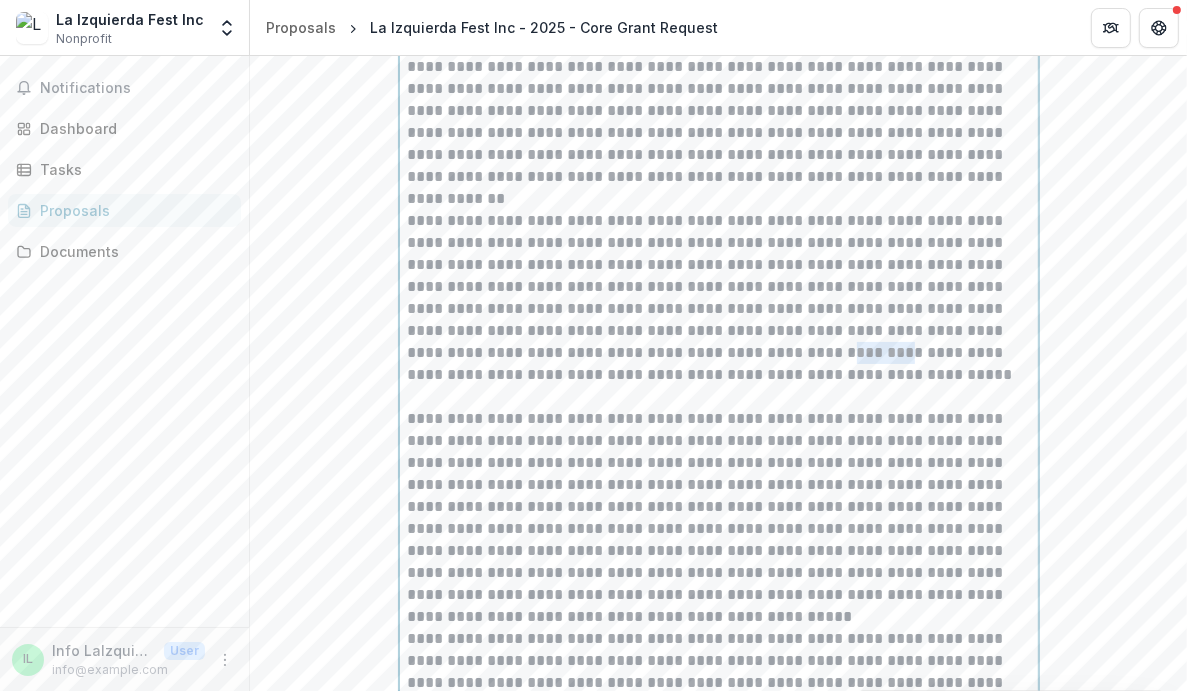 click on "**********" at bounding box center [719, 298] 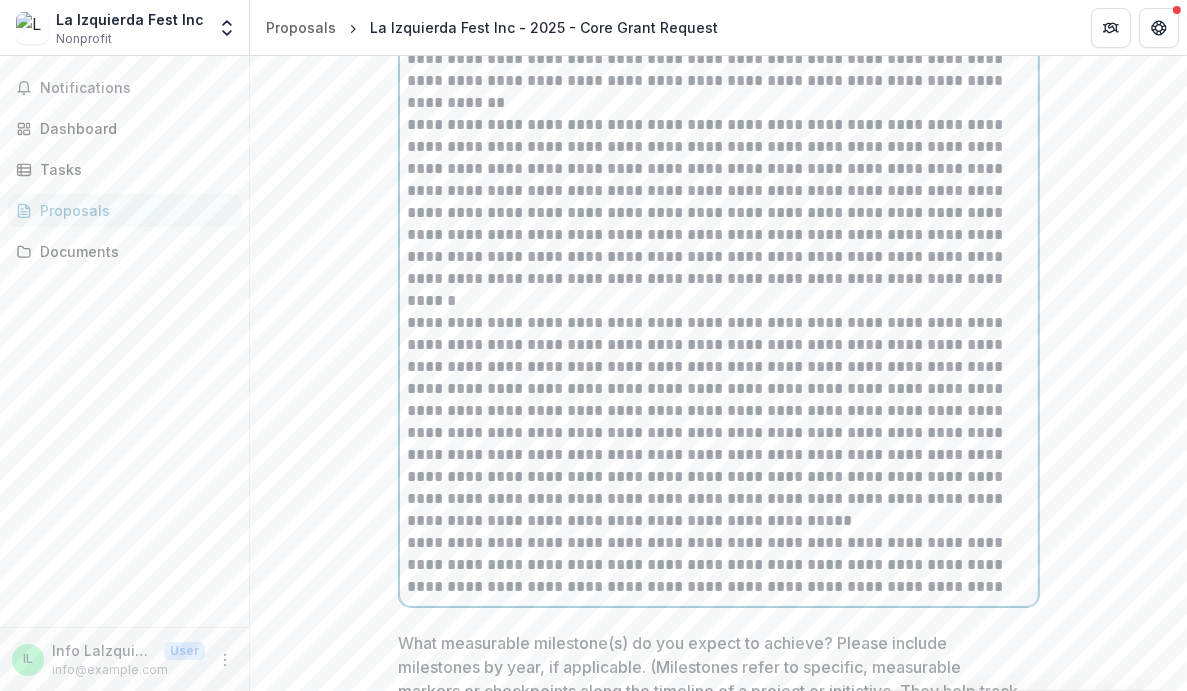 scroll, scrollTop: 5878, scrollLeft: 0, axis: vertical 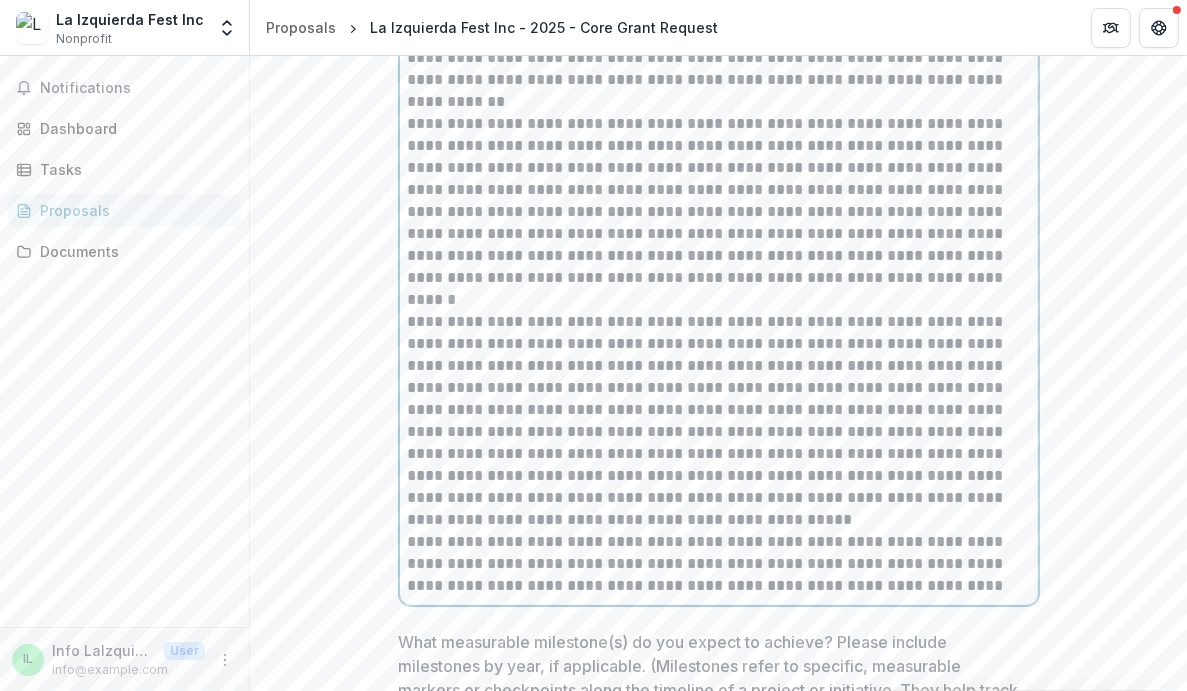 click on "**********" at bounding box center (719, 421) 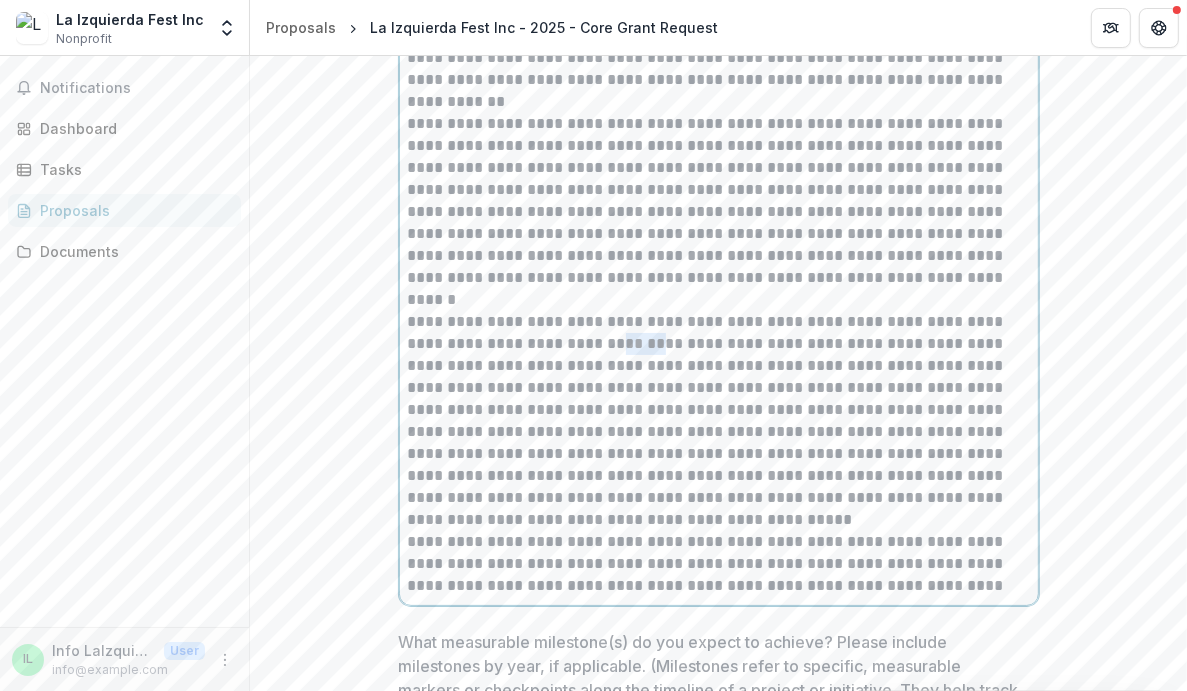 click on "**********" at bounding box center (719, 421) 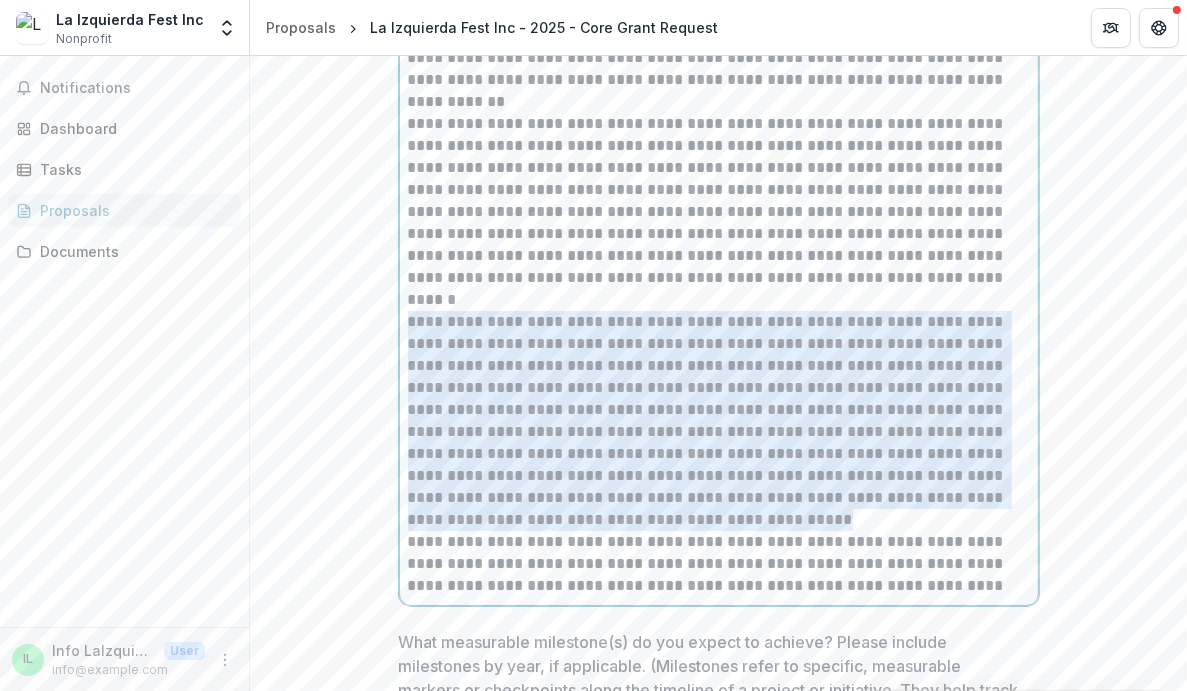 click on "**********" at bounding box center [719, 421] 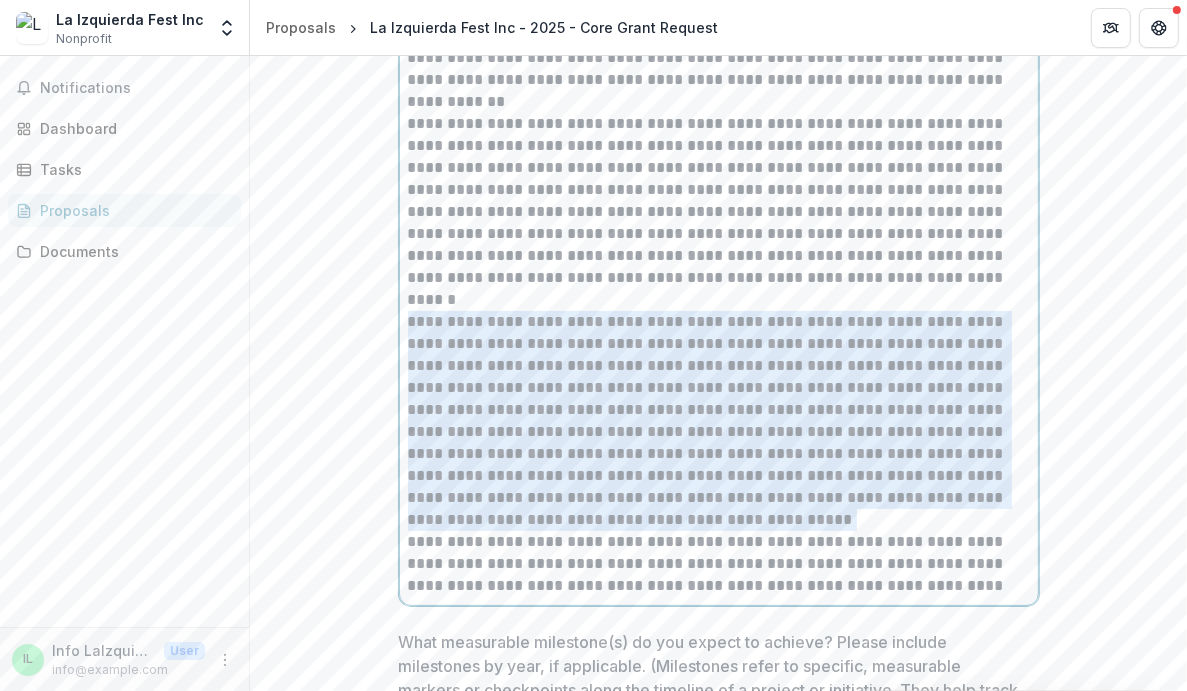 click on "**********" at bounding box center [719, 421] 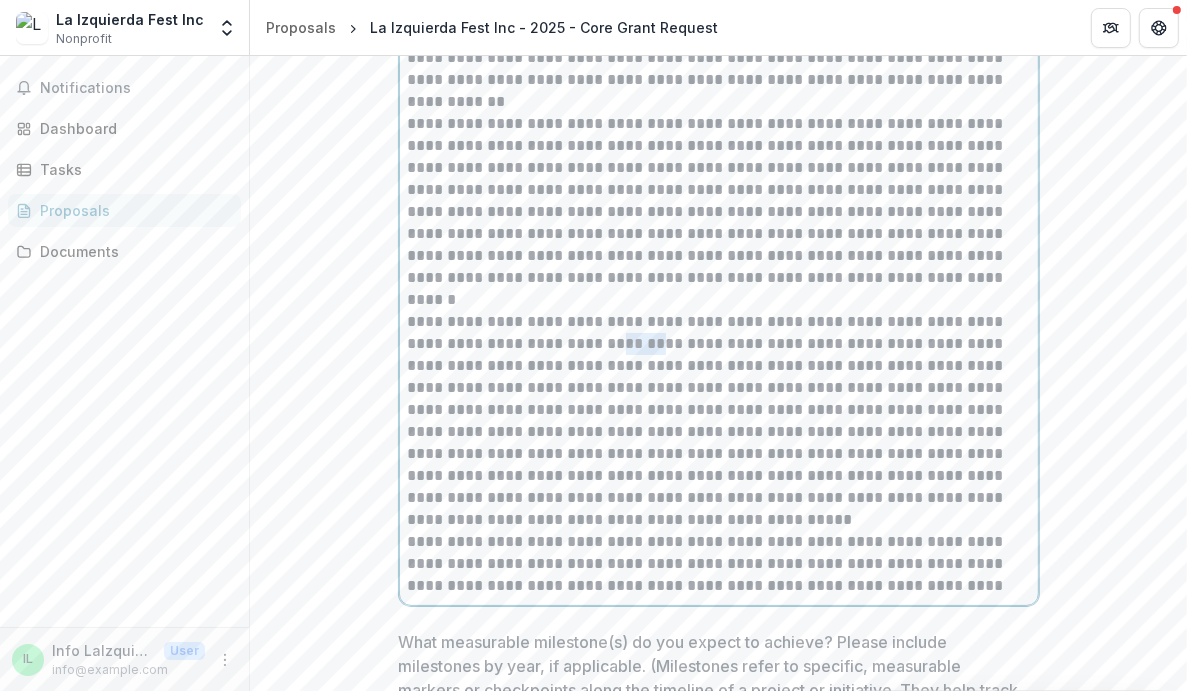 click on "**********" at bounding box center (719, 421) 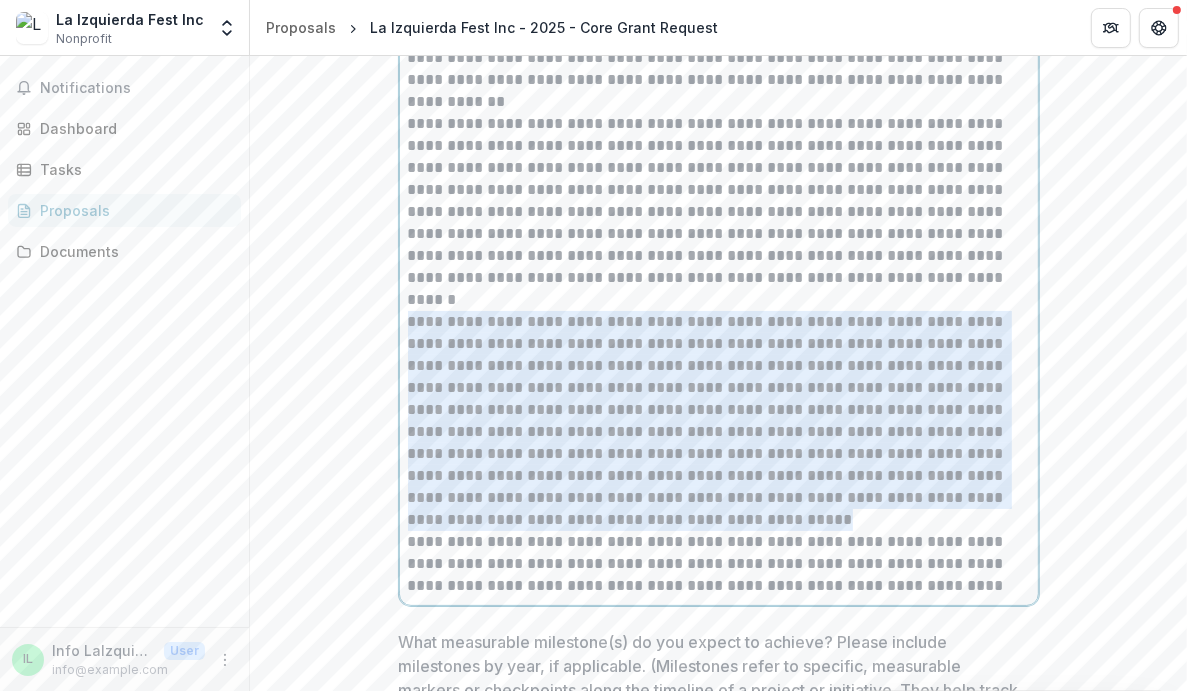 click on "**********" at bounding box center (719, 421) 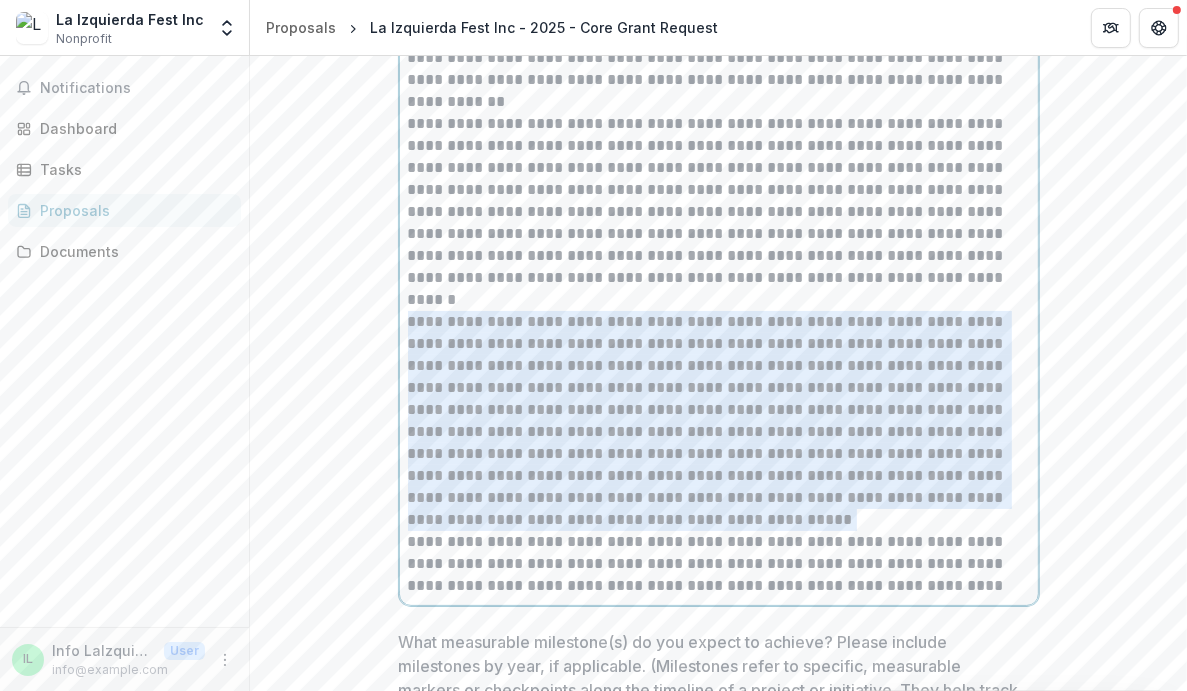 click on "**********" at bounding box center (719, 421) 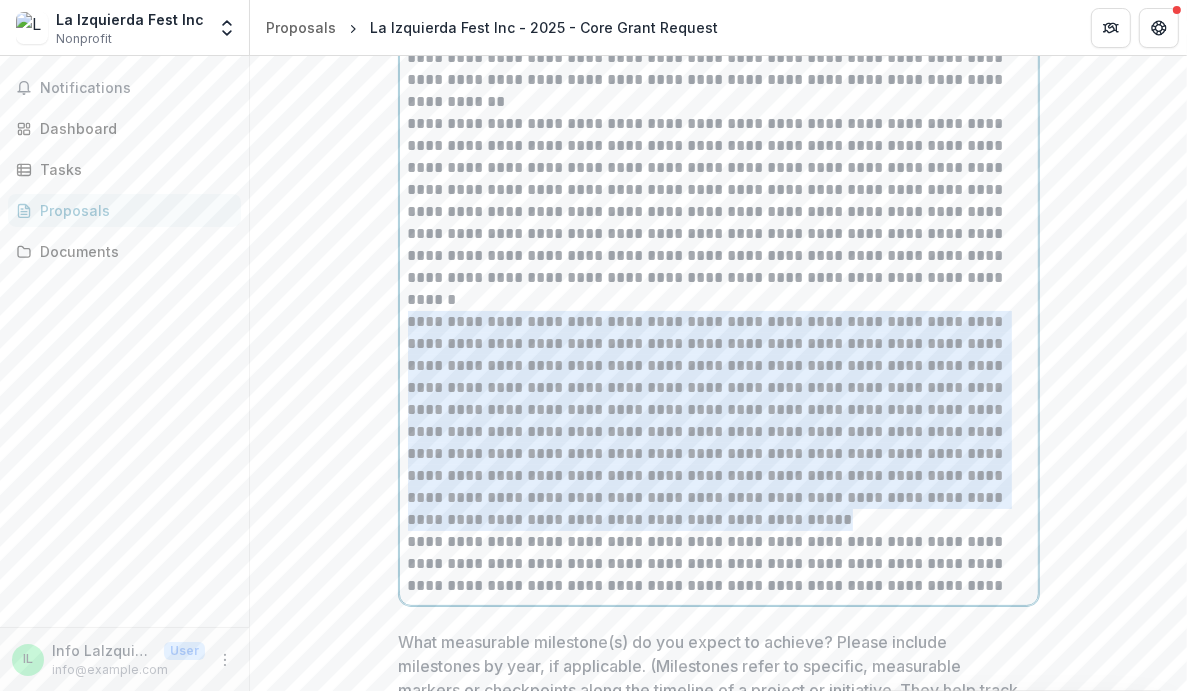 click on "**********" at bounding box center [719, 421] 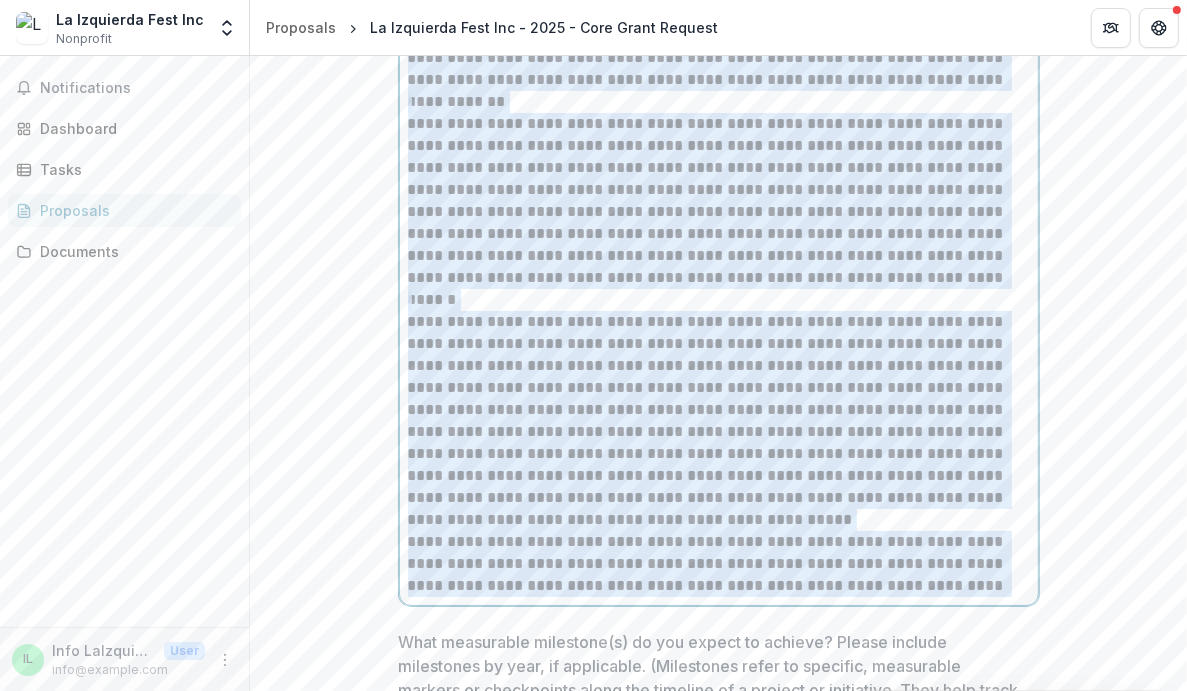 copy on "**********" 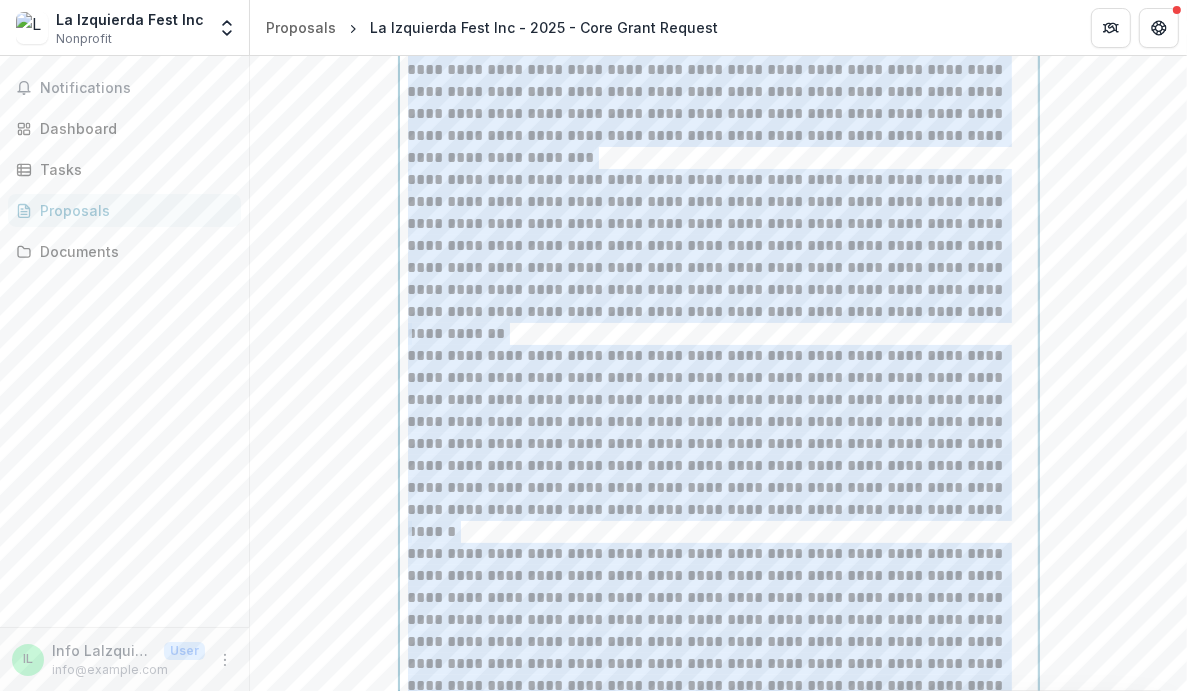 click on "**********" at bounding box center (719, 433) 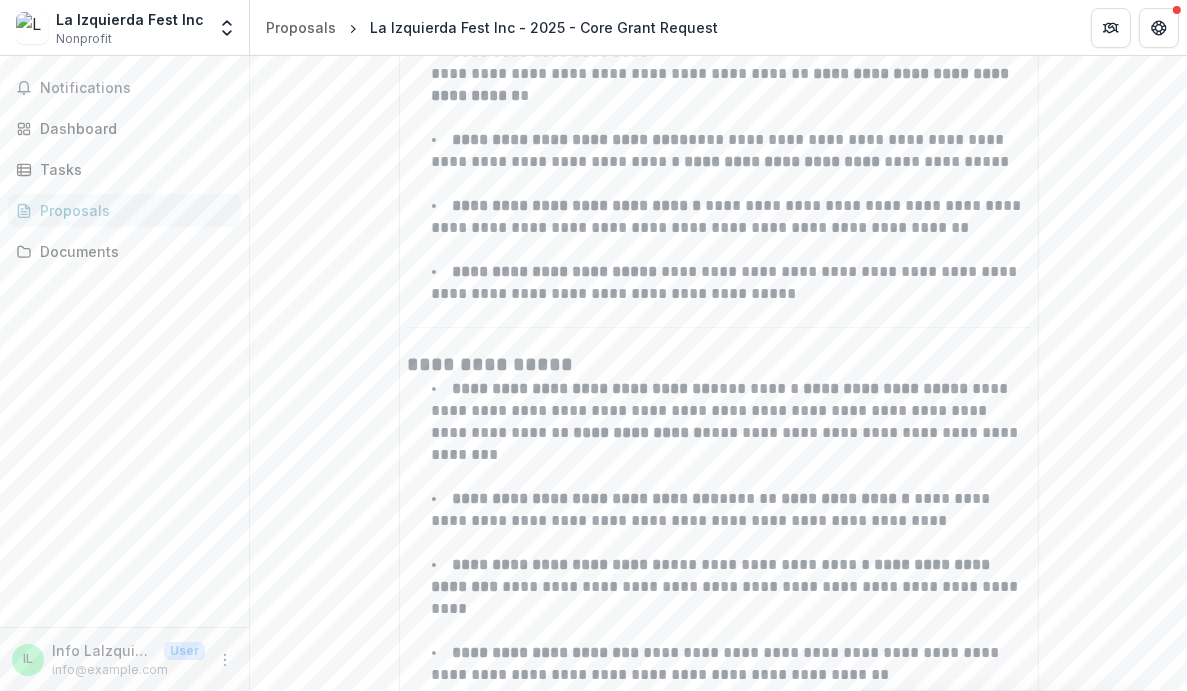 scroll, scrollTop: 6824, scrollLeft: 0, axis: vertical 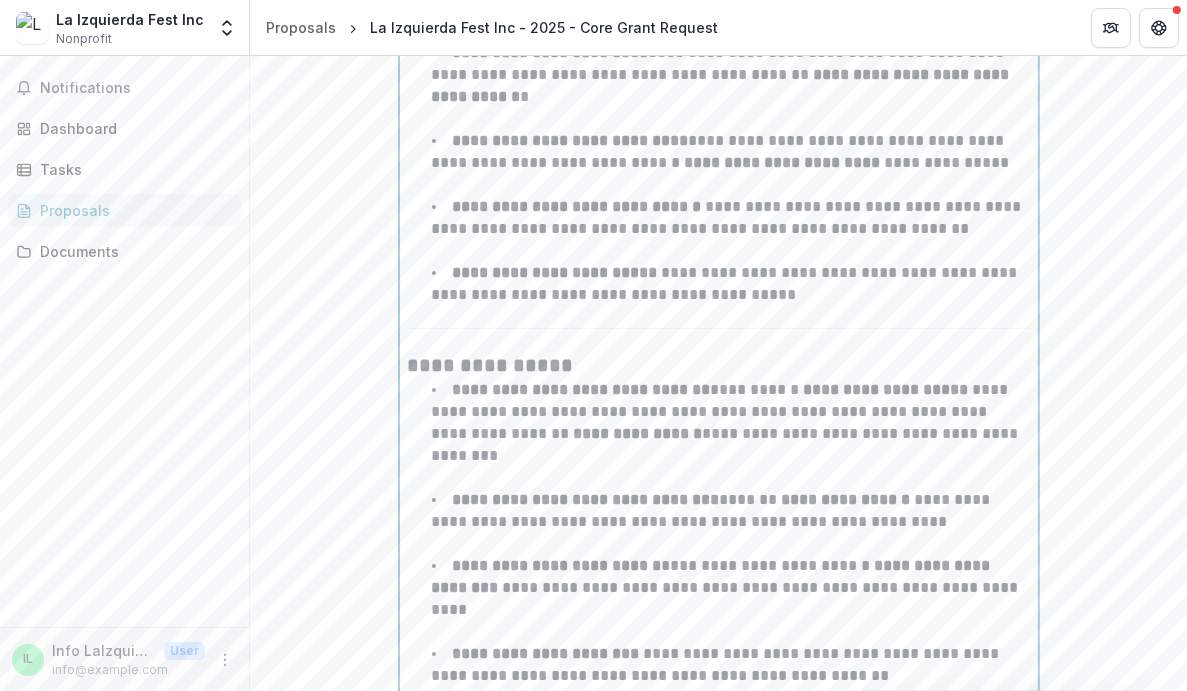 click on "**********" at bounding box center [719, 97] 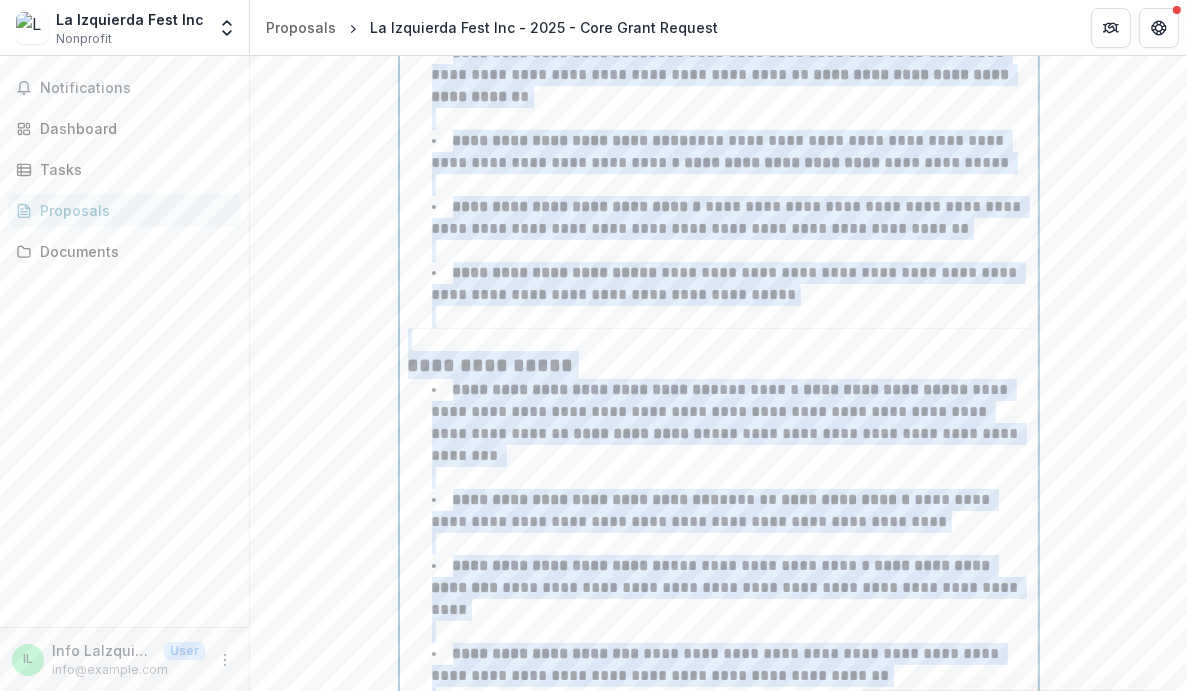 scroll, scrollTop: 6593, scrollLeft: 0, axis: vertical 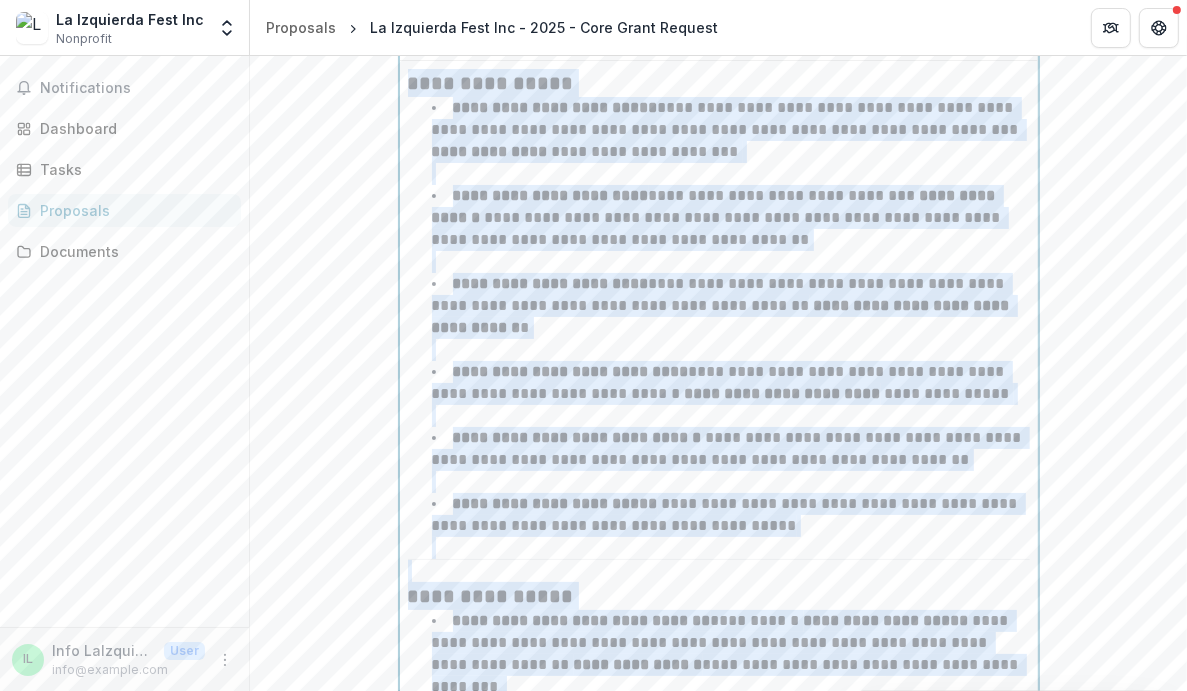 click on "**********" at bounding box center (723, 305) 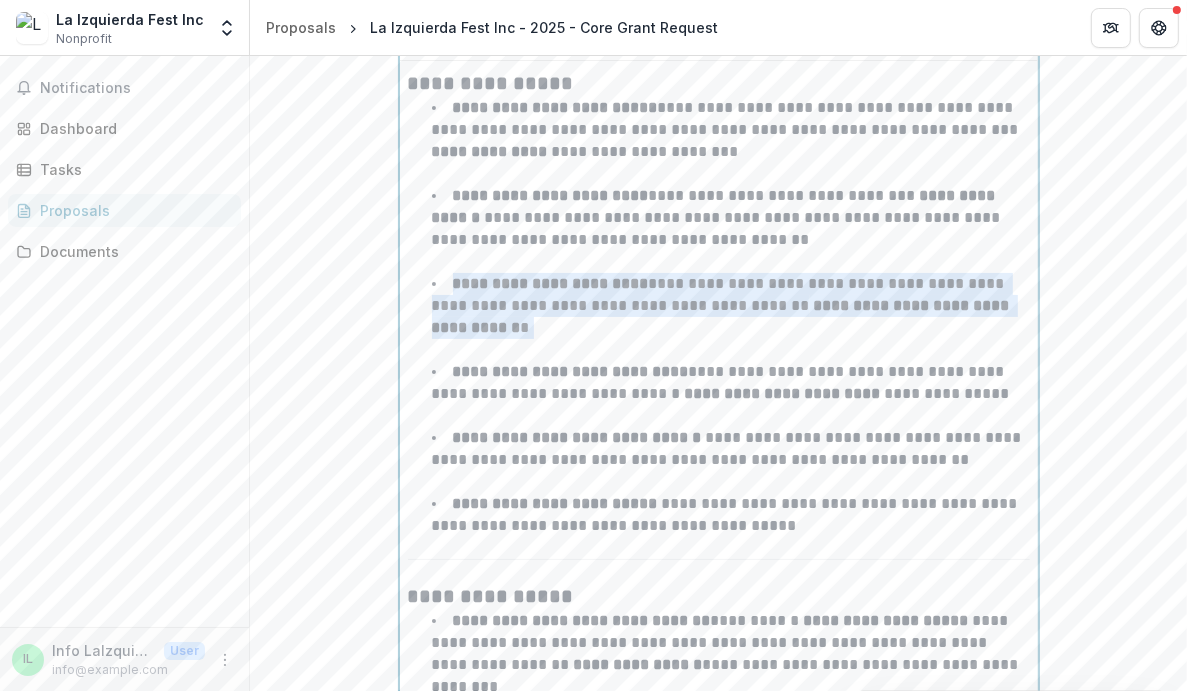 click on "**********" at bounding box center (723, 305) 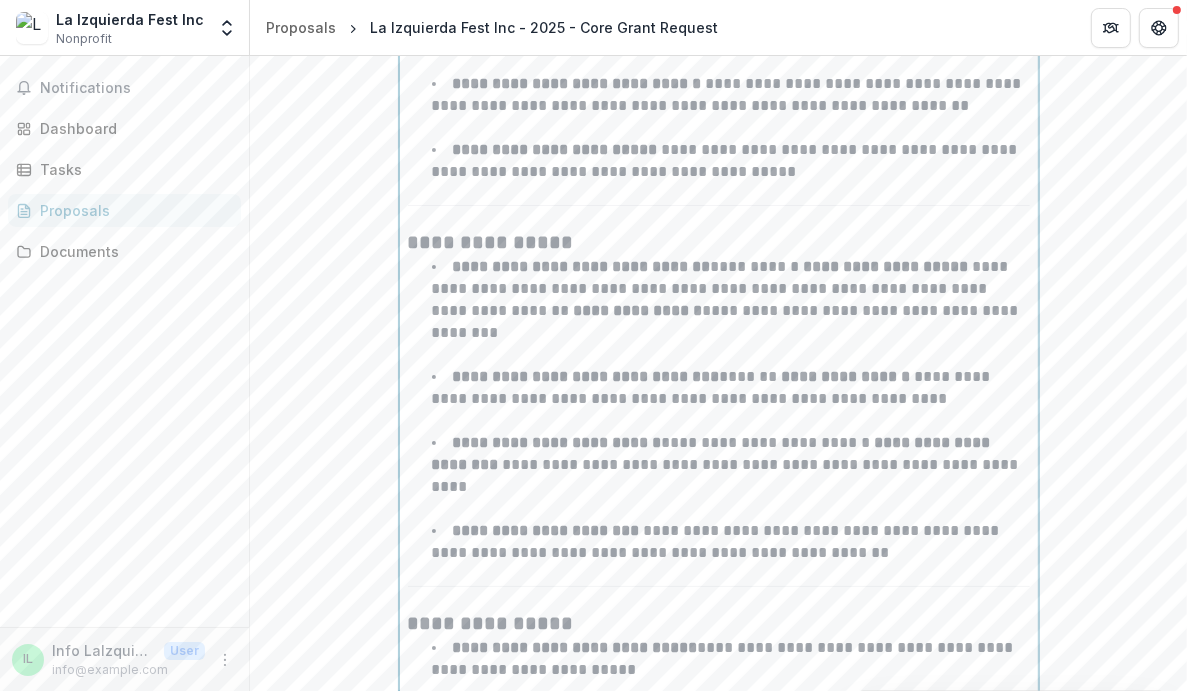 scroll, scrollTop: 6965, scrollLeft: 0, axis: vertical 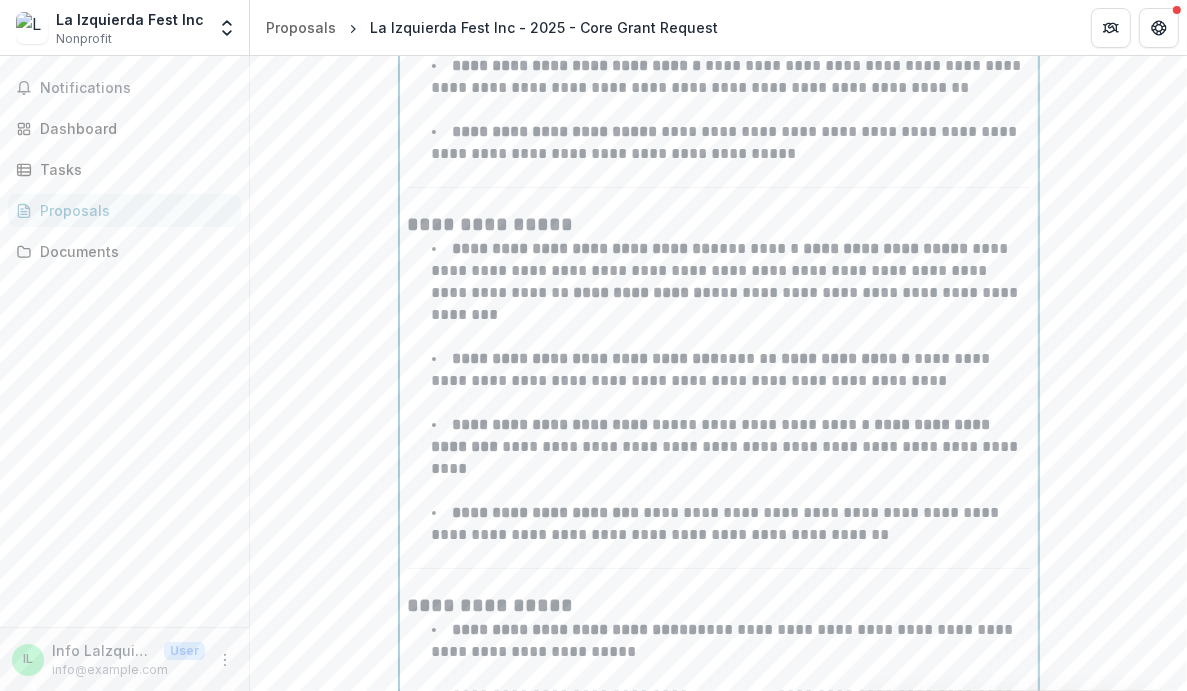 click on "**********" at bounding box center [731, 154] 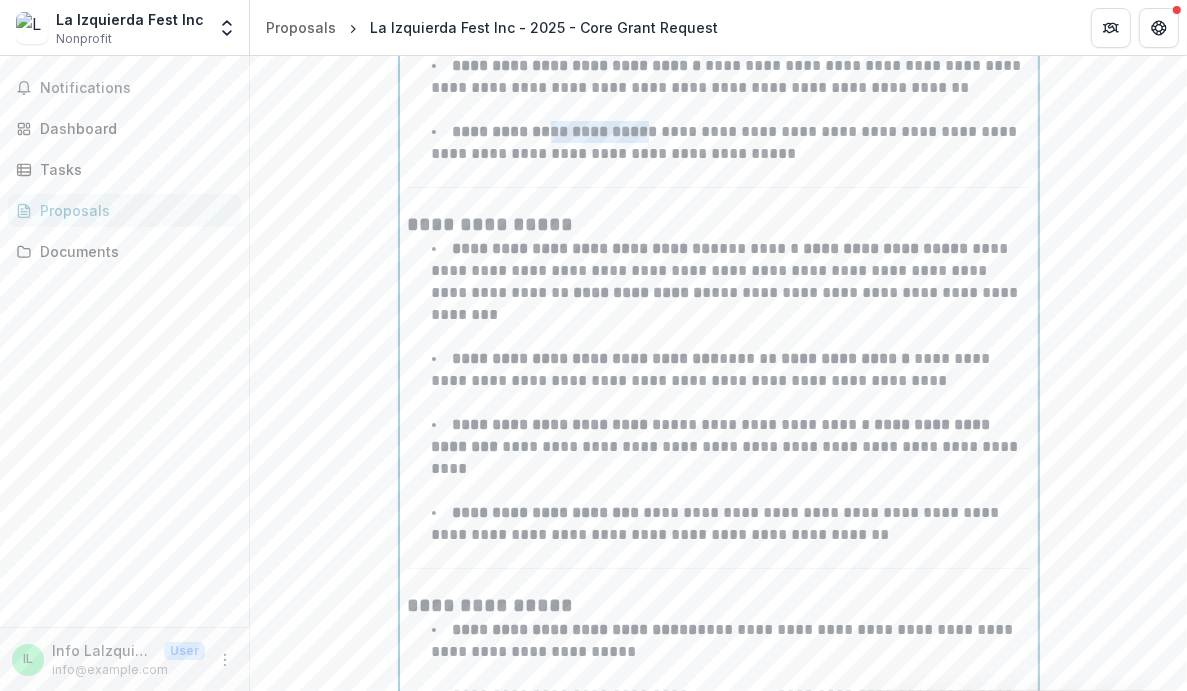click on "**********" at bounding box center [731, 154] 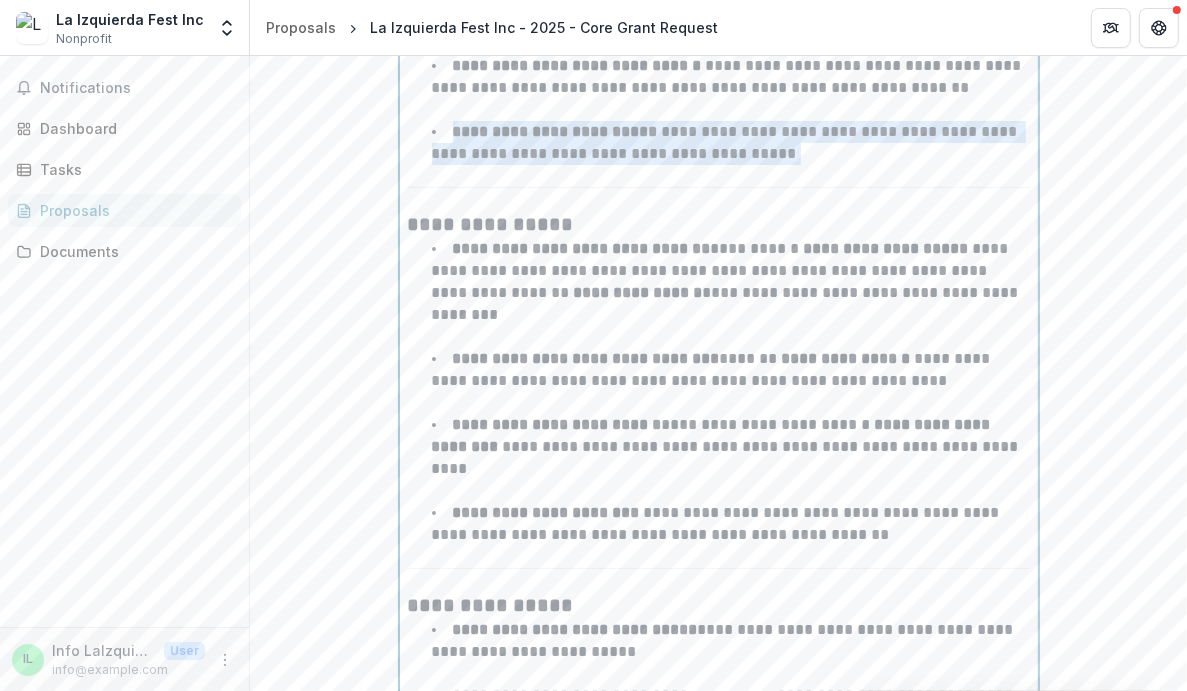click on "**********" at bounding box center [731, 154] 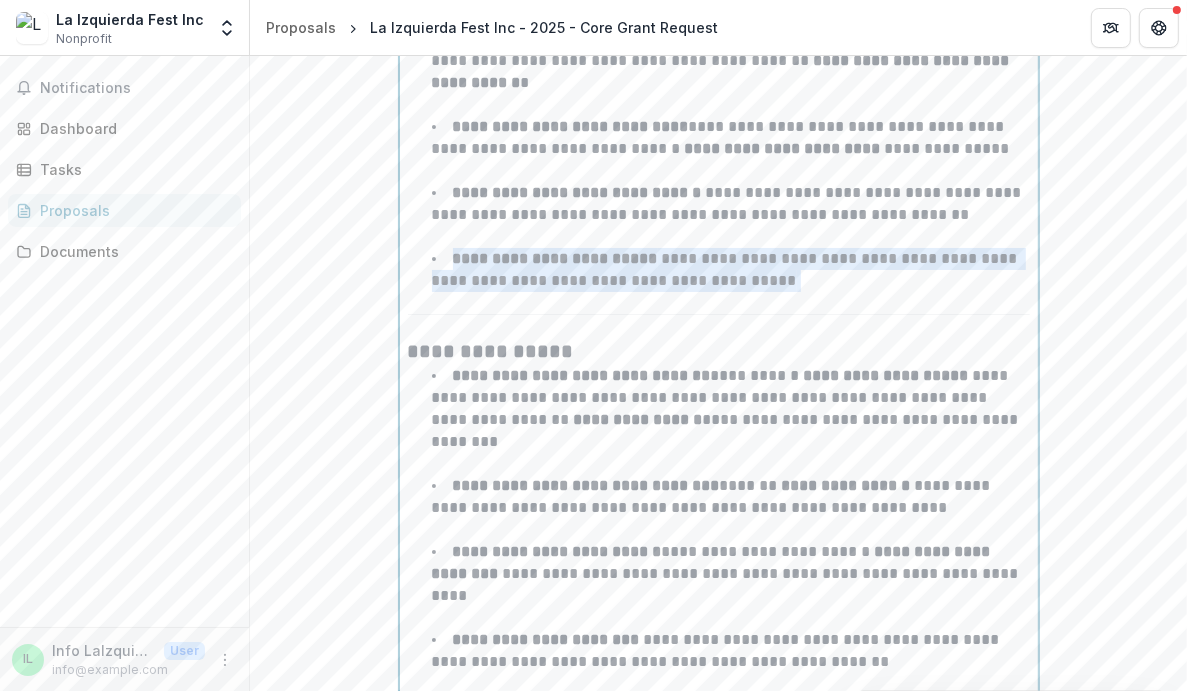 scroll, scrollTop: 6833, scrollLeft: 0, axis: vertical 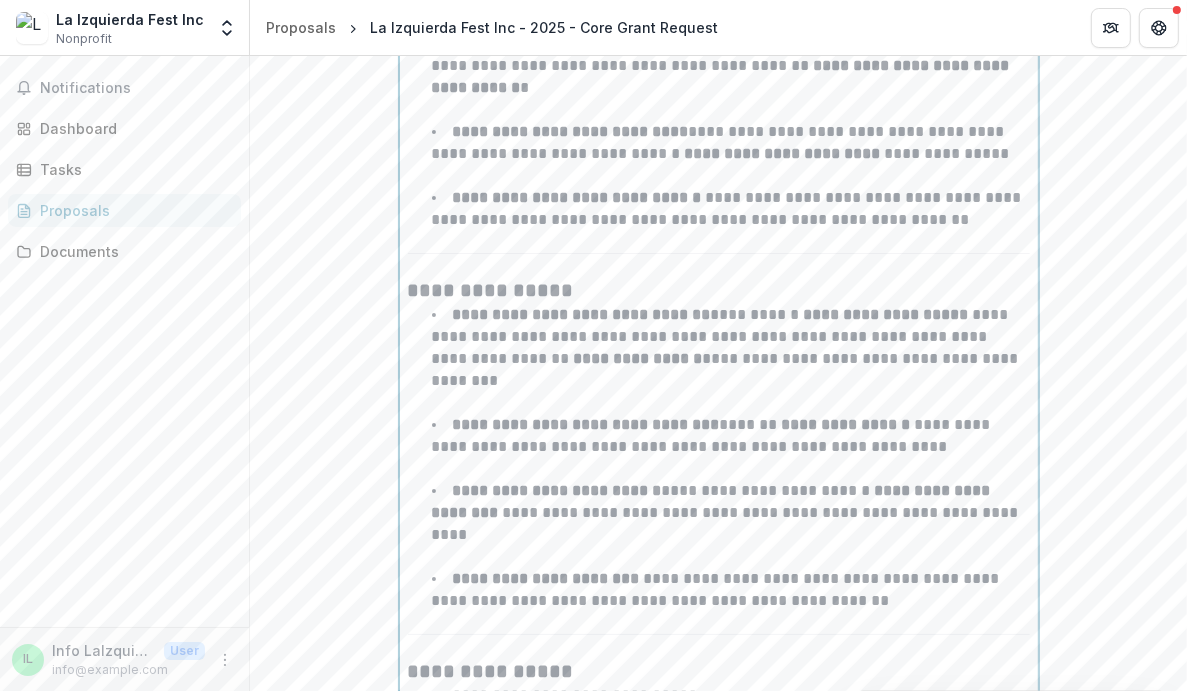 click on "**********" at bounding box center (731, 601) 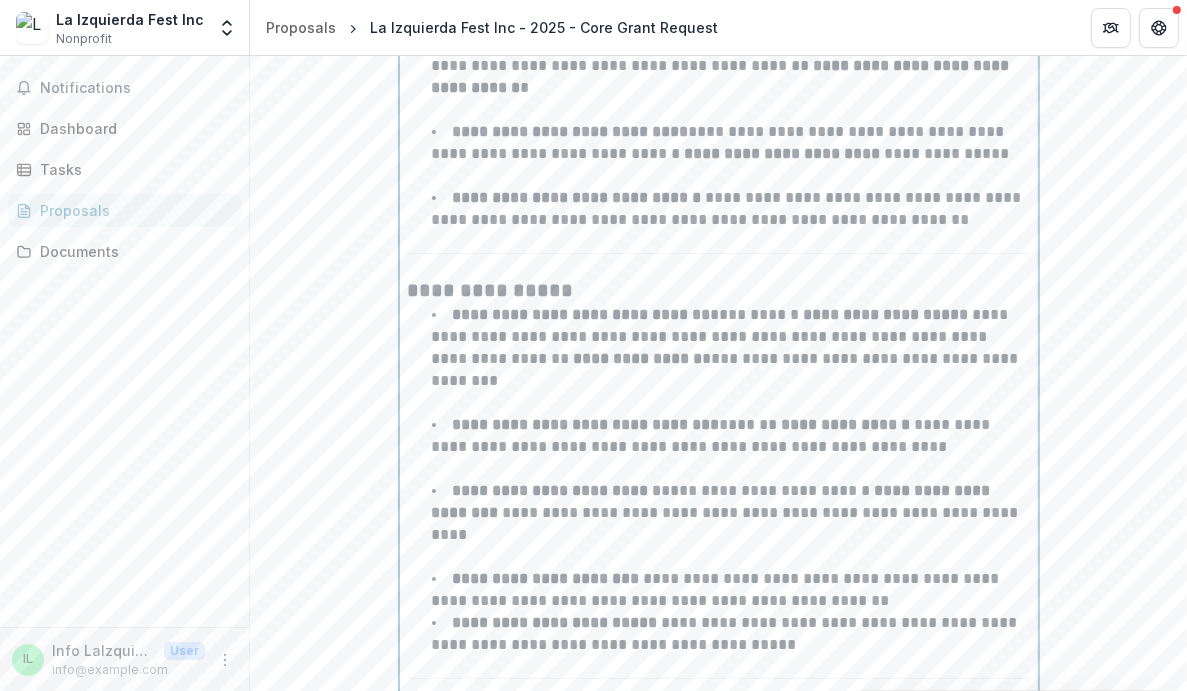 click on "**********" at bounding box center [731, 590] 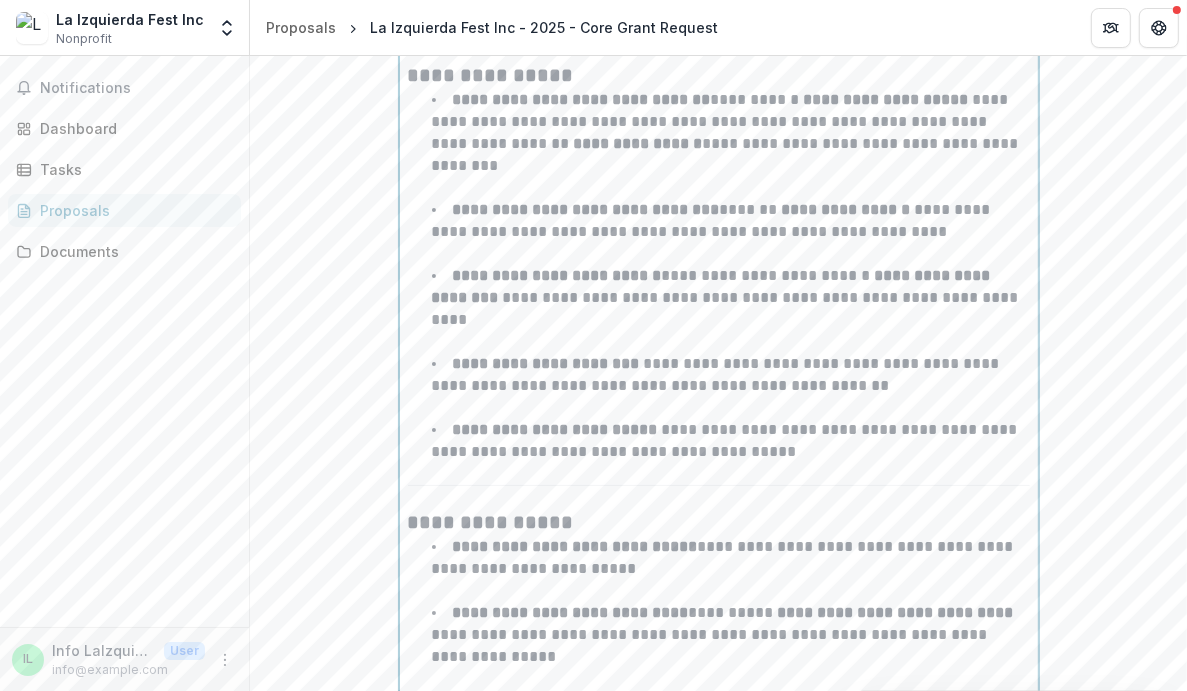 scroll, scrollTop: 7049, scrollLeft: 0, axis: vertical 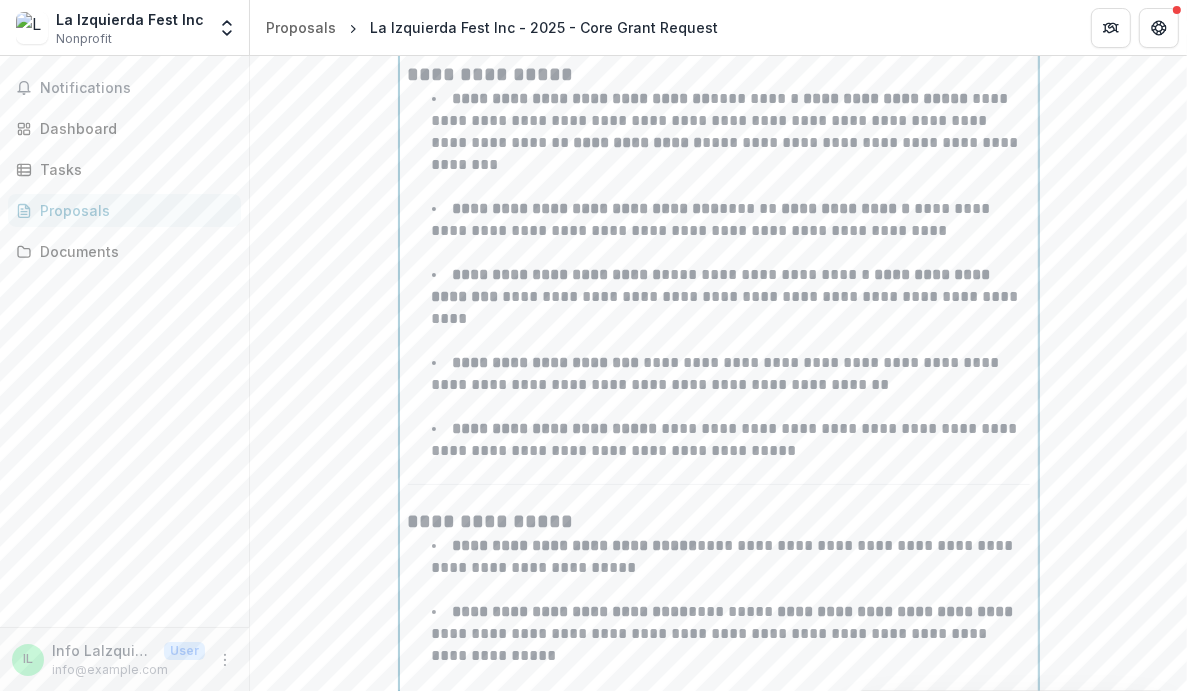click on "**********" at bounding box center (727, 131) 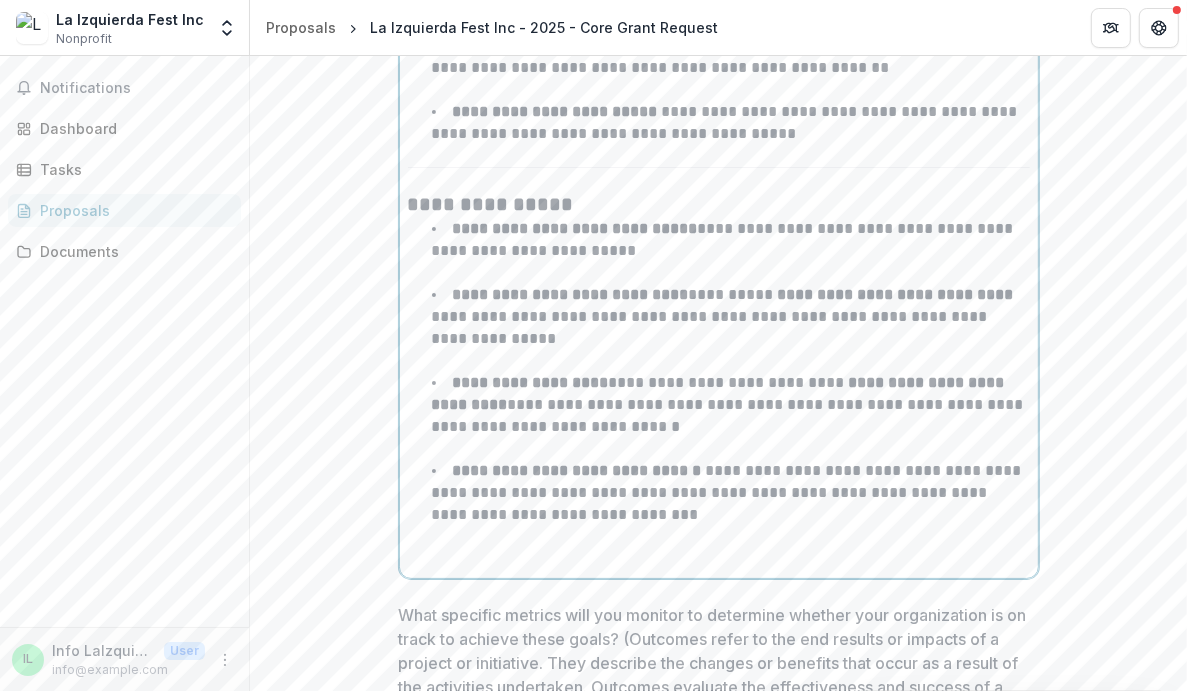 scroll, scrollTop: 7387, scrollLeft: 0, axis: vertical 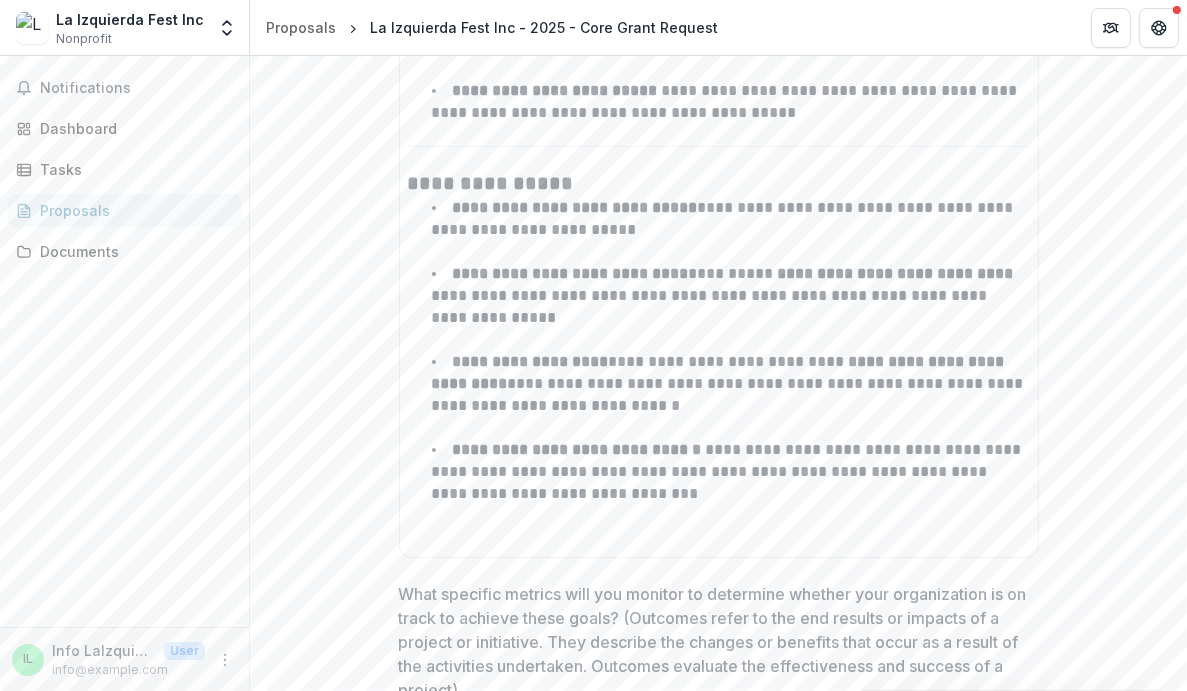 click on "Notifications Dashboard Tasks Proposals Documents" at bounding box center (124, 341) 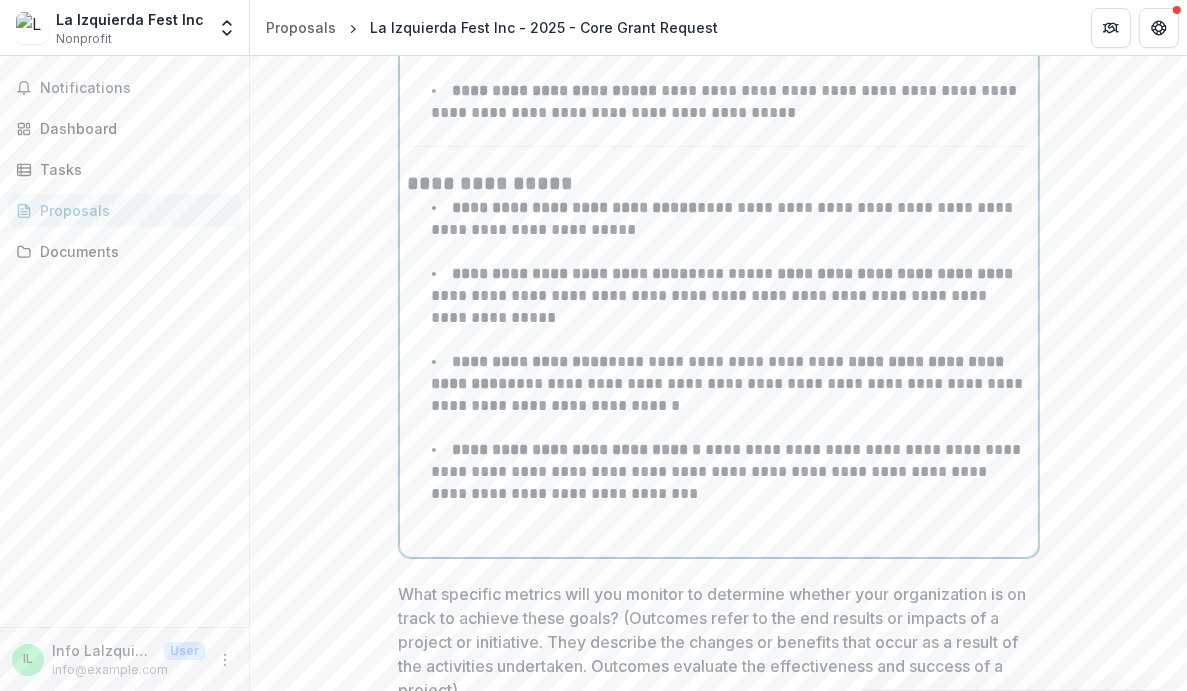 scroll, scrollTop: 7089, scrollLeft: 0, axis: vertical 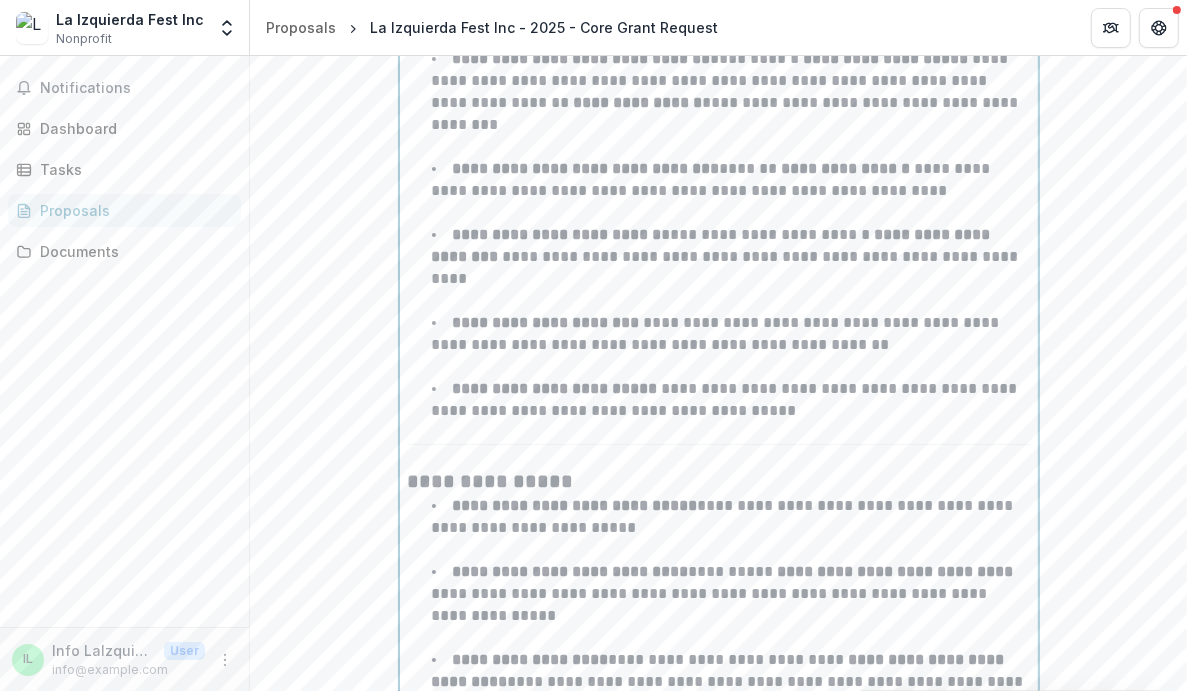 click on "**********" at bounding box center [719, 210] 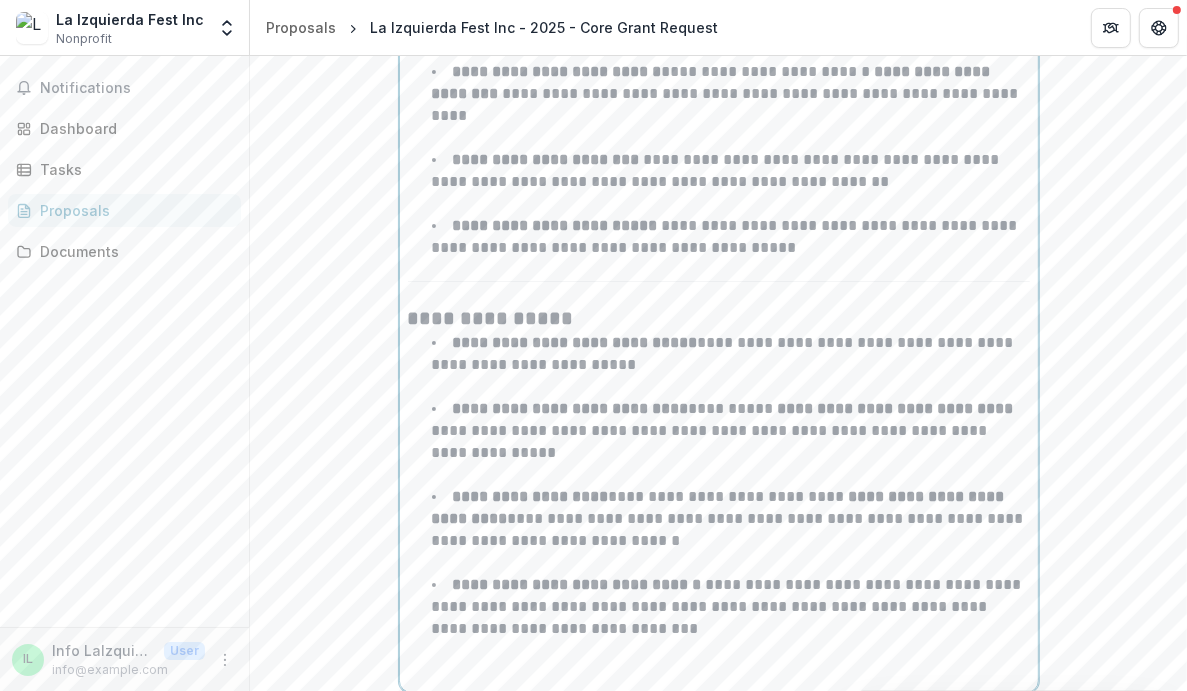 scroll, scrollTop: 7251, scrollLeft: 0, axis: vertical 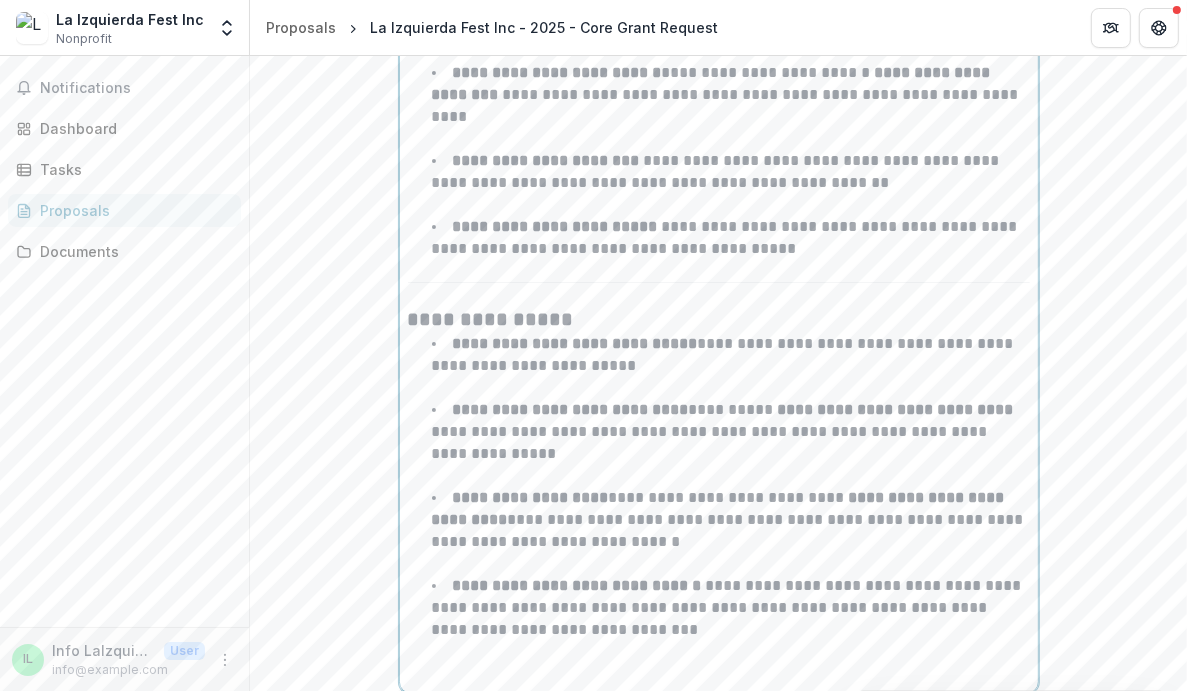 click on "**********" at bounding box center [731, 531] 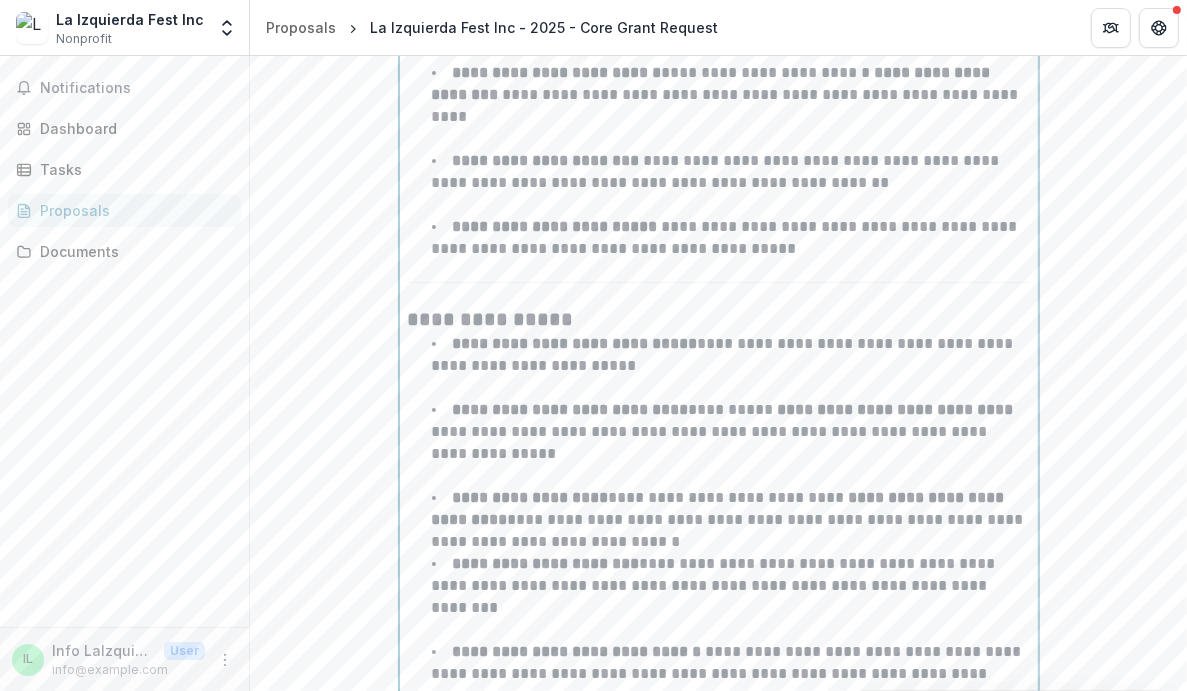 click on "**********" at bounding box center [731, 520] 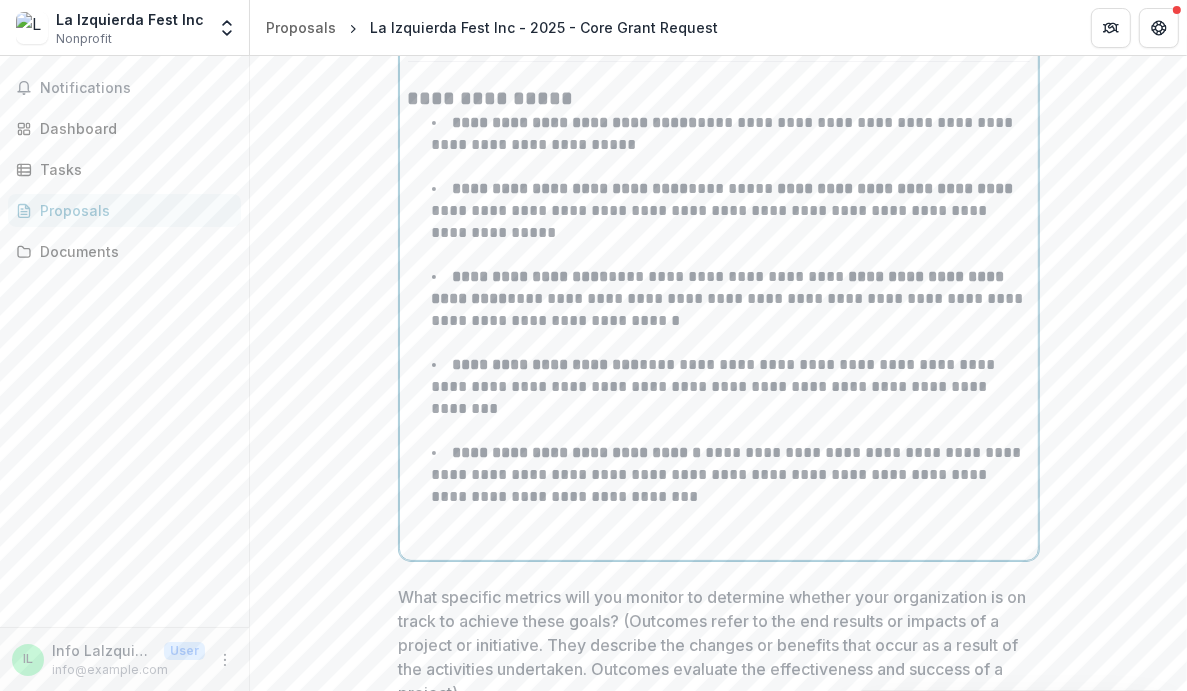 scroll, scrollTop: 7472, scrollLeft: 0, axis: vertical 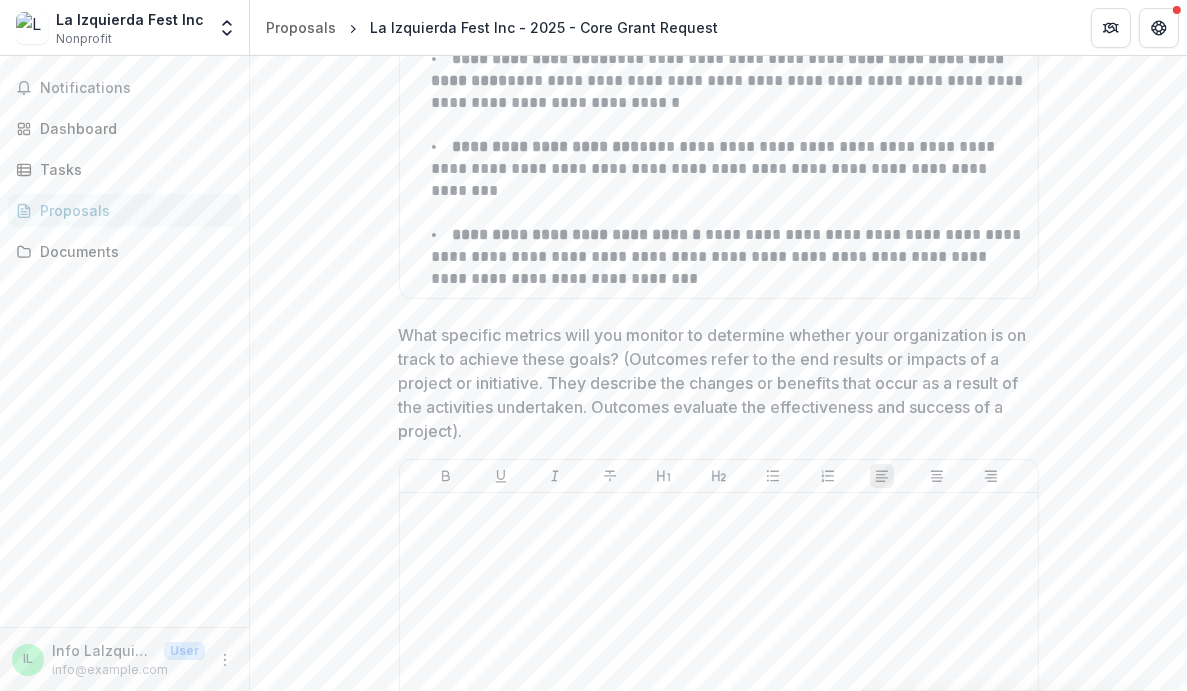 click on "What specific metrics will you monitor to determine whether your organization is on track to achieve these goals? (Outcomes refer to the end results or impacts of a project or initiative. They describe the changes or benefits that occur as a result of the activities undertaken. Outcomes evaluate the effectiveness and success of a project)." at bounding box center (713, 383) 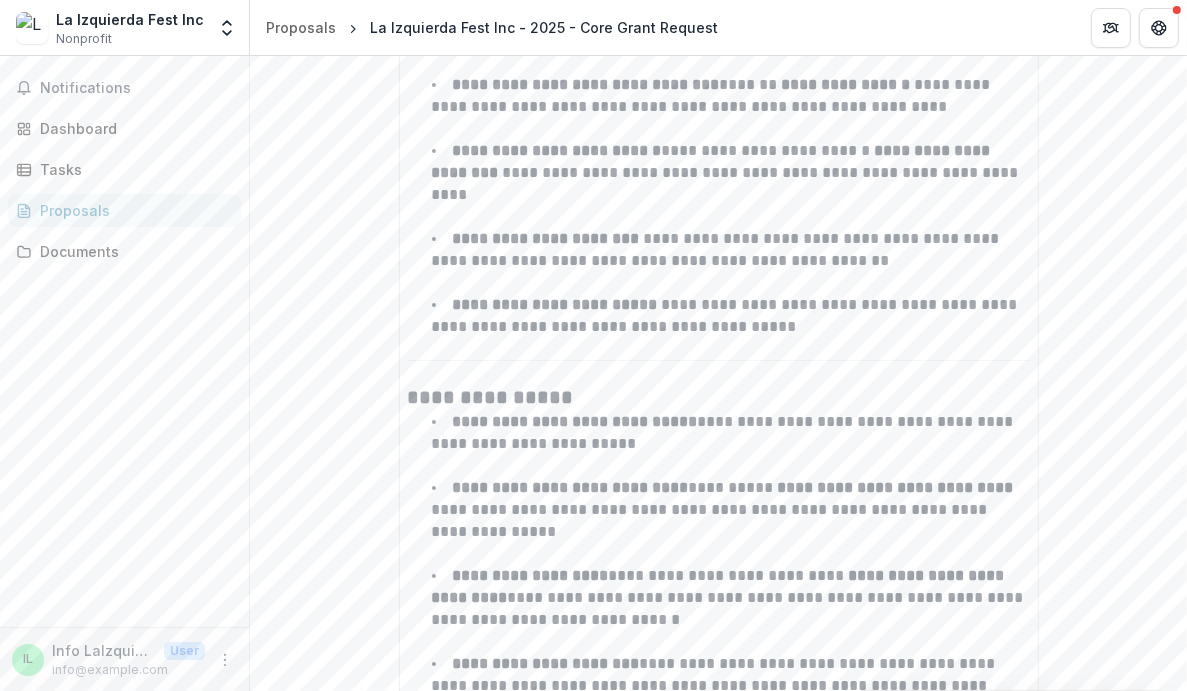 scroll, scrollTop: 7172, scrollLeft: 0, axis: vertical 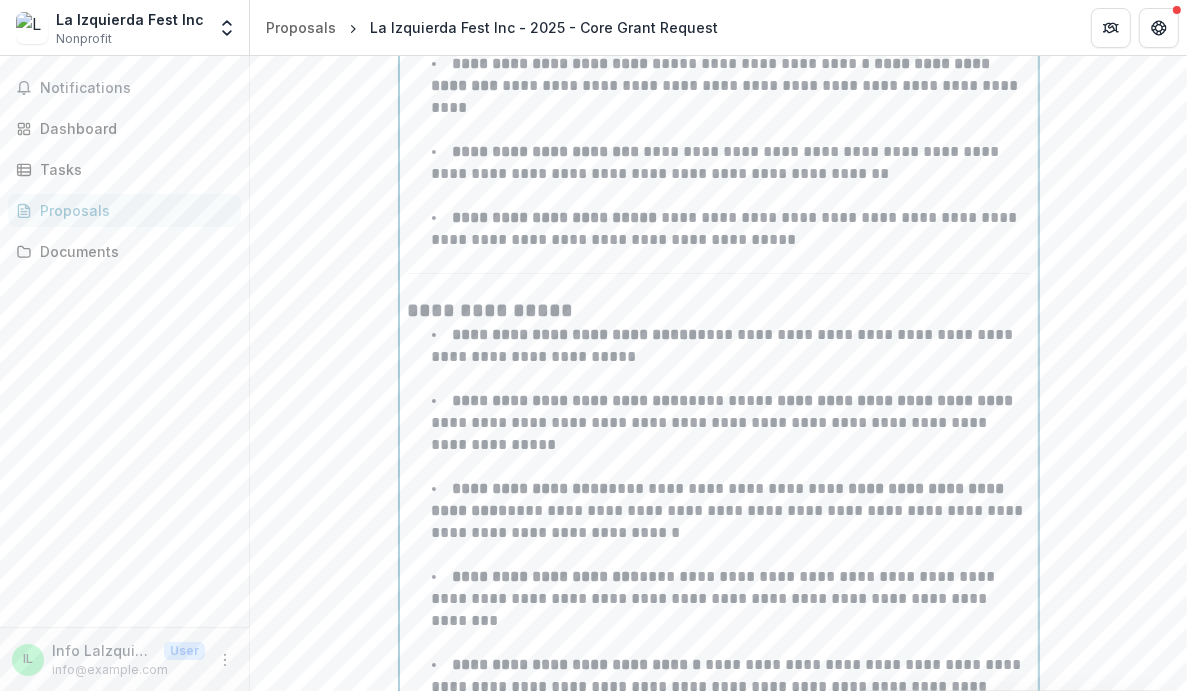 click on "**********" at bounding box center (719, 75) 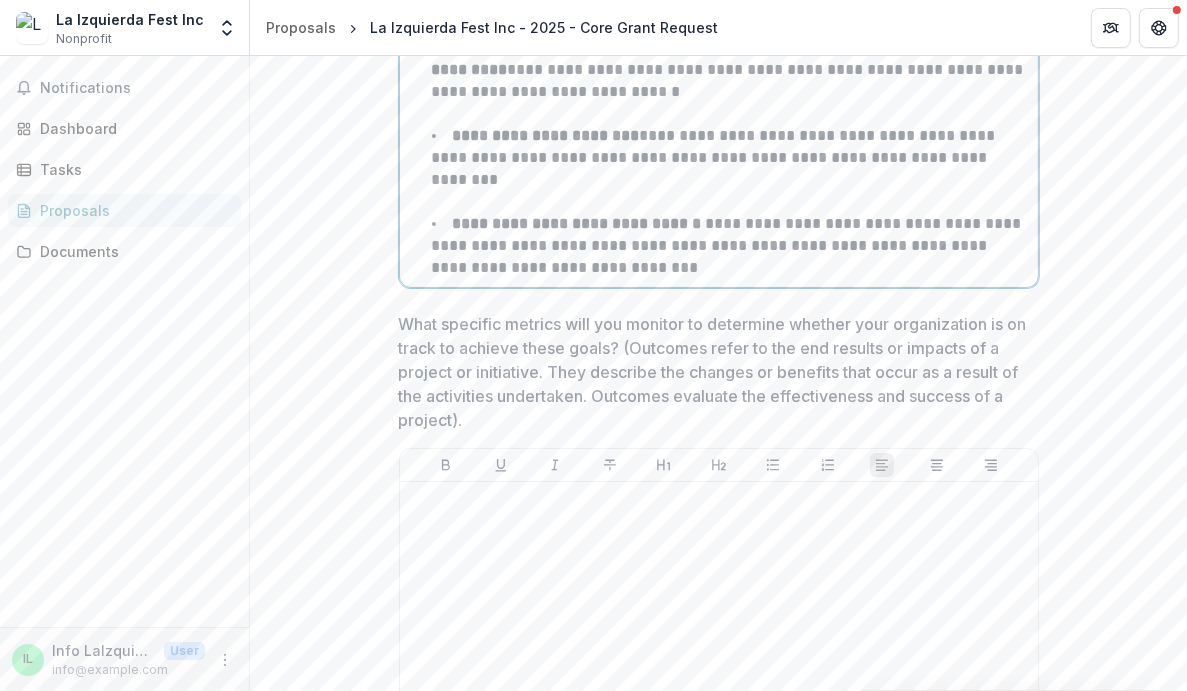 scroll, scrollTop: 7853, scrollLeft: 0, axis: vertical 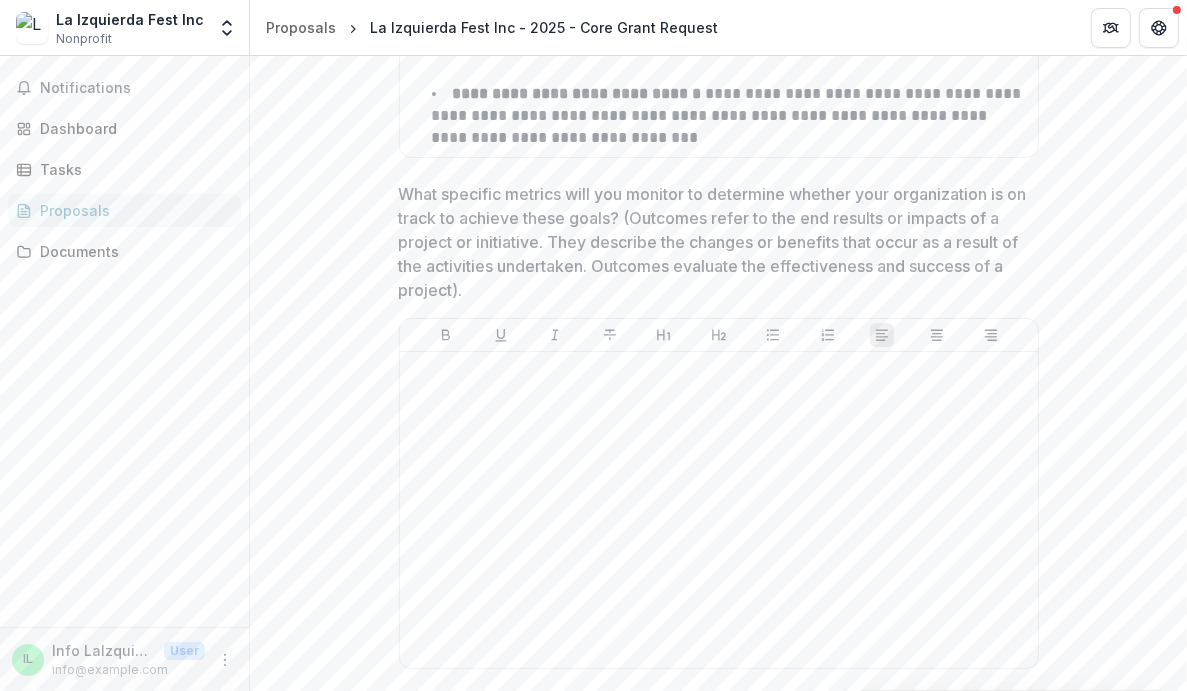 click on "Notifications Dashboard Tasks Proposals Documents" at bounding box center (124, 341) 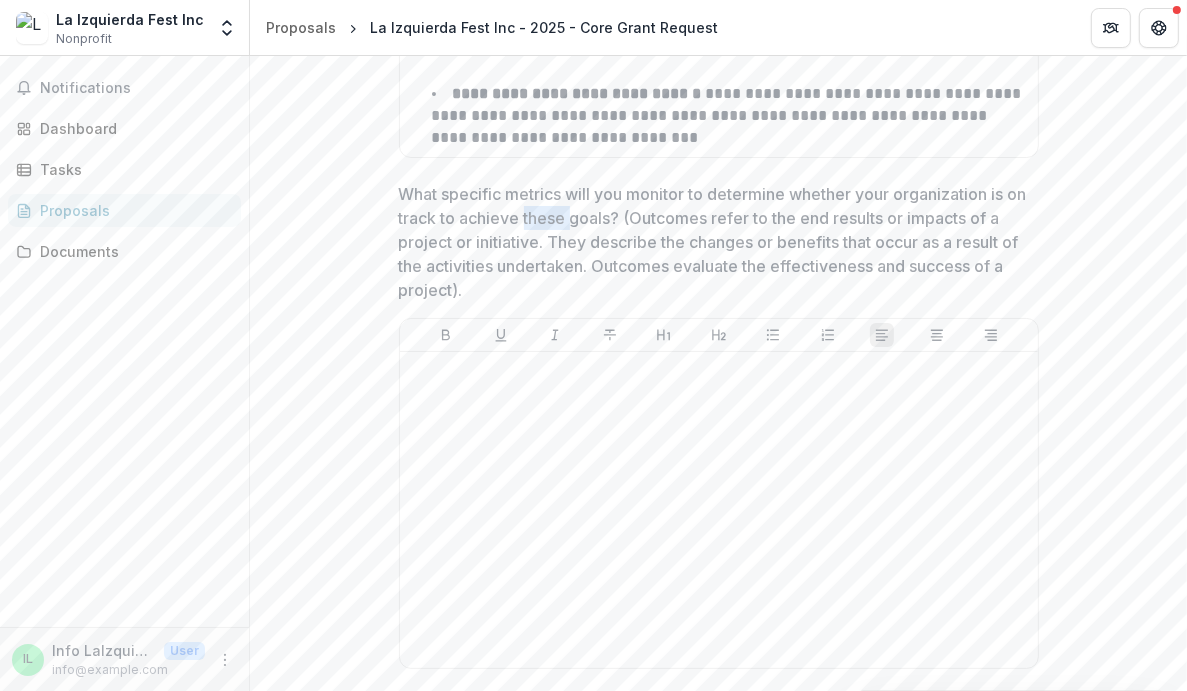 click on "What specific metrics will you monitor to determine whether your organization is on track to achieve these goals? (Outcomes refer to the end results or impacts of a project or initiative. They describe the changes or benefits that occur as a result of the activities undertaken. Outcomes evaluate the effectiveness and success of a project)." at bounding box center (713, 242) 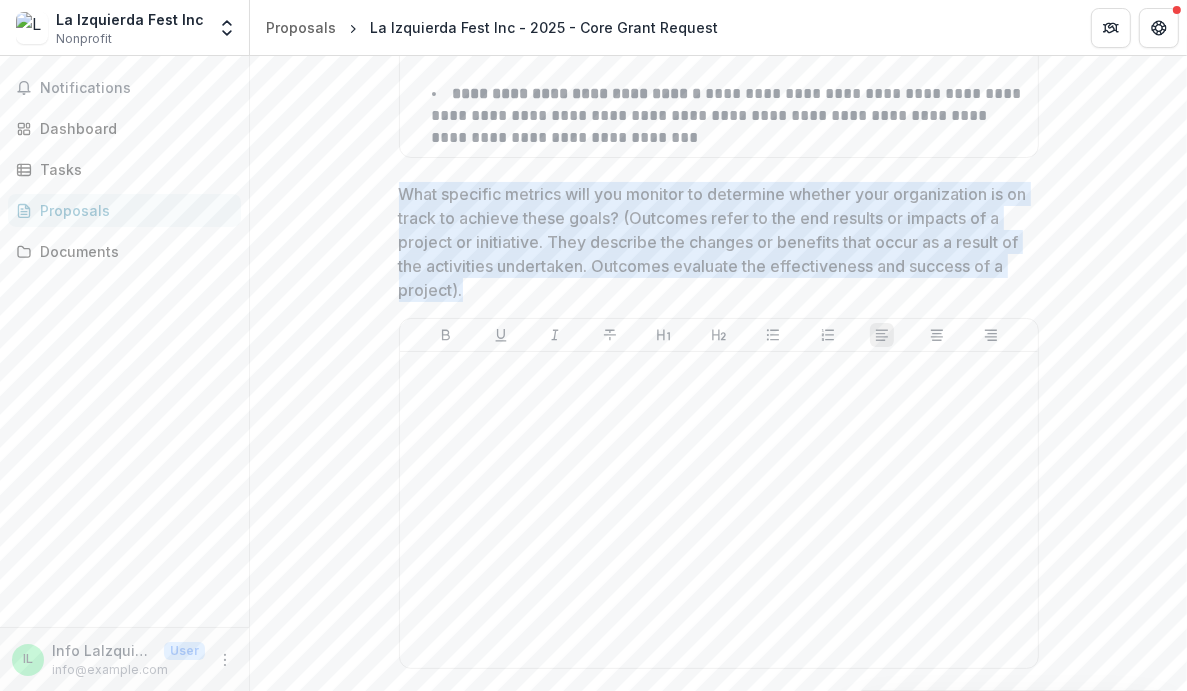 click on "What specific metrics will you monitor to determine whether your organization is on track to achieve these goals? (Outcomes refer to the end results or impacts of a project or initiative. They describe the changes or benefits that occur as a result of the activities undertaken. Outcomes evaluate the effectiveness and success of a project)." at bounding box center [713, 242] 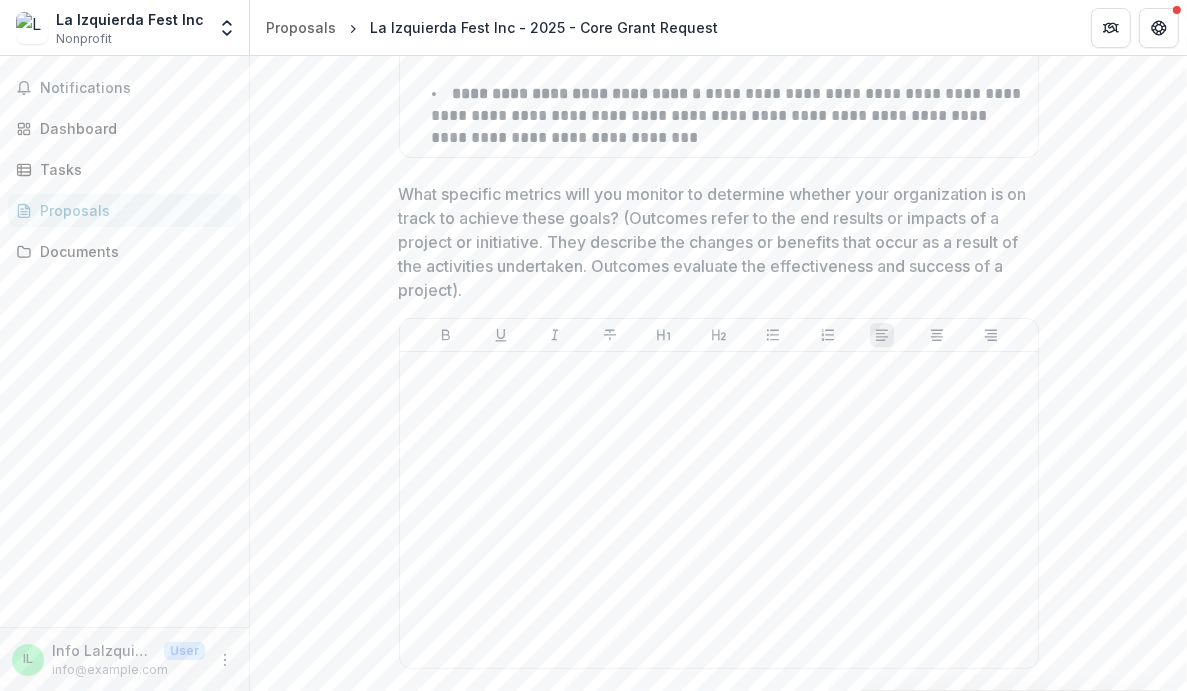 click on "What specific metrics will you monitor to determine whether your organization is on track to achieve these goals? (Outcomes refer to the end results or impacts of a project or initiative. They describe the changes or benefits that occur as a result of the activities undertaken. Outcomes evaluate the effectiveness and success of a project)." at bounding box center (713, 242) 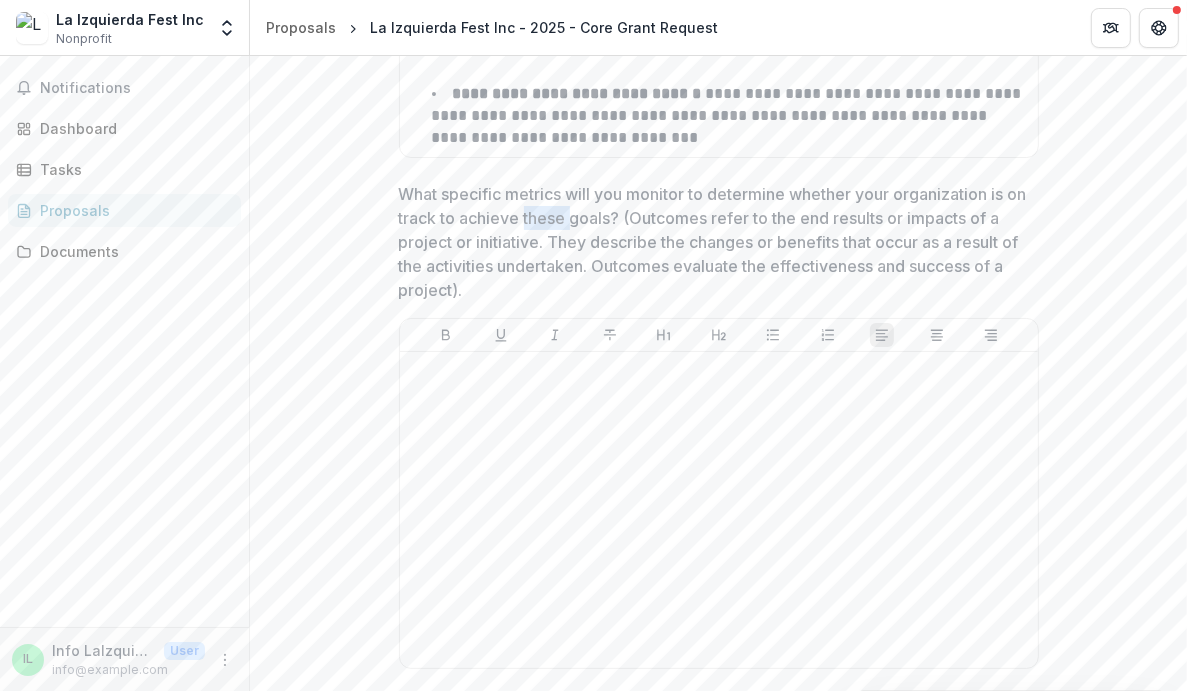 click on "What specific metrics will you monitor to determine whether your organization is on track to achieve these goals? (Outcomes refer to the end results or impacts of a project or initiative. They describe the changes or benefits that occur as a result of the activities undertaken. Outcomes evaluate the effectiveness and success of a project)." at bounding box center [713, 242] 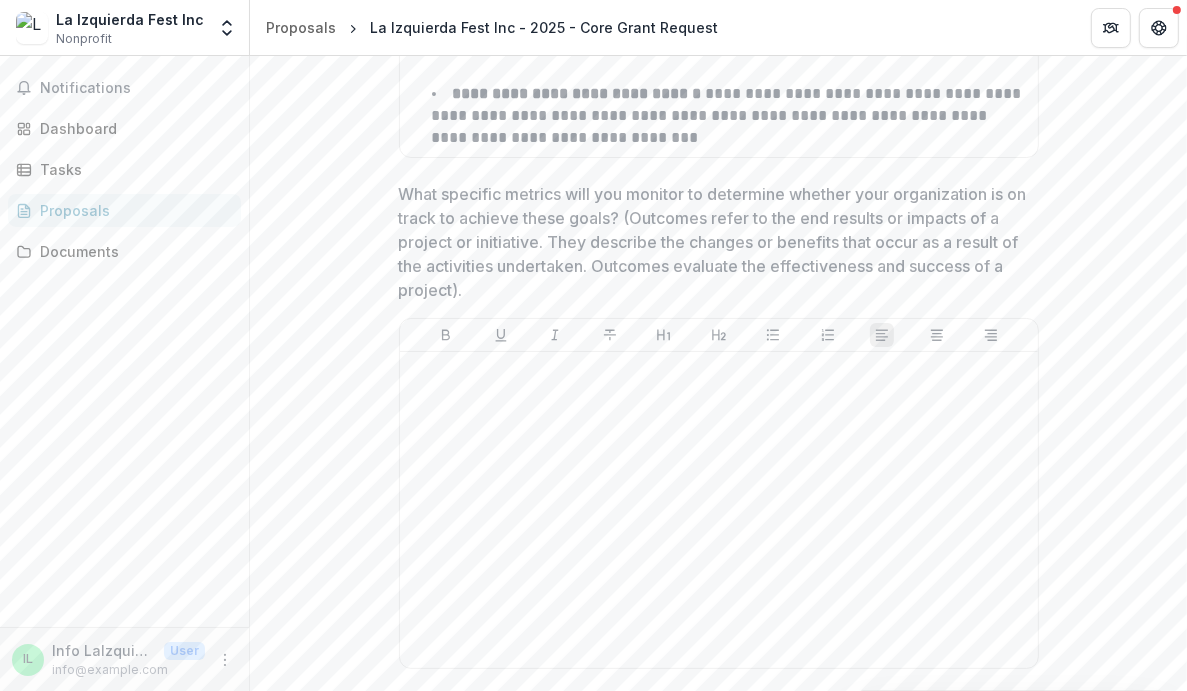click on "What specific metrics will you monitor to determine whether your organization is on track to achieve these goals? (Outcomes refer to the end results or impacts of a project or initiative. They describe the changes or benefits that occur as a result of the activities undertaken. Outcomes evaluate the effectiveness and success of a project)." at bounding box center [713, 242] 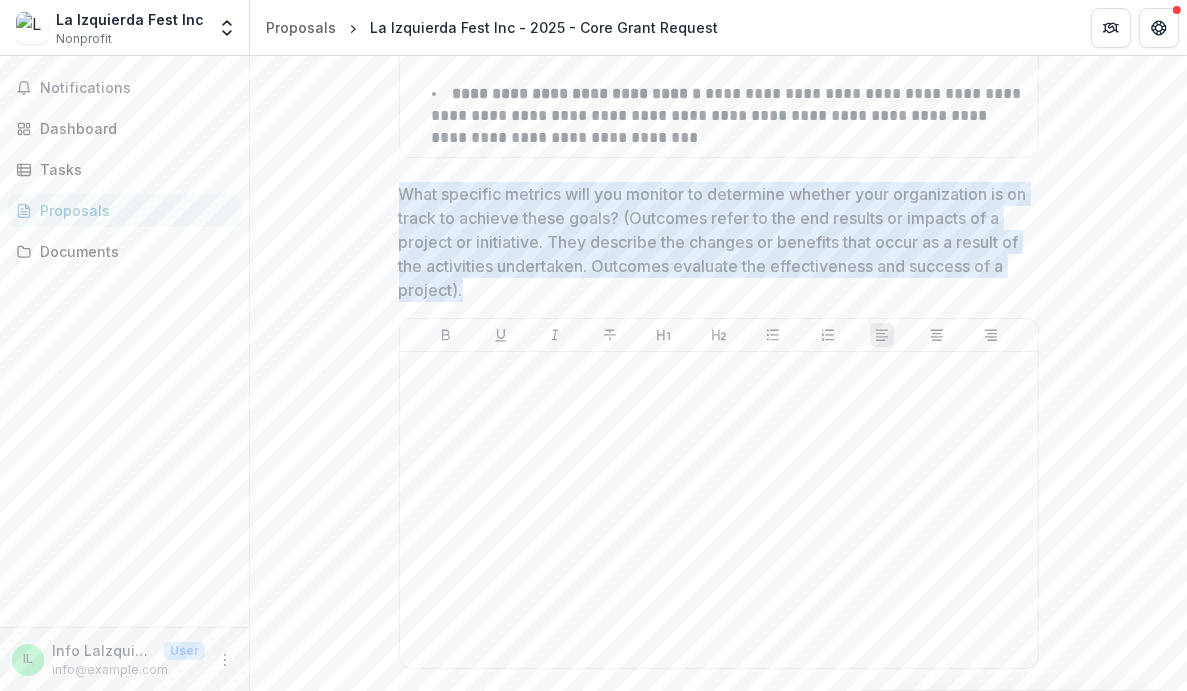 click on "What specific metrics will you monitor to determine whether your organization is on track to achieve these goals? (Outcomes refer to the end results or impacts of a project or initiative. They describe the changes or benefits that occur as a result of the activities undertaken. Outcomes evaluate the effectiveness and success of a project)." at bounding box center [713, 242] 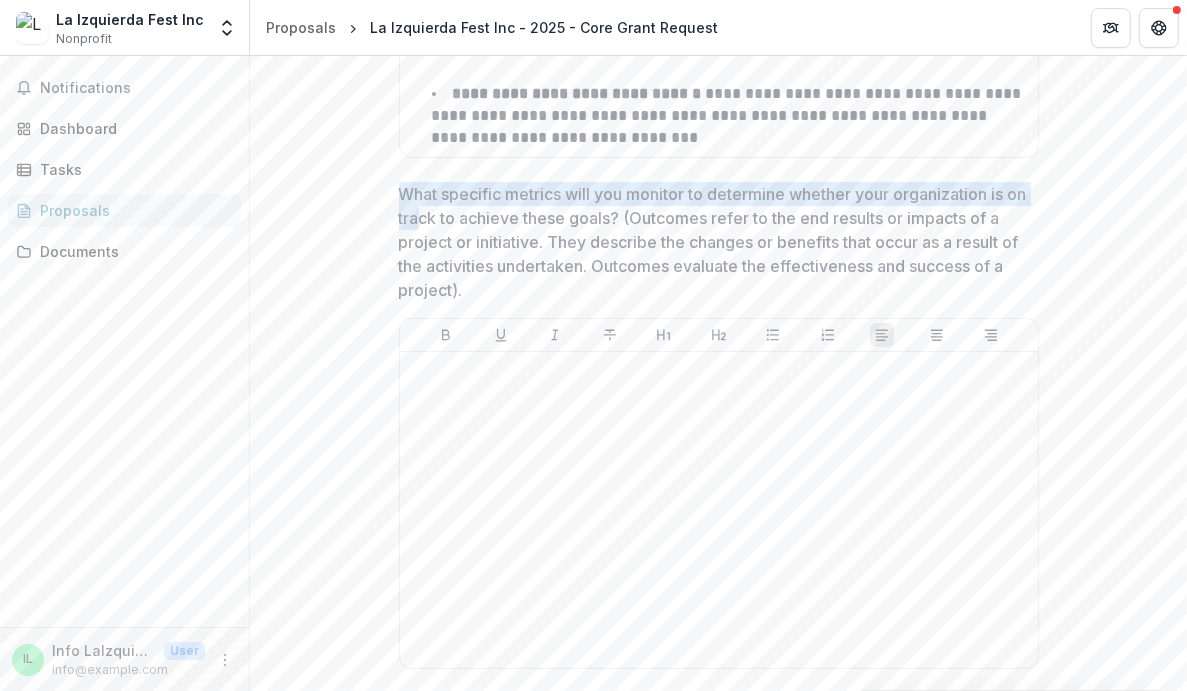 drag, startPoint x: 397, startPoint y: 156, endPoint x: 452, endPoint y: 183, distance: 61.269894 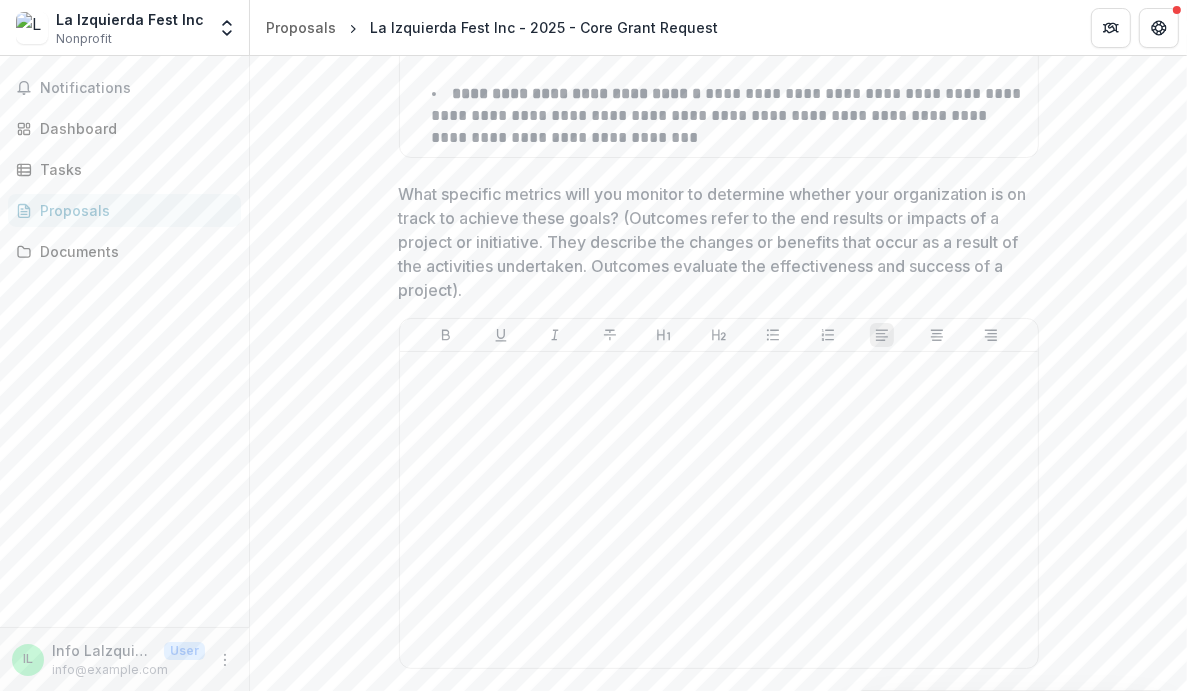 click on "What specific metrics will you monitor to determine whether your organization is on track to achieve these goals? (Outcomes refer to the end results or impacts of a project or initiative. They describe the changes or benefits that occur as a result of the activities undertaken. Outcomes evaluate the effectiveness and success of a project)." at bounding box center [713, 242] 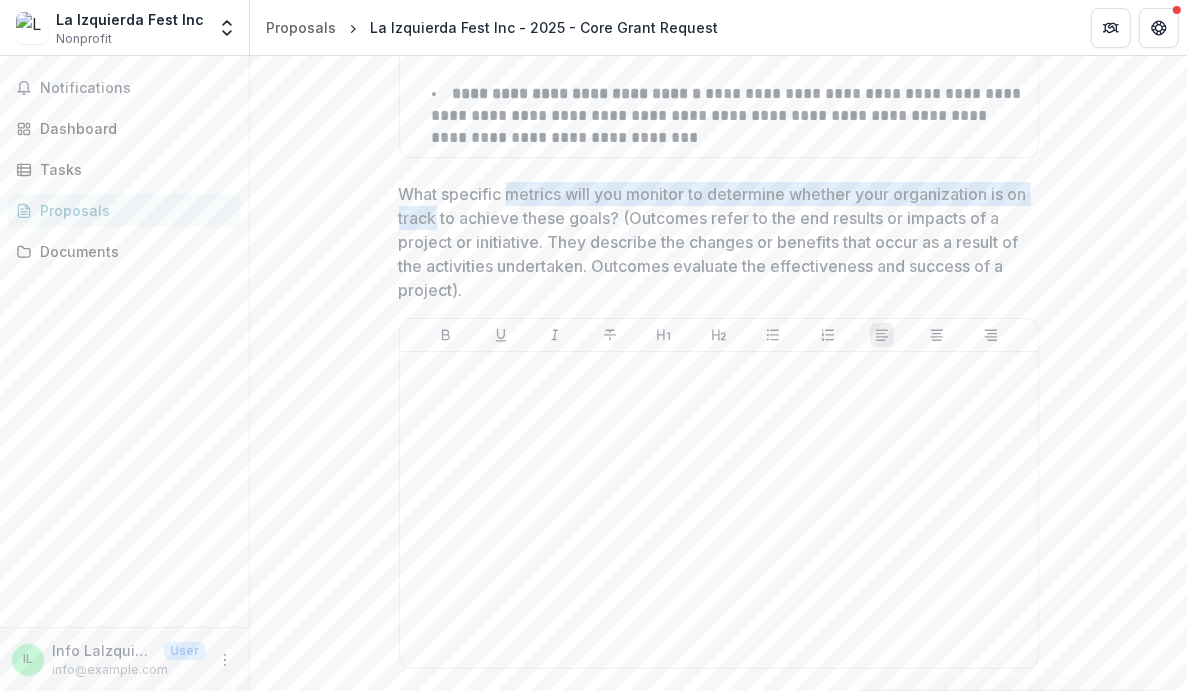 drag, startPoint x: 452, startPoint y: 183, endPoint x: 521, endPoint y: 173, distance: 69.72087 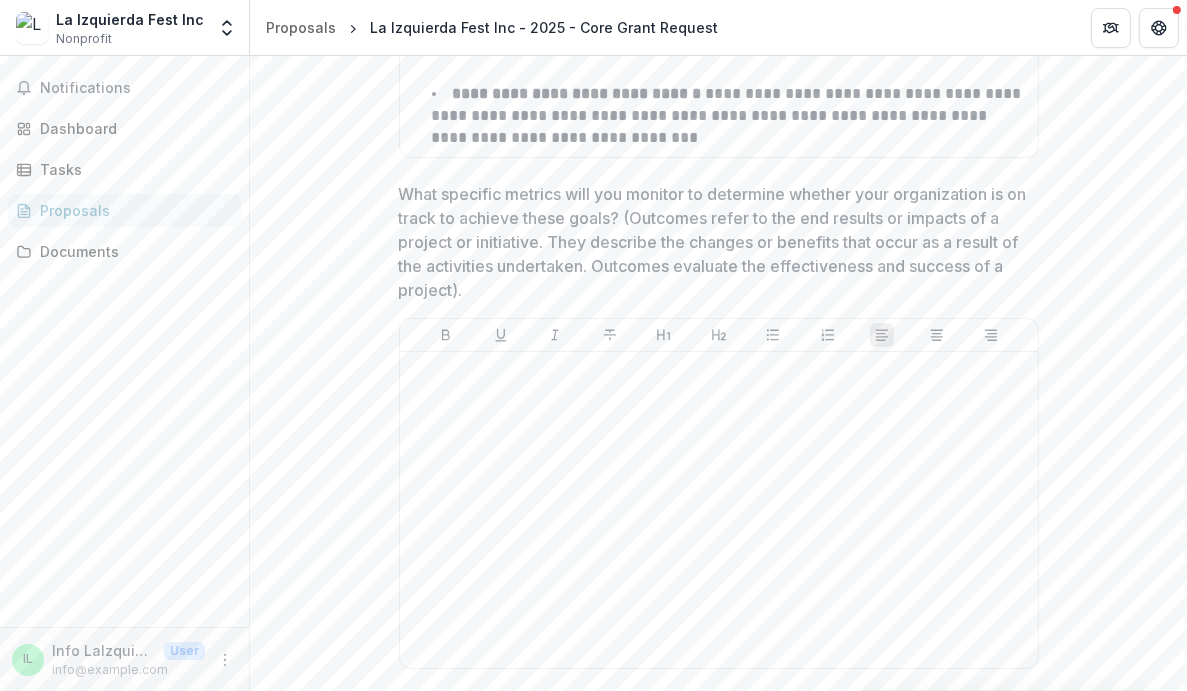 click on "What specific metrics will you monitor to determine whether your organization is on track to achieve these goals? (Outcomes refer to the end results or impacts of a project or initiative. They describe the changes or benefits that occur as a result of the activities undertaken. Outcomes evaluate the effectiveness and success of a project)." at bounding box center [713, 242] 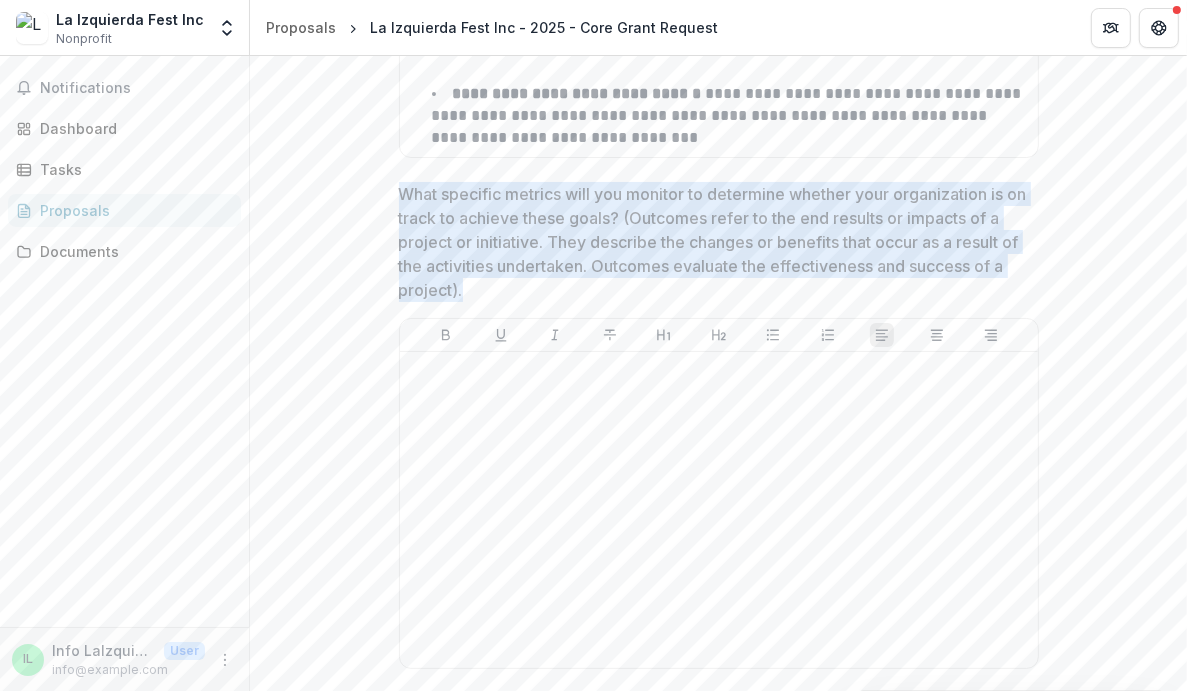 drag, startPoint x: 398, startPoint y: 161, endPoint x: 497, endPoint y: 277, distance: 152.50246 